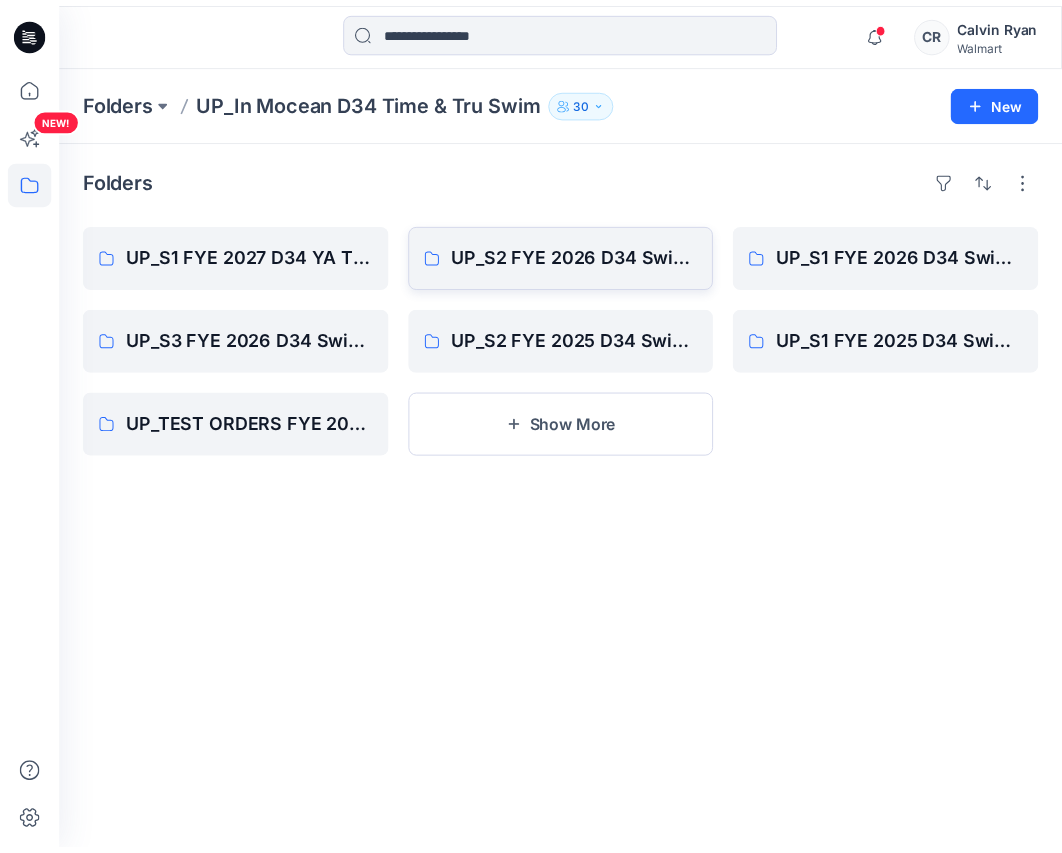 scroll, scrollTop: 0, scrollLeft: 0, axis: both 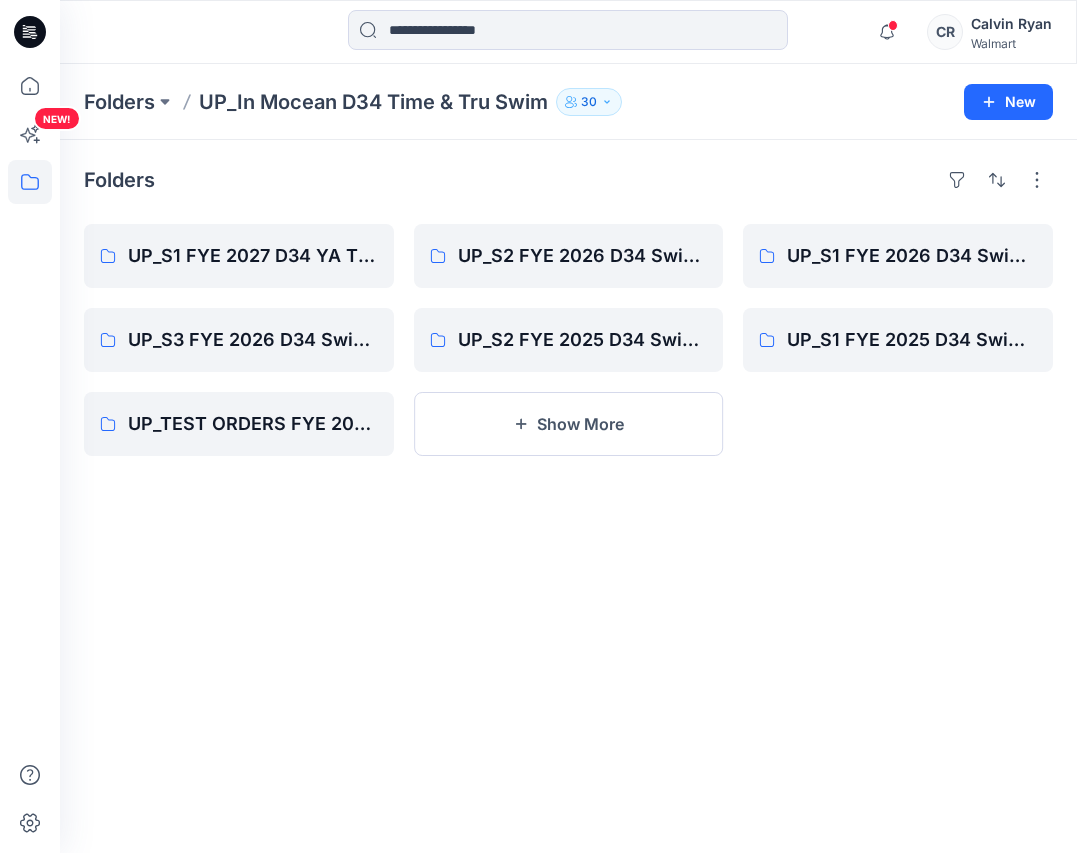 click on "UP_In Mocean D34 Time & Tru Swim" at bounding box center [373, 102] 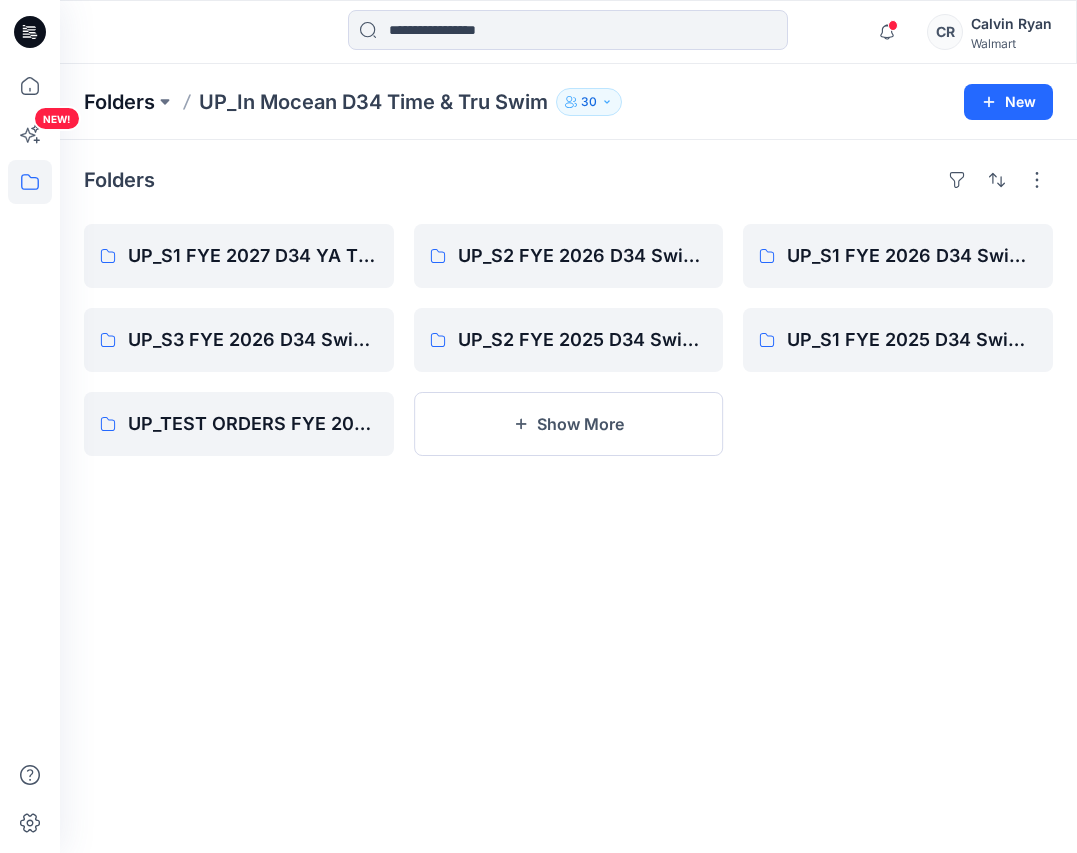 click on "Folders" at bounding box center [119, 102] 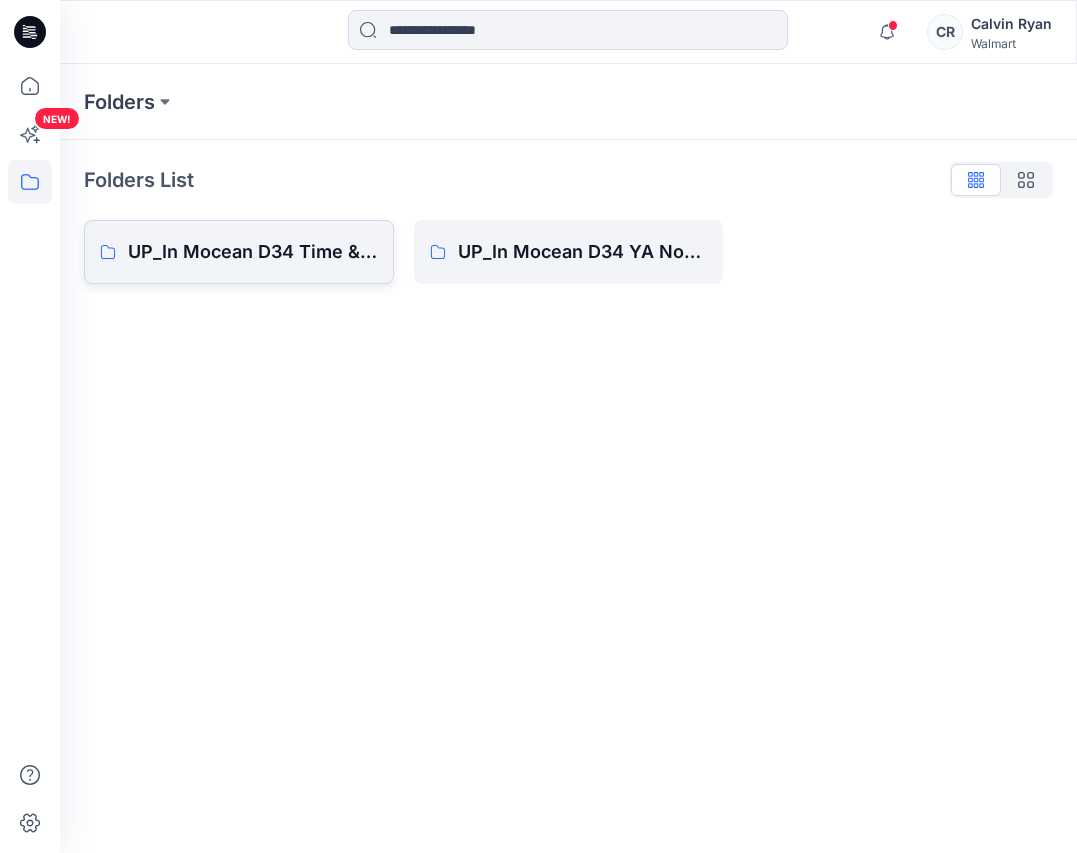 click on "UP_In Mocean D34 Time & Tru Swim" at bounding box center (253, 252) 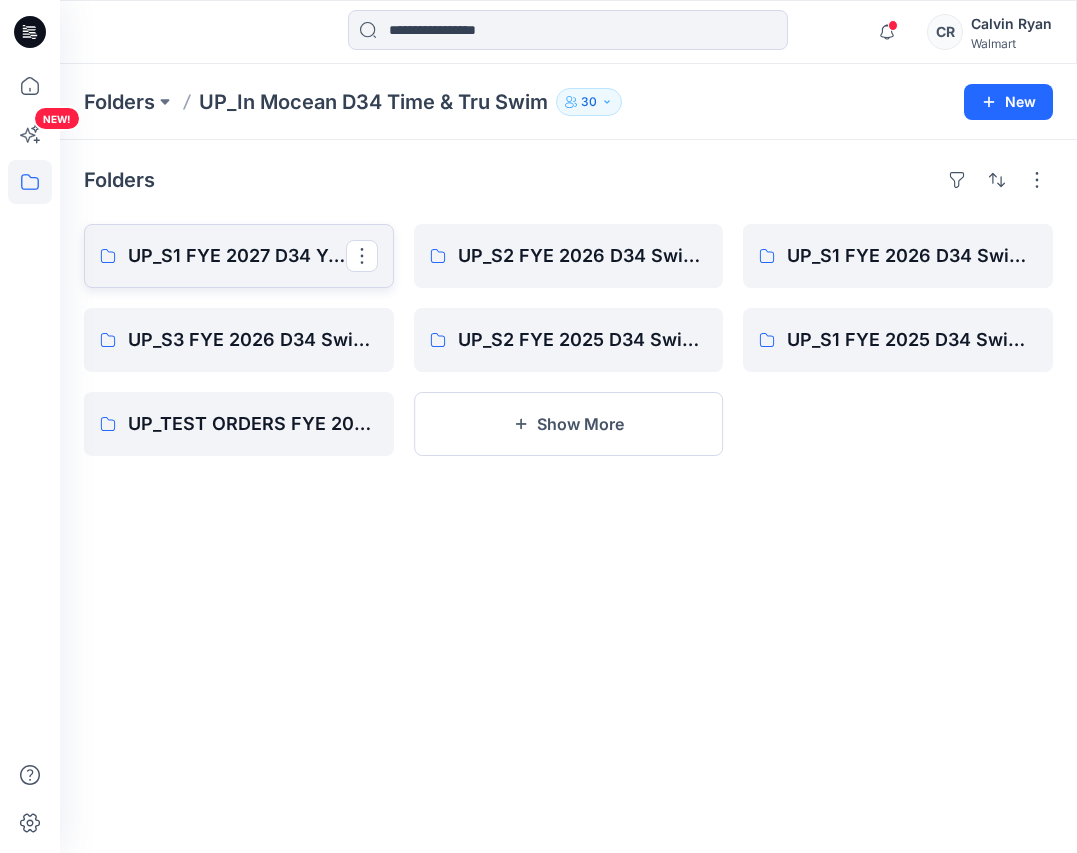click on "UP_S1 FYE 2027 D34 YA TIME & True Swim InMocean" at bounding box center (237, 256) 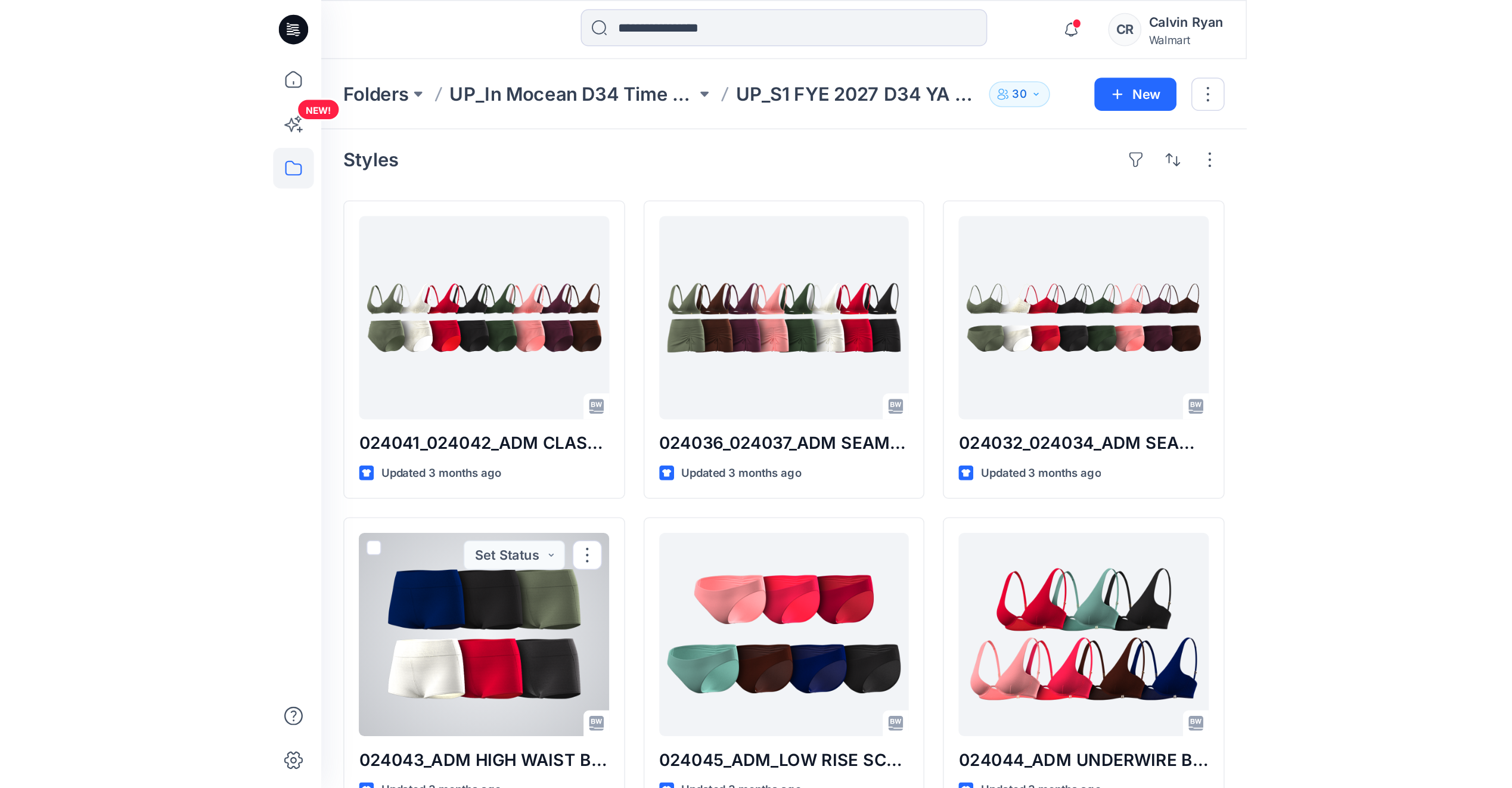 scroll, scrollTop: 0, scrollLeft: 0, axis: both 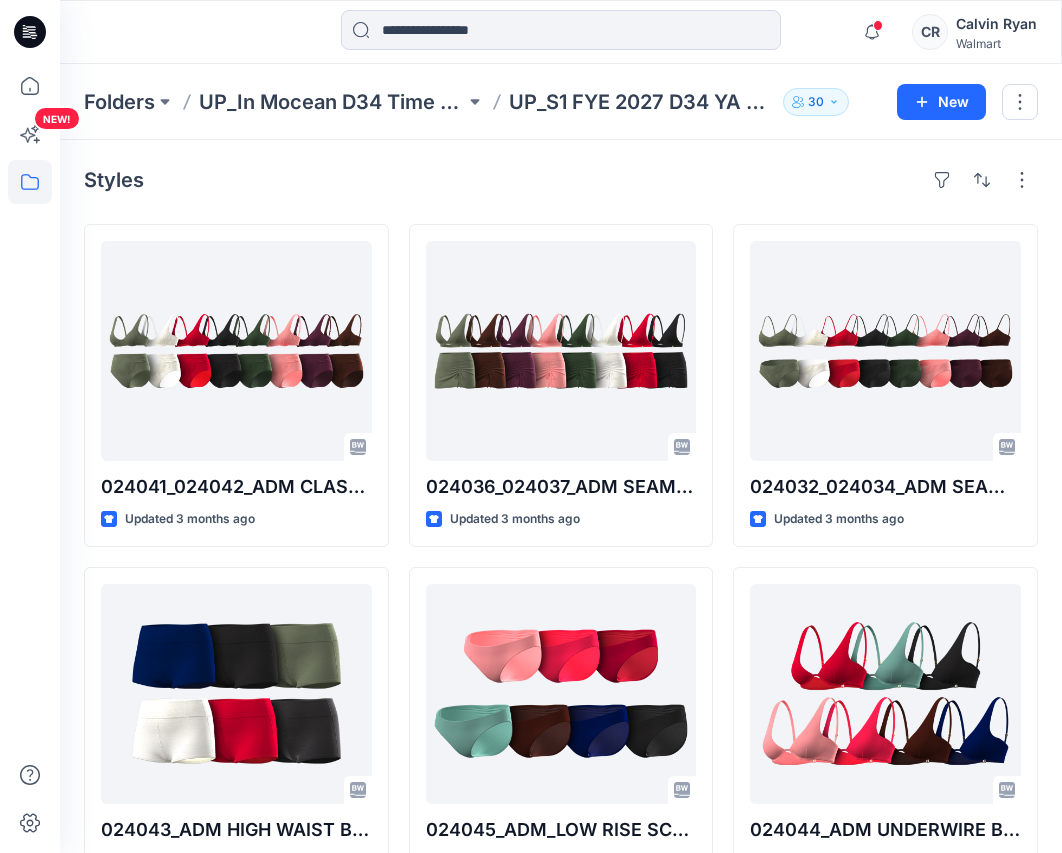 click on "Styles 024041_024042_ADM CLASSIC UNDERWIRE BRA AND SHIRRED FRONT HIGH WAIST BOTTOM REGULAR LEG BIKINI Updated 3 months ago 024043_ADM HIGH WAIST BOY SHORT Updated 3 months ago 024040_ADM PRINCESS SEAM SQUARE NECK ONE PIECE MID LEG BIKINI Updated 3 months ago 024045_ADM CLEAN FINISH MID RISE Updated 3 months ago 024052_ADM UNDERWIRE ONE PIECE Updated 3 months ago 024051T_ADM HALTER TALL TRI BANDED BRA Updated 3 months ago TT-T317_ADM BASIC SQUARE NECK BRA Updated 3 months ago TT-T300_ADM RING FRONT BANDEAU Updated 3 months ago 024036_024037_ADM SEAMED TALL TRI AND SLIT HIGH WAIST SWIM SKIRT Updated 3 months ago 024045_ADM_LOW RISE SCOOP BOTTOM MID LEG BIKINI Updated 3 months ago 024039_ADM PLUNGE ONE PIECE REGULAR LEG BIKINI Updated 3 months ago 024052_ADM SQUARE WIRE BRA Updated 3 months ago 024052_ADM FAUX WRAP CAMI ONE PIECE Updated 3 months ago TT-T302_ADM BASIC SQUARE NECK BRA Updated 3 months ago TT-B317_ADM BASIC MIDRISE BOTTOM Updated 3 months ago TT-T322_ADM RING FRONT BANDEAU Updated 3 months ago" at bounding box center [561, 1590] 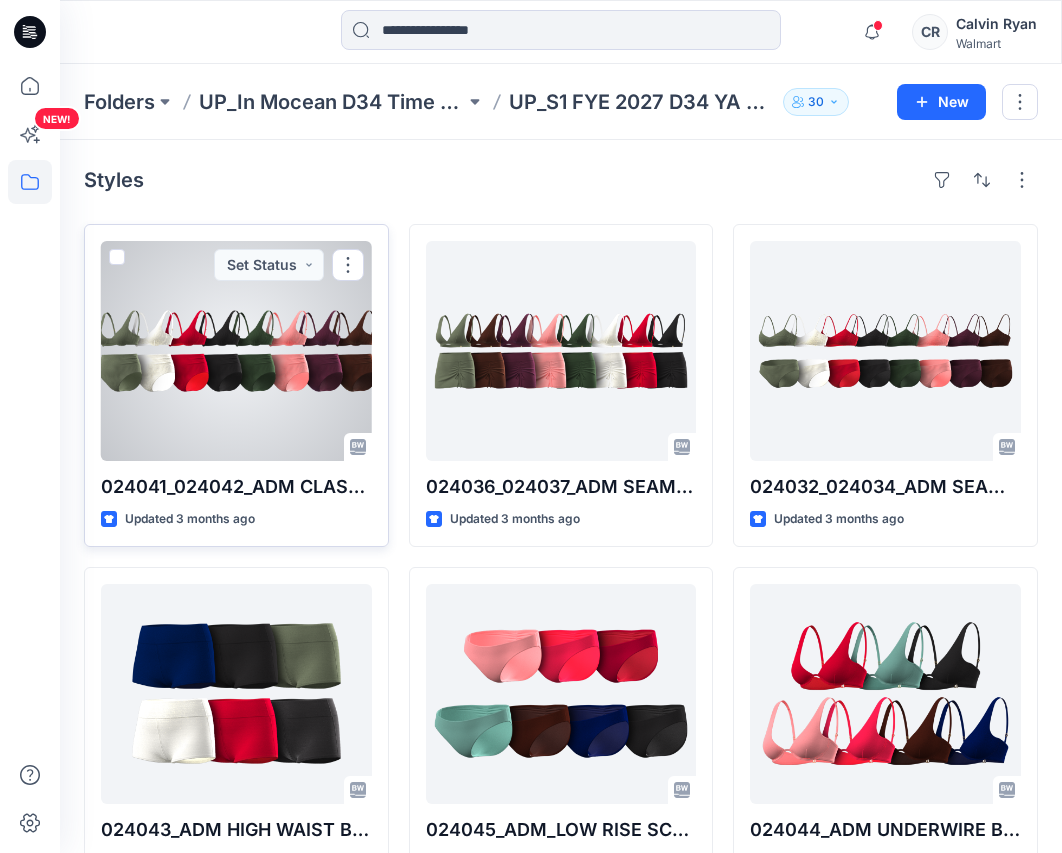 click at bounding box center [236, 351] 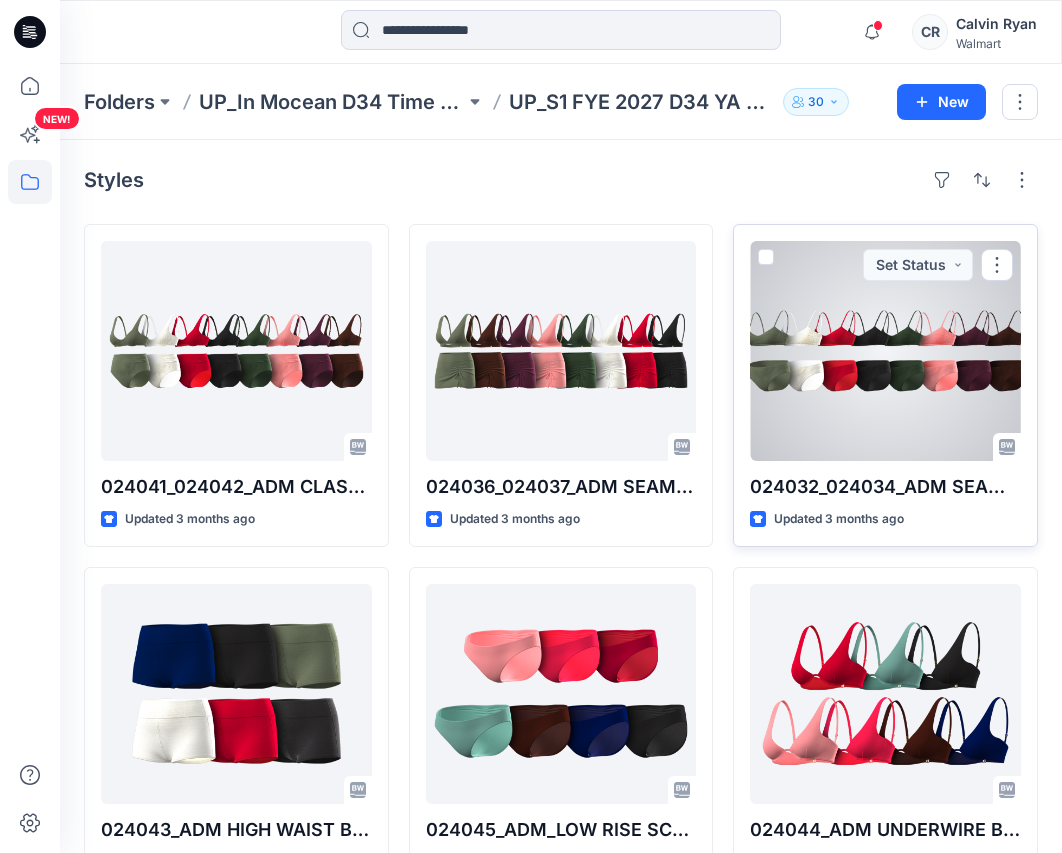 click at bounding box center [885, 351] 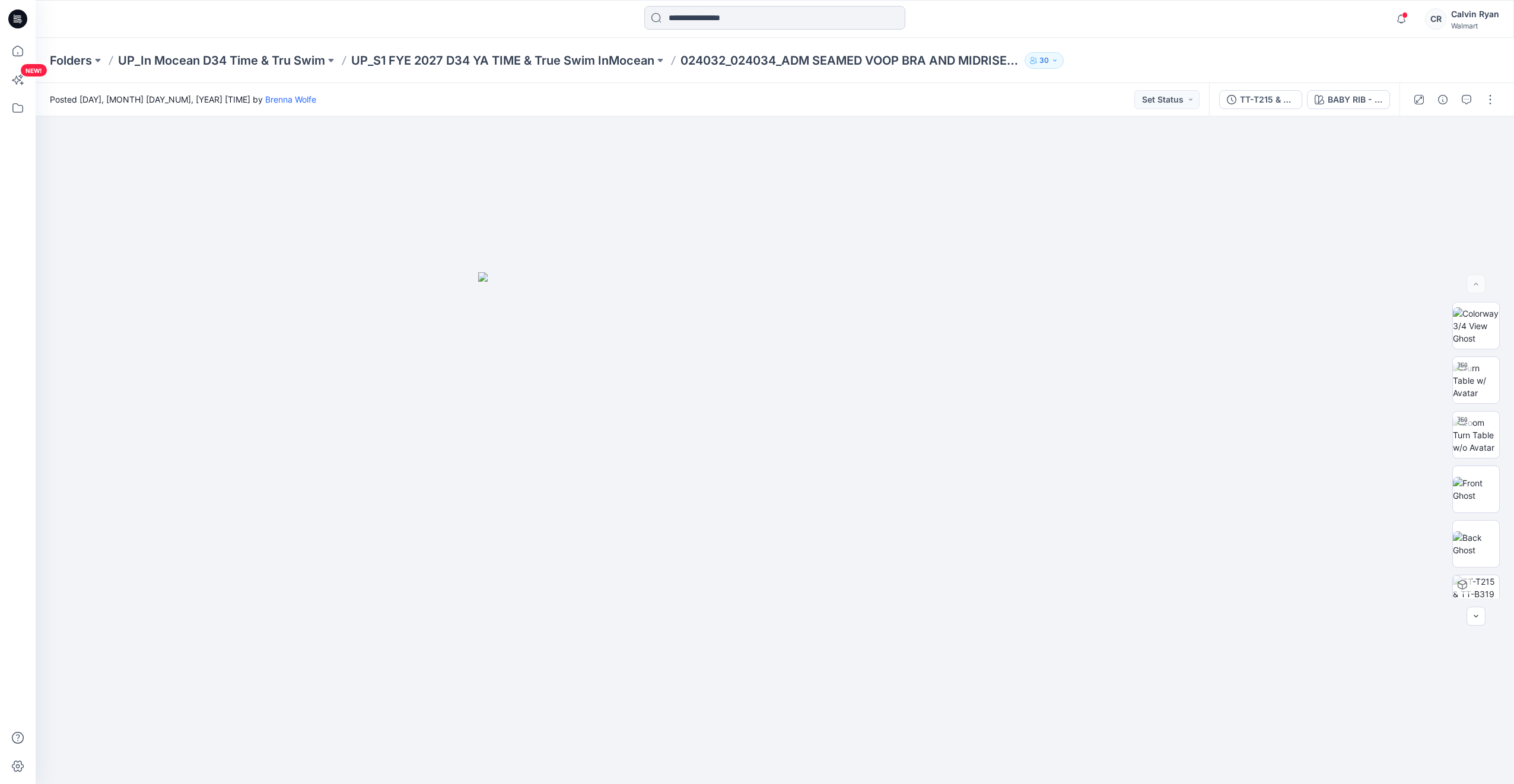 click at bounding box center [775, 18] 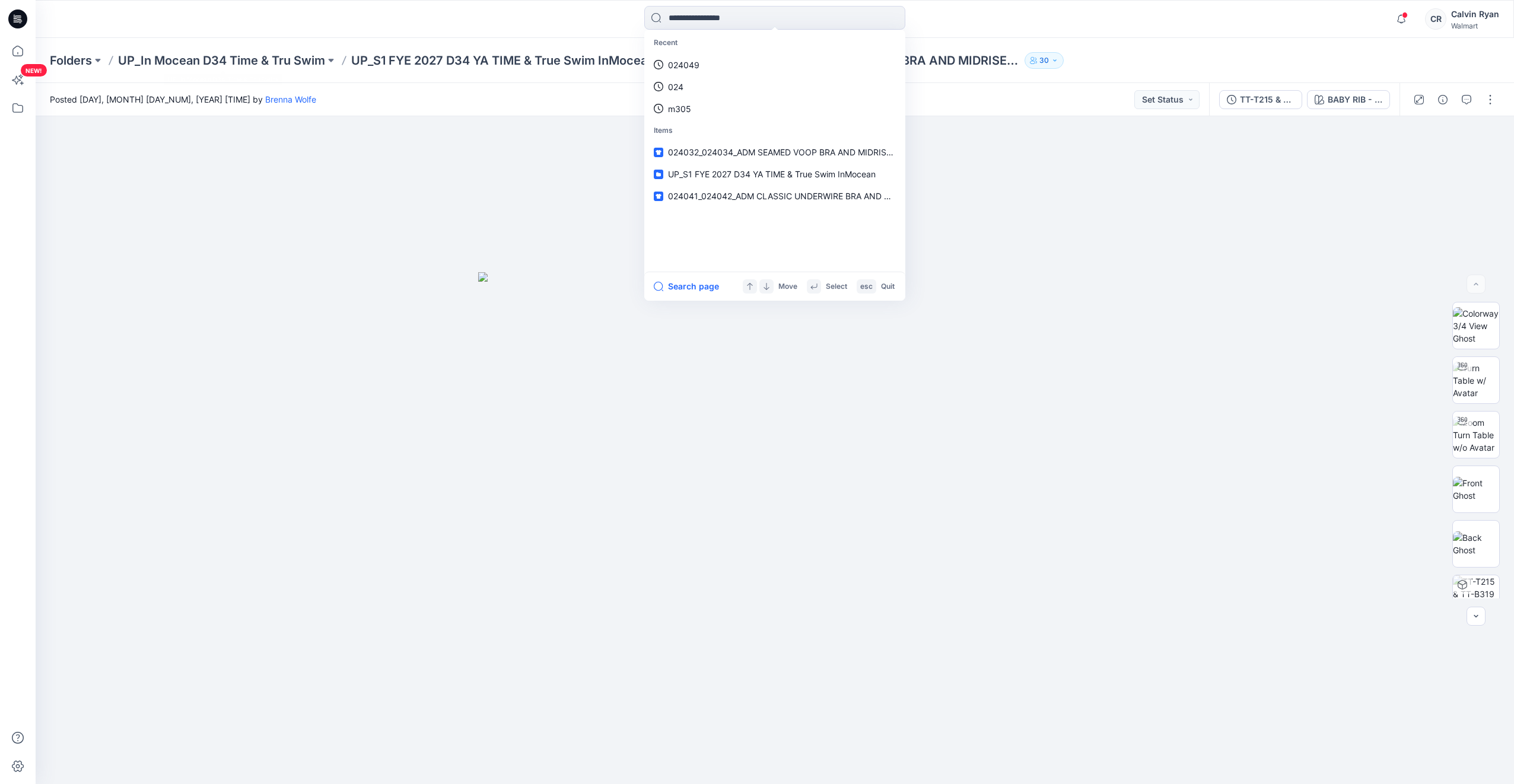 drag, startPoint x: 374, startPoint y: 31, endPoint x: 399, endPoint y: 29, distance: 25.079872 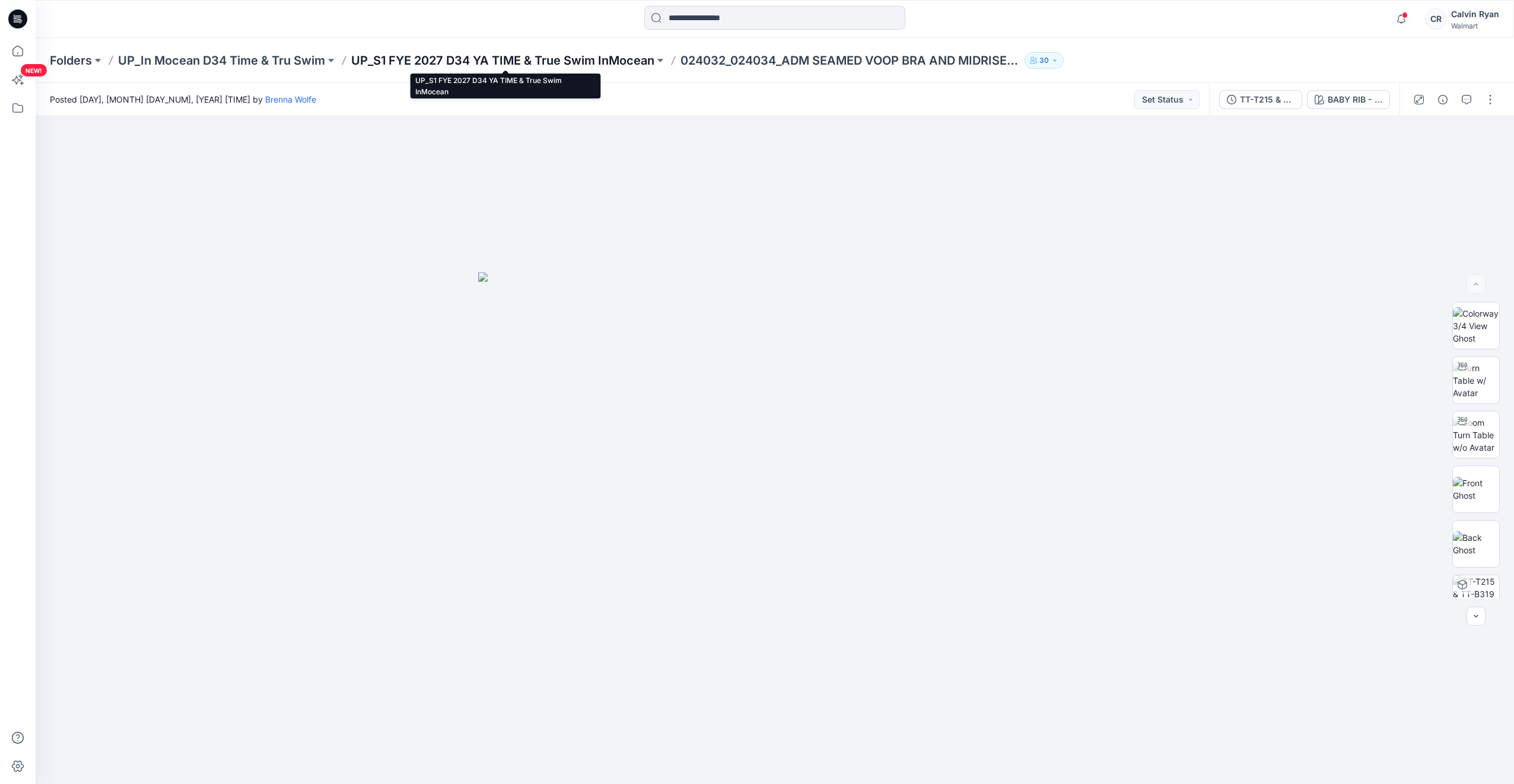 click on "UP_S1 FYE 2027 D34 YA TIME & True Swim InMocean" at bounding box center [502, 60] 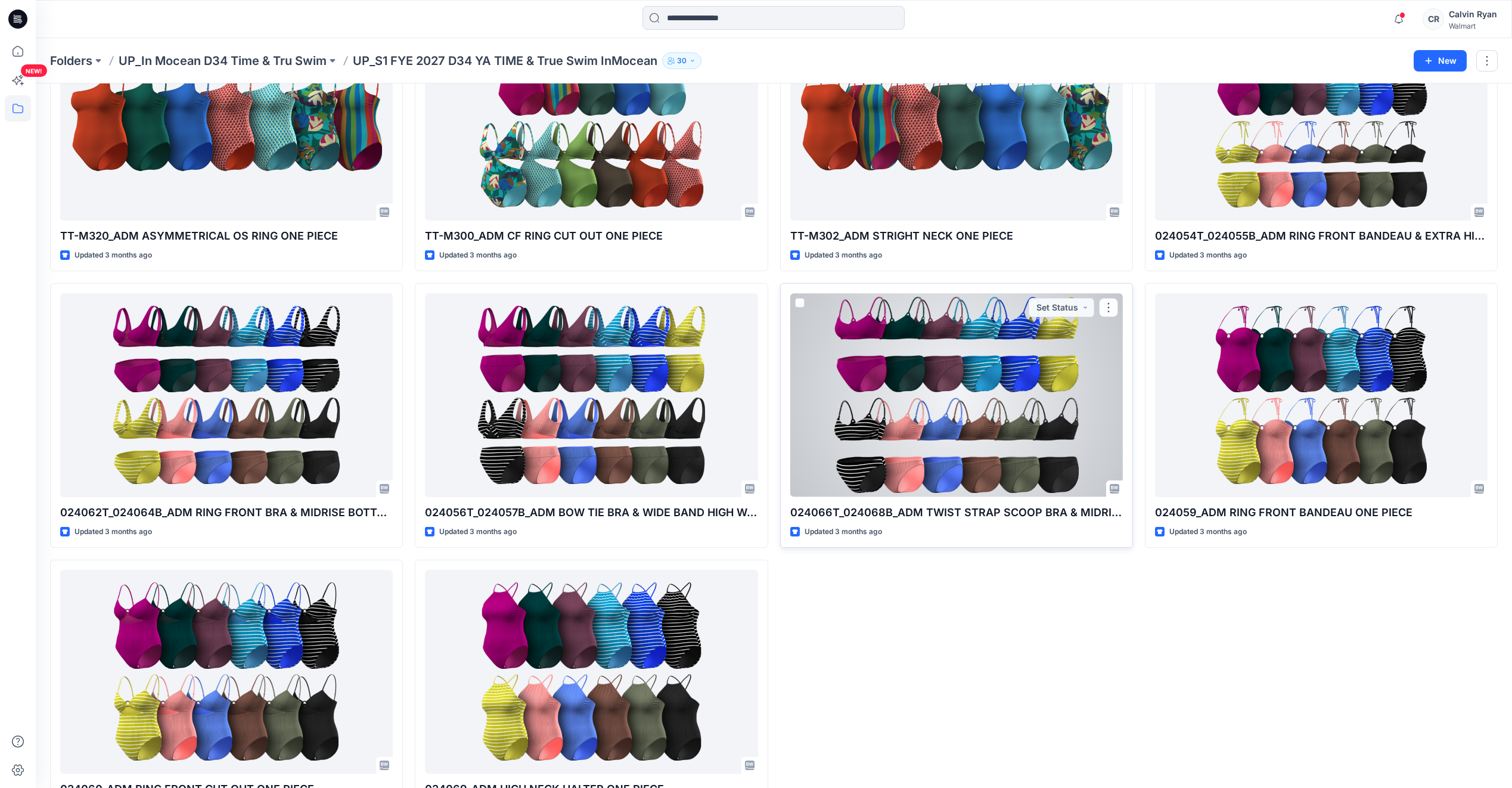 scroll, scrollTop: 1837, scrollLeft: 0, axis: vertical 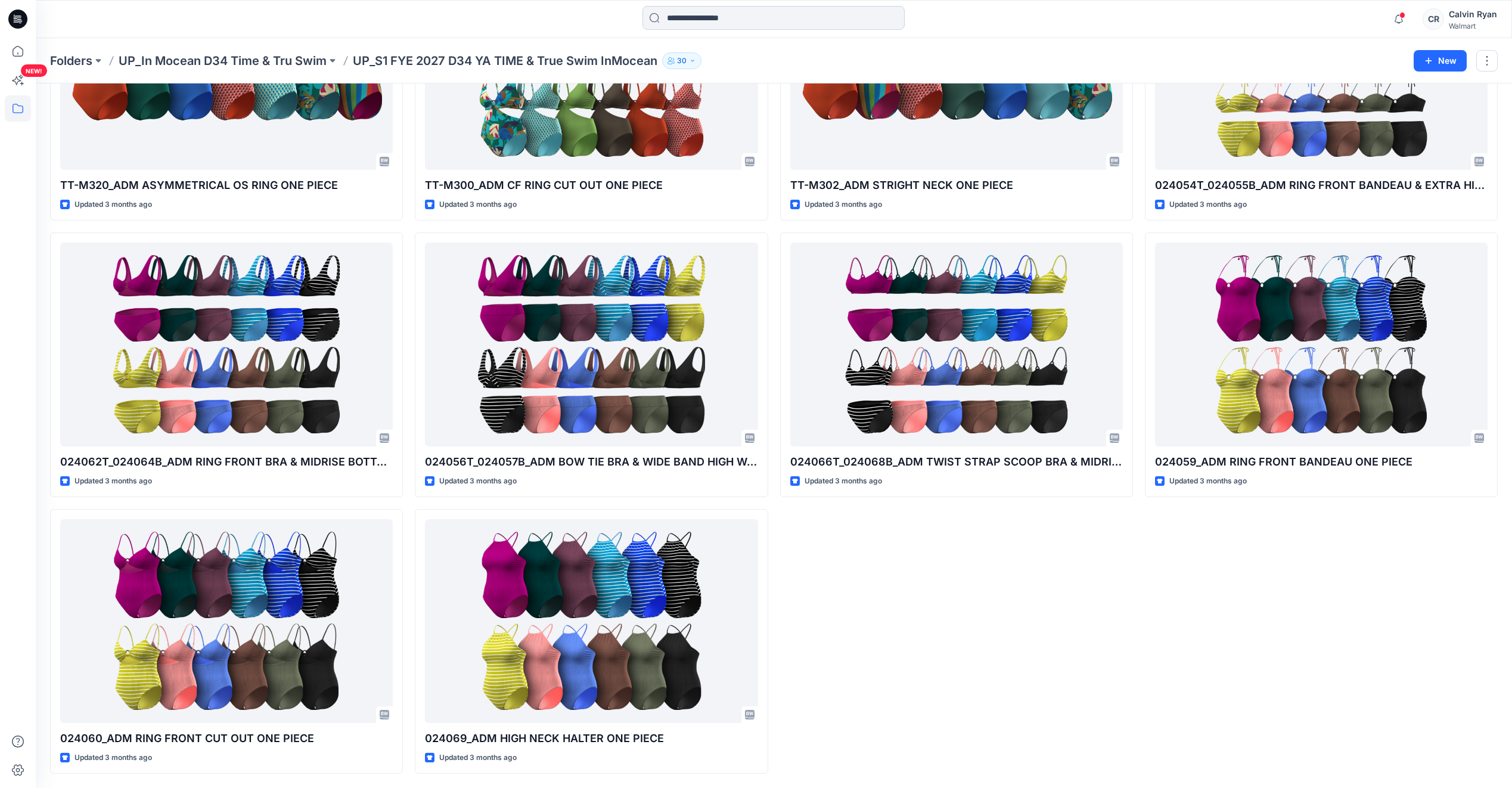 click at bounding box center [774, 18] 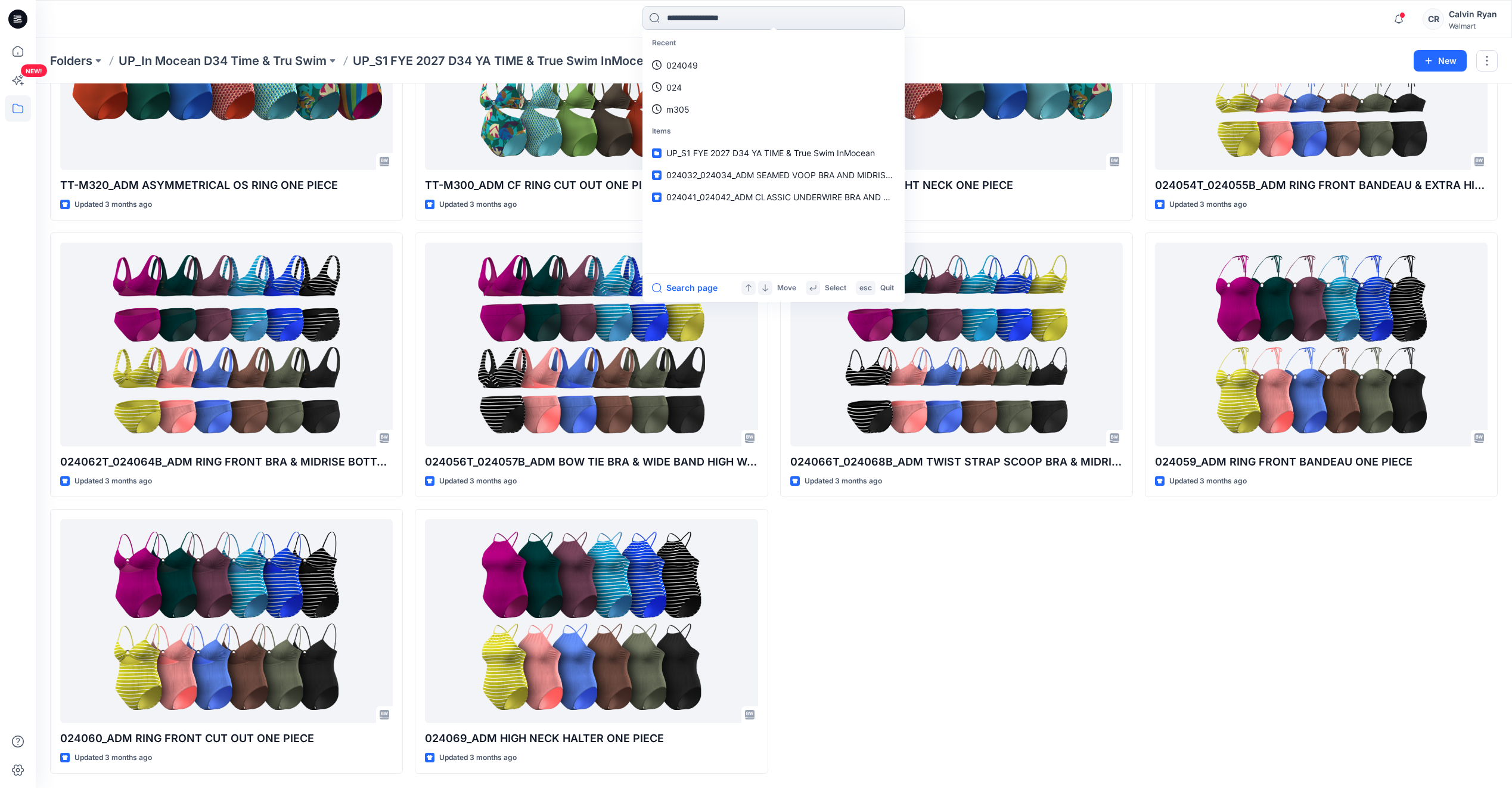click on "Recent 024049 024 m305 Items UP_S1 FYE 2027 D34 YA TIME & True Swim InMocean 024032_024034_ADM SEAMED VOOP BRA AND MIDRISE BOTTOM REGULAR LEG BIKINI 024041_024042_ADM CLASSIC UNDERWIRE BRA AND SHIRRED FRONT HIGH WAIST BOTTOM REGULAR LEG BIKINI" at bounding box center [774, 151] 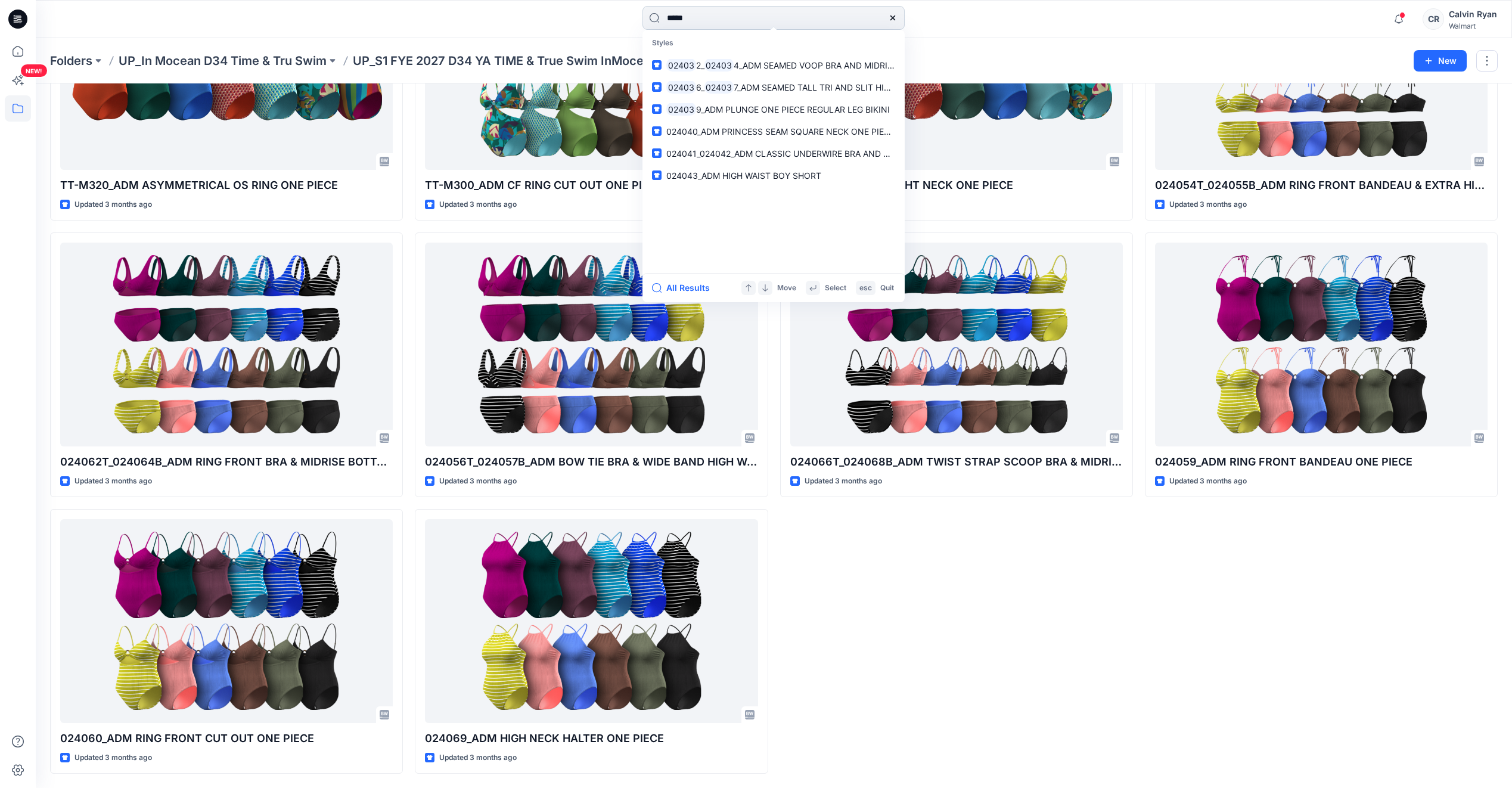 type on "******" 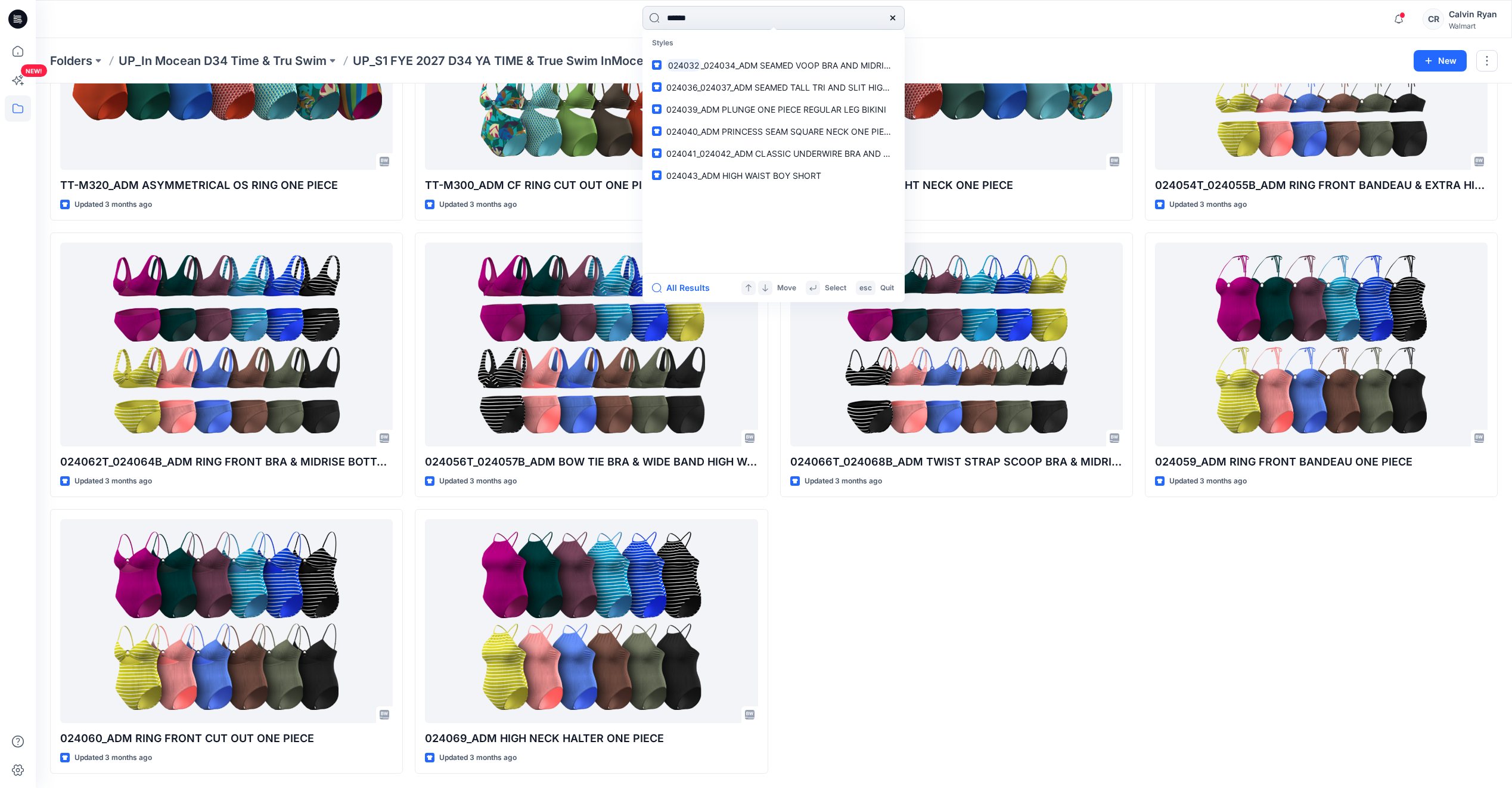 type 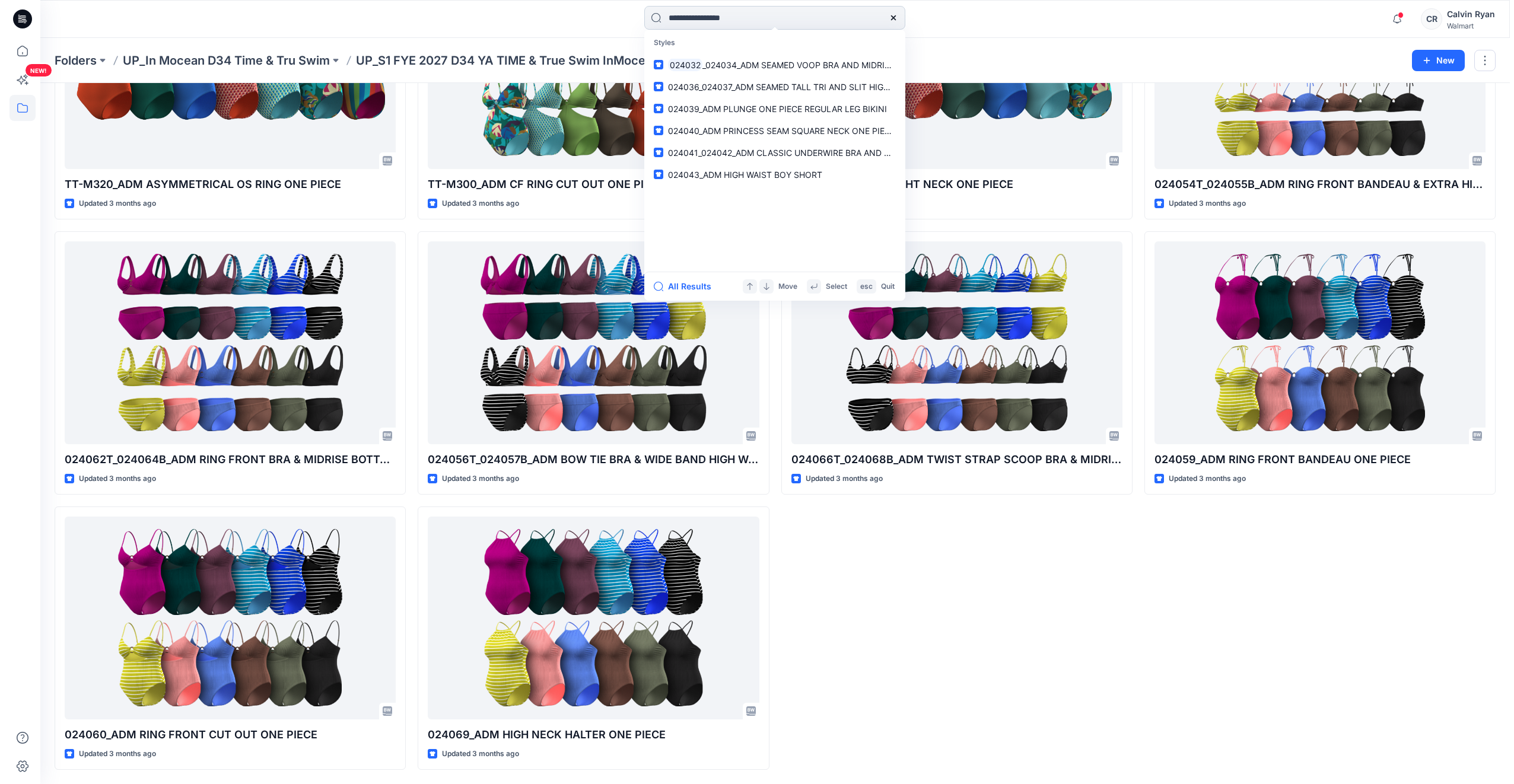 scroll, scrollTop: 0, scrollLeft: 0, axis: both 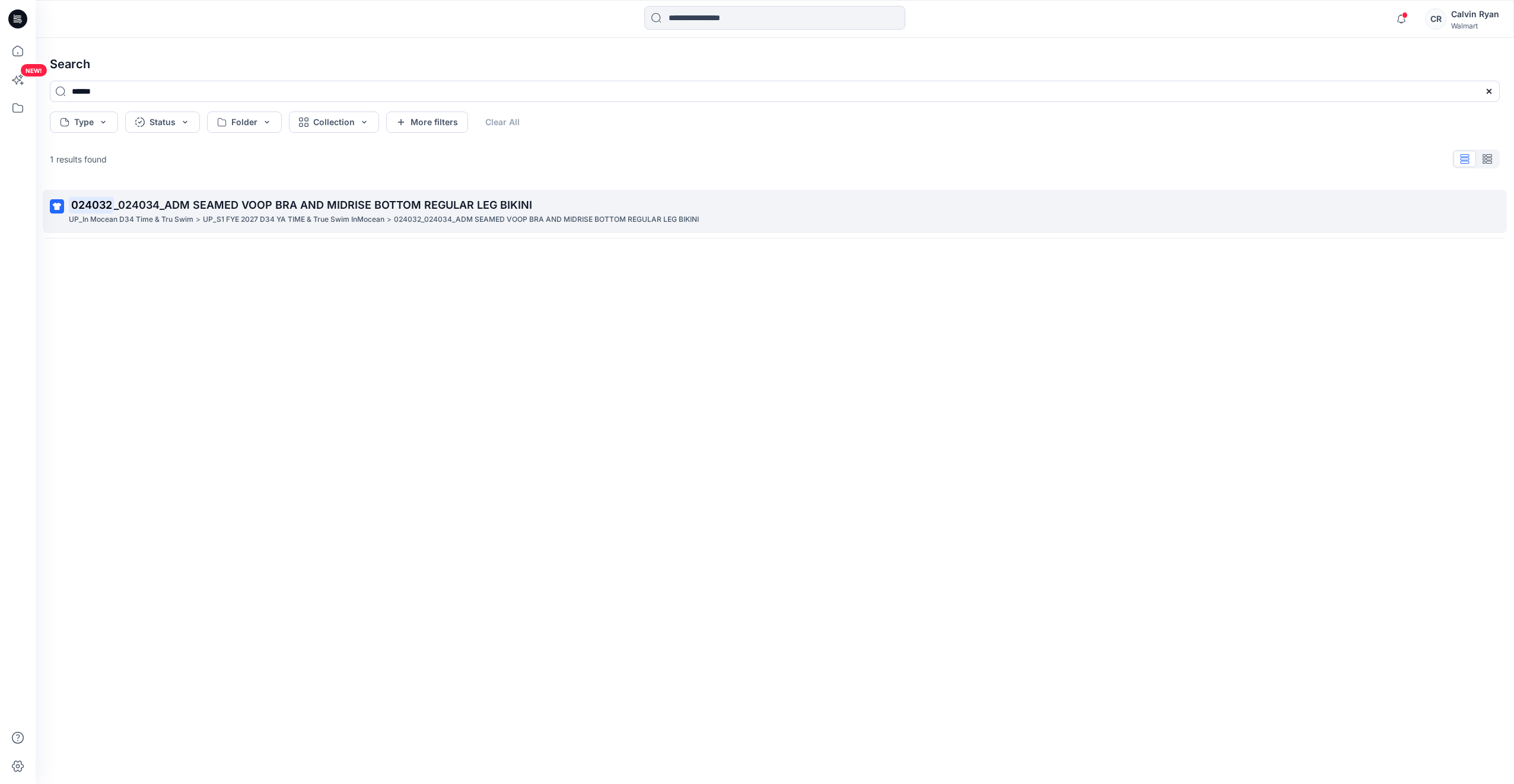 click on "024032_024034_ADM SEAMED VOOP BRA AND MIDRISE BOTTOM REGULAR LEG BIKINI" at bounding box center [546, 219] 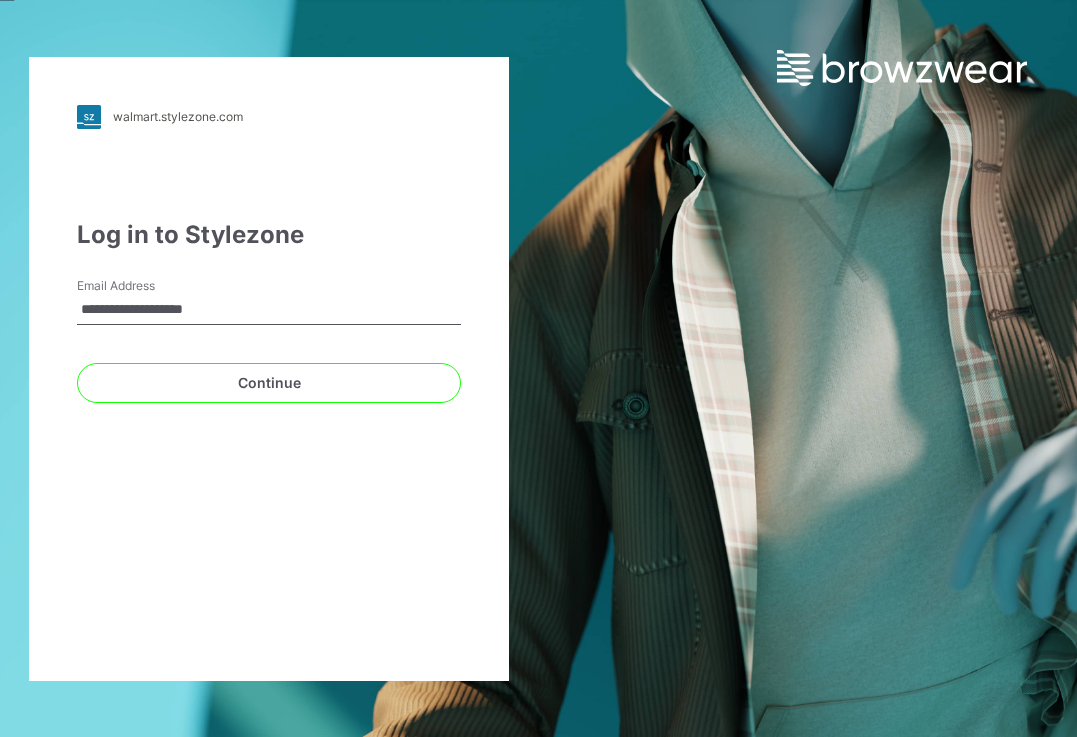 scroll, scrollTop: 0, scrollLeft: 0, axis: both 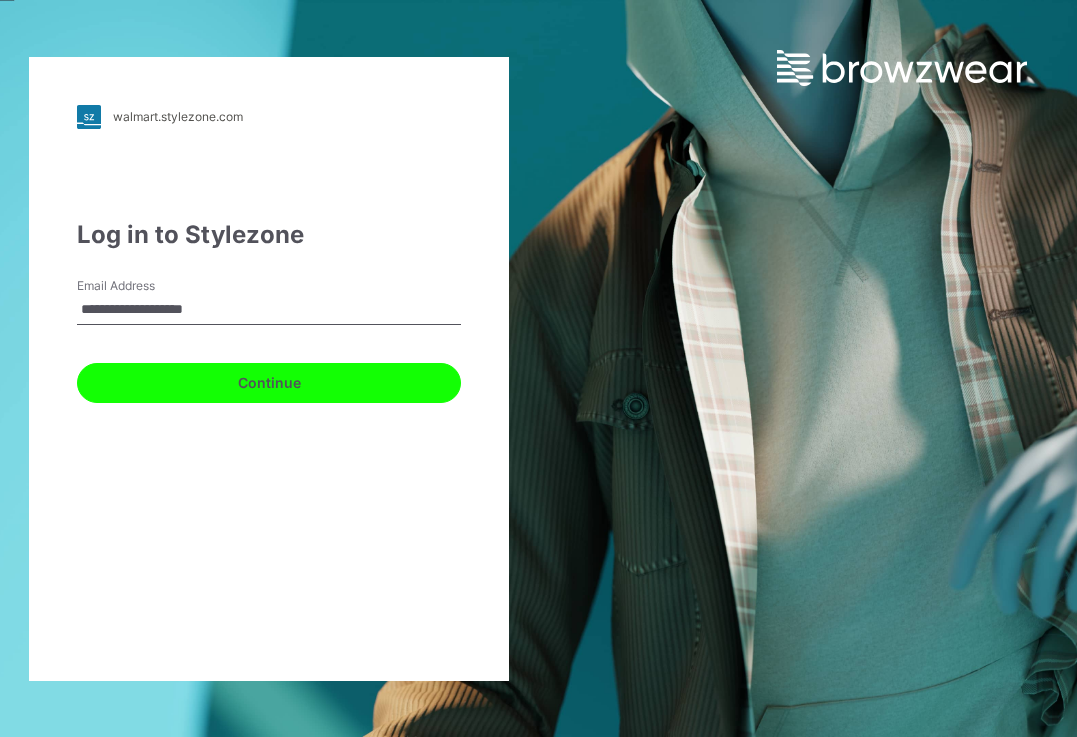 click on "Continue" at bounding box center [269, 383] 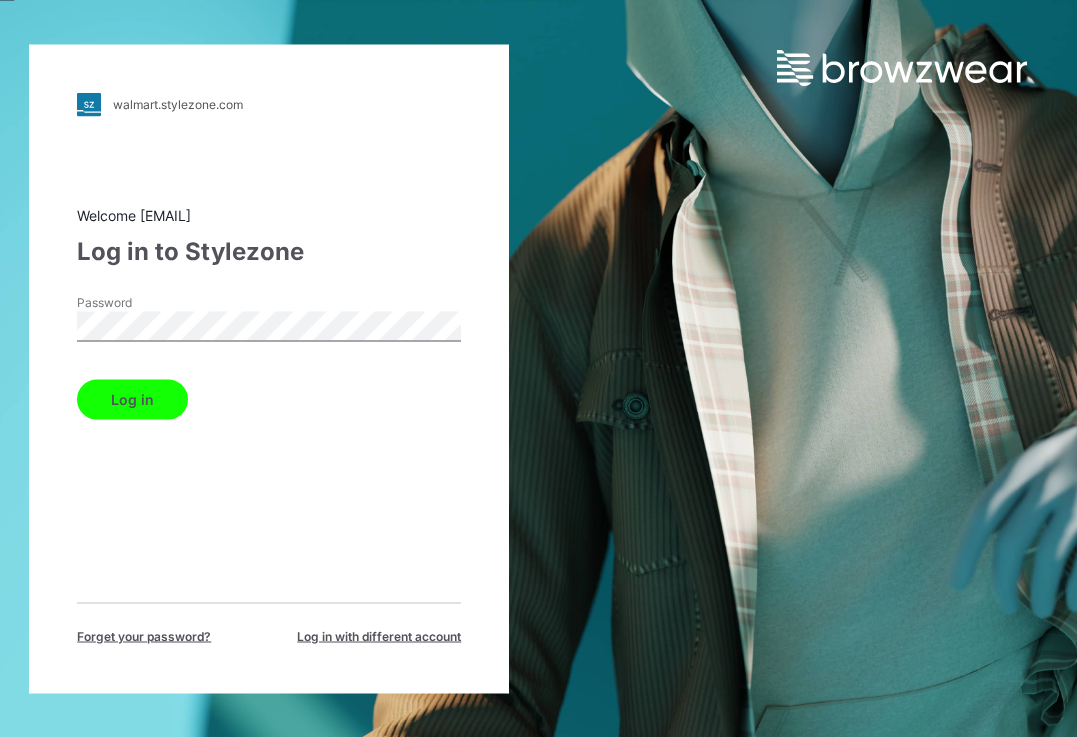 click on "Password" at bounding box center [147, 302] 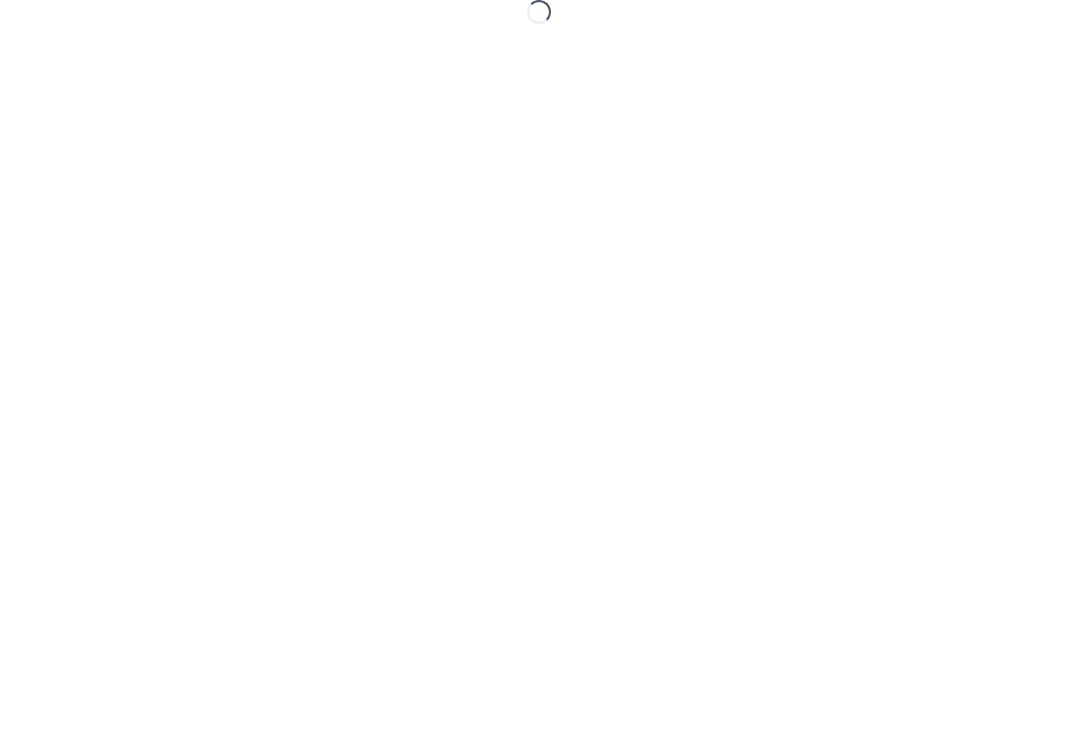 scroll, scrollTop: 0, scrollLeft: 0, axis: both 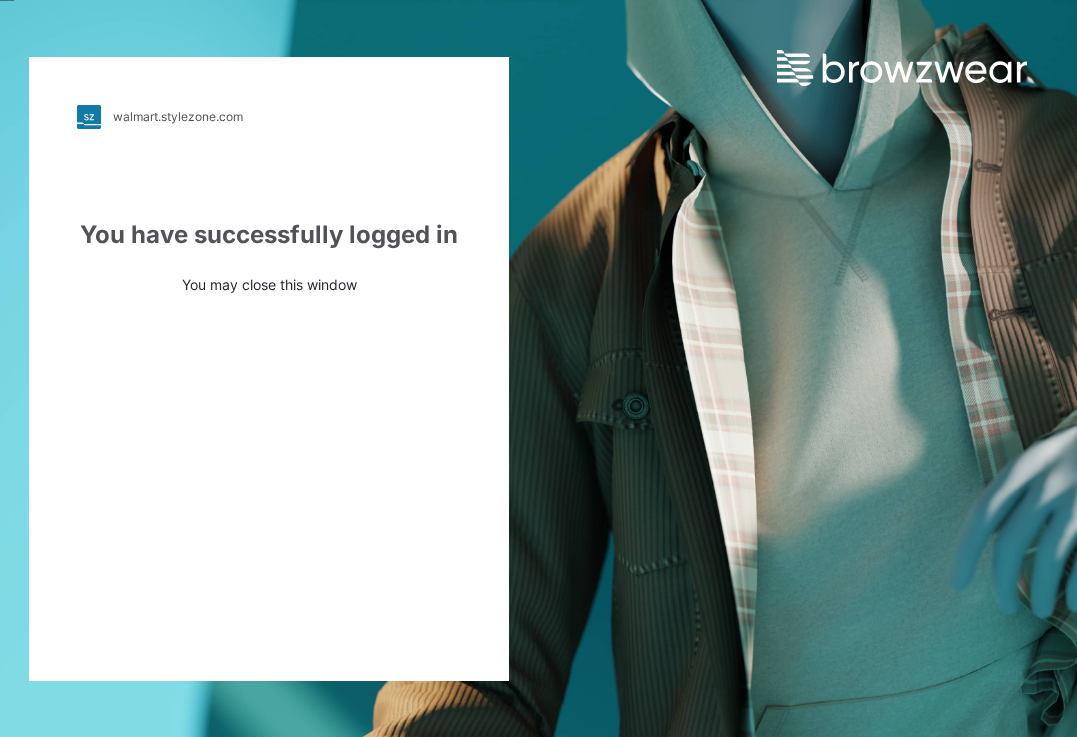 click on "You may close this window" at bounding box center (269, 284) 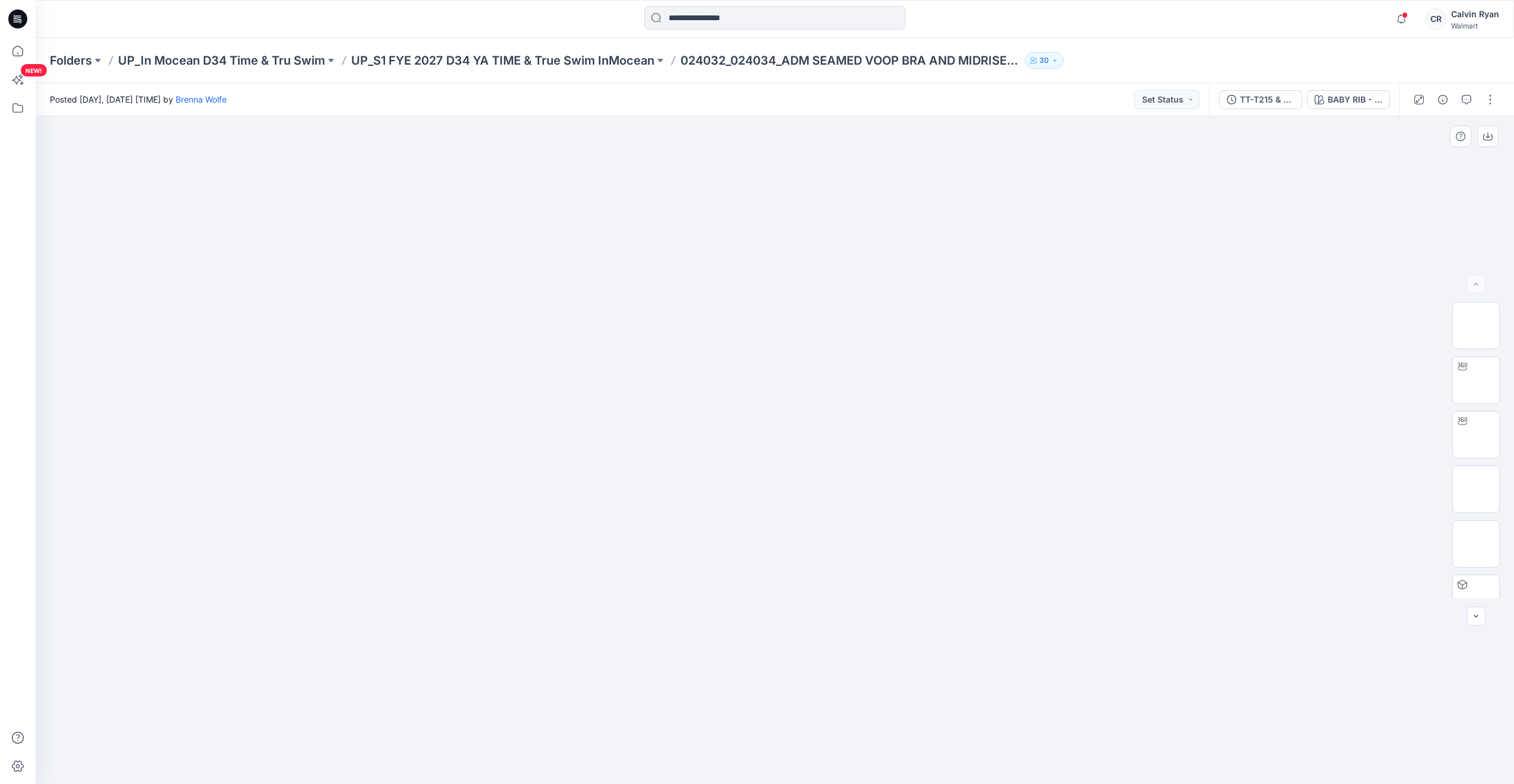scroll, scrollTop: 0, scrollLeft: 0, axis: both 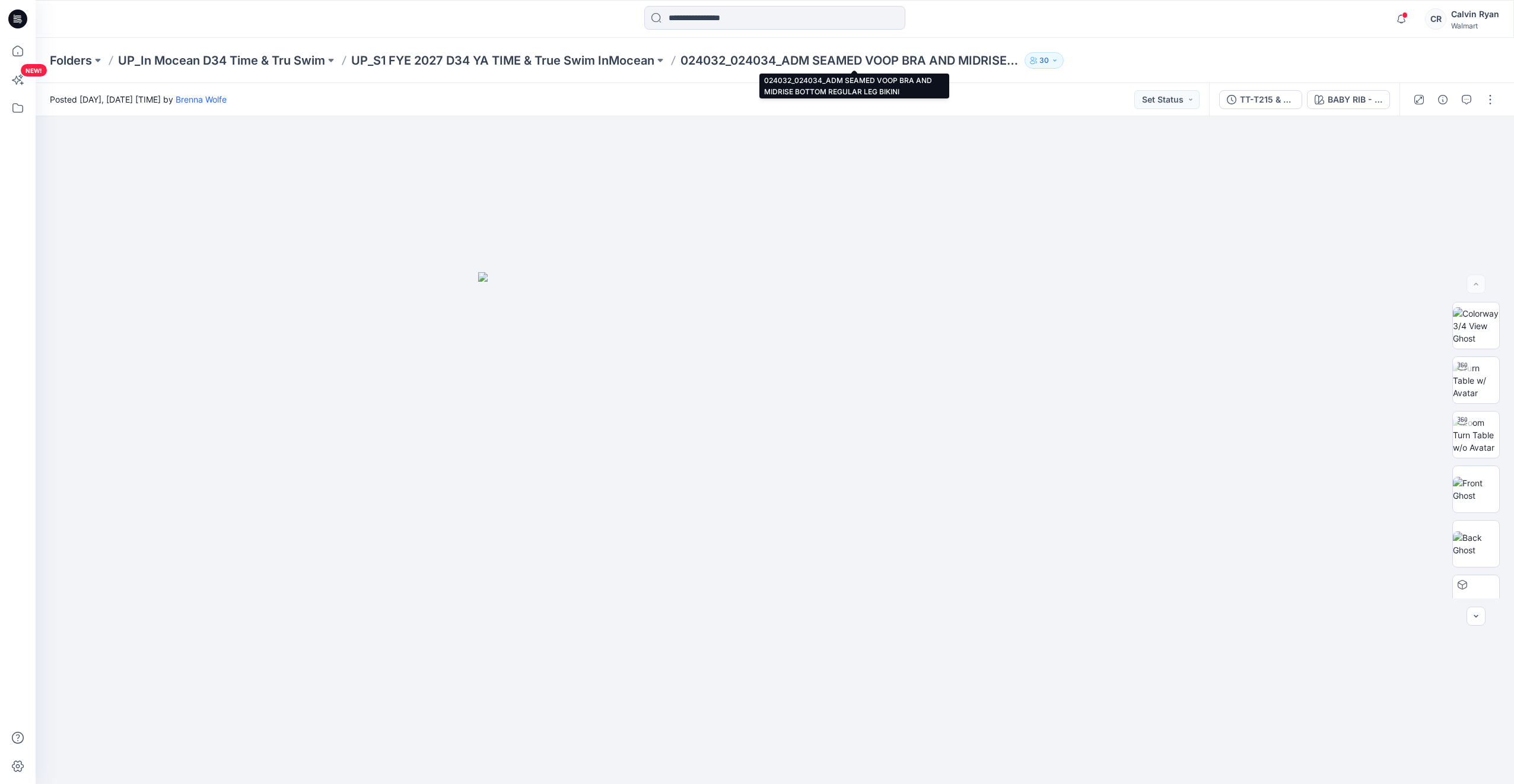 click on "024032_024034_ADM SEAMED VOOP BRA AND MIDRISE BOTTOM REGULAR LEG BIKINI" at bounding box center (850, 60) 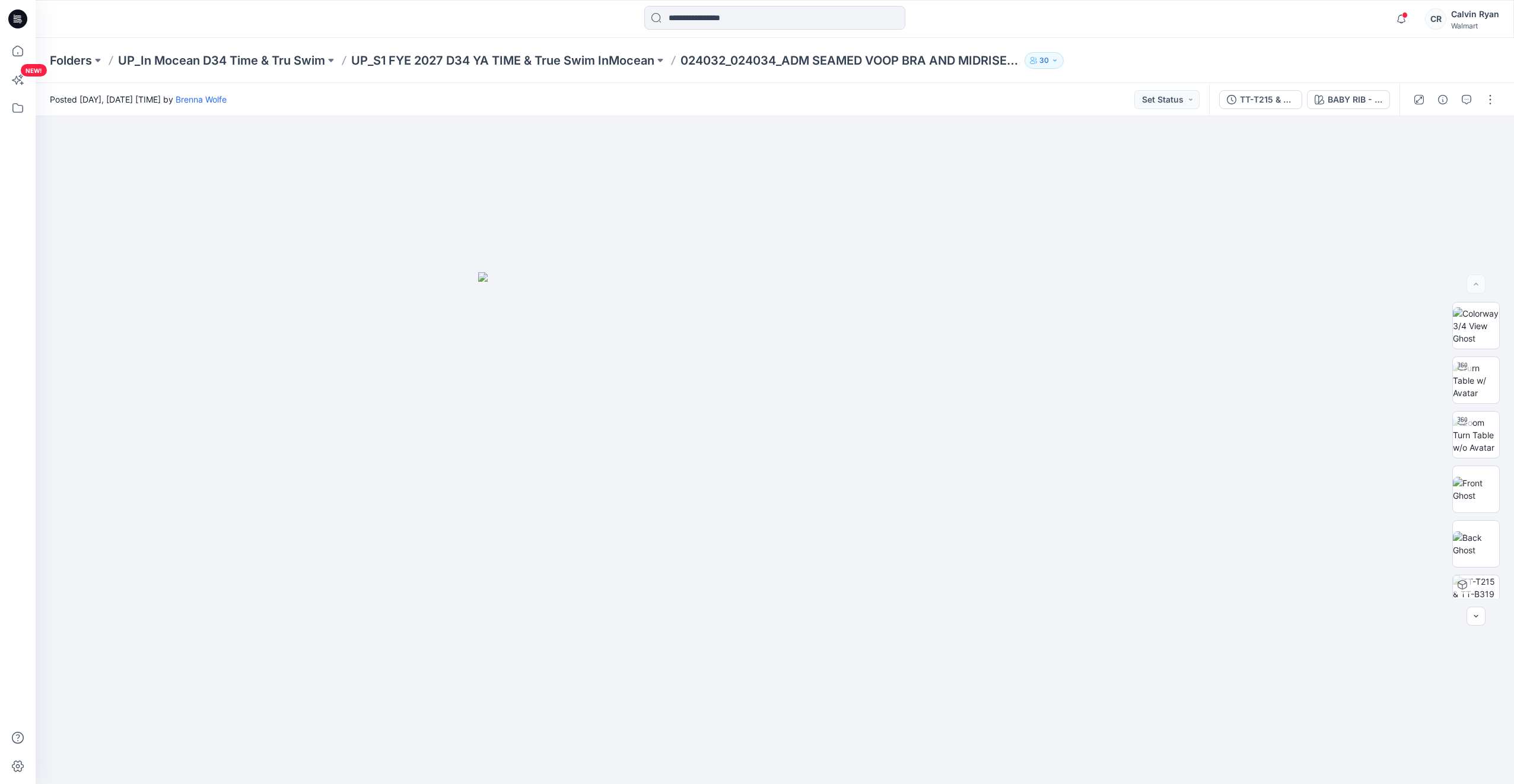 click on "024032_024034_ADM SEAMED VOOP BRA AND MIDRISE BOTTOM REGULAR LEG BIKINI" at bounding box center [850, 60] 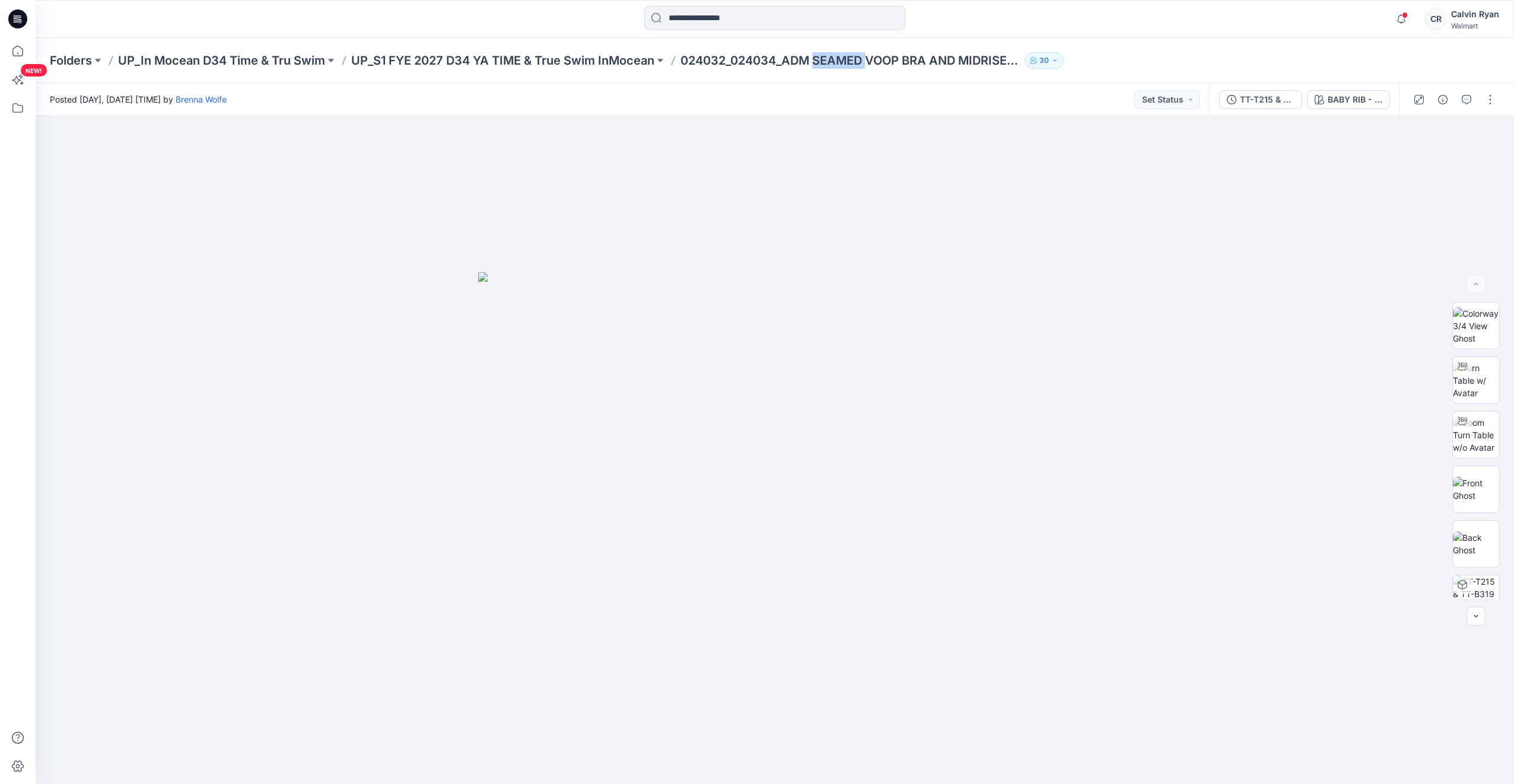click on "024032_024034_ADM SEAMED VOOP BRA AND MIDRISE BOTTOM REGULAR LEG BIKINI" at bounding box center [850, 60] 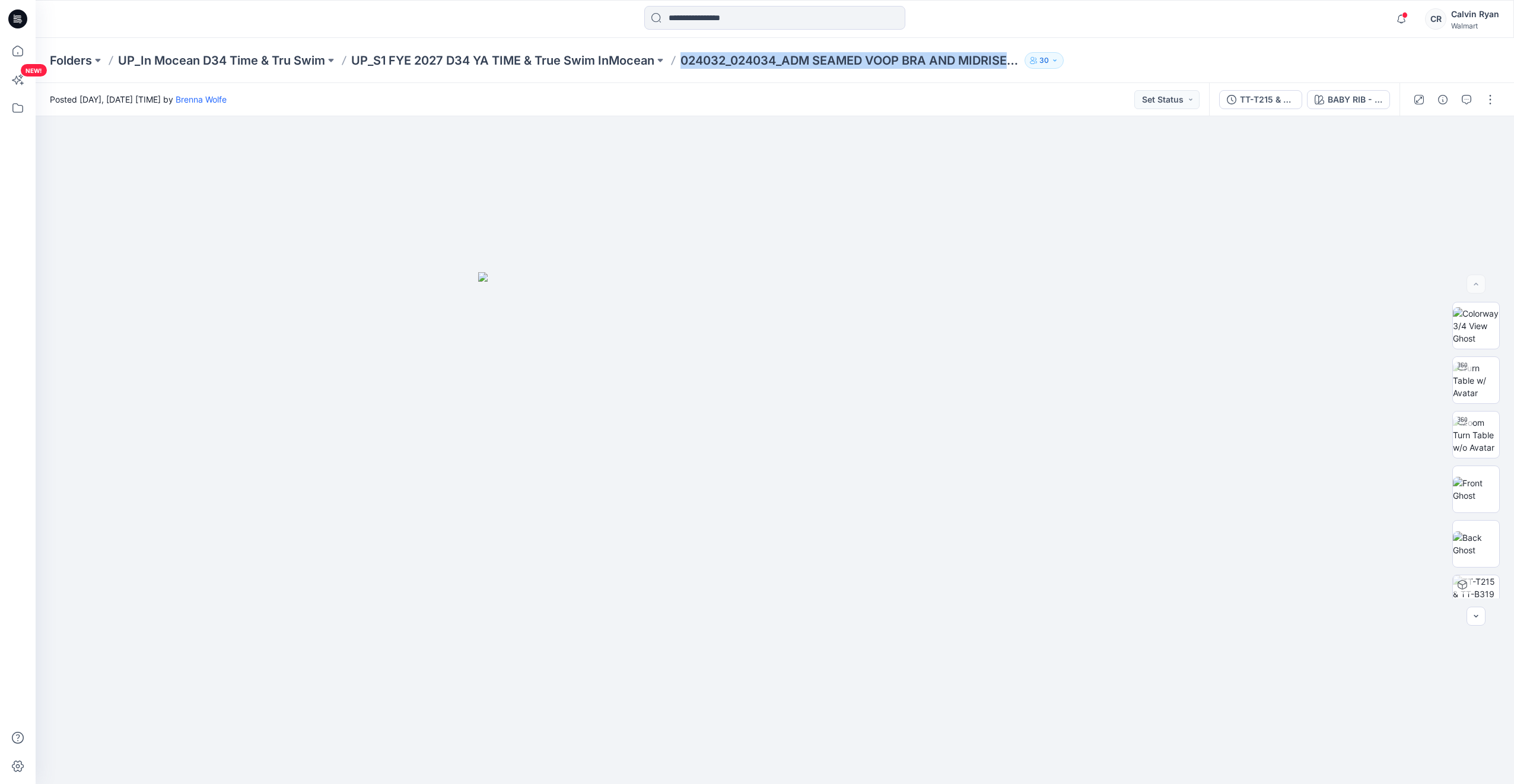 click on "024032_024034_ADM SEAMED VOOP BRA AND MIDRISE BOTTOM REGULAR LEG BIKINI" at bounding box center (850, 60) 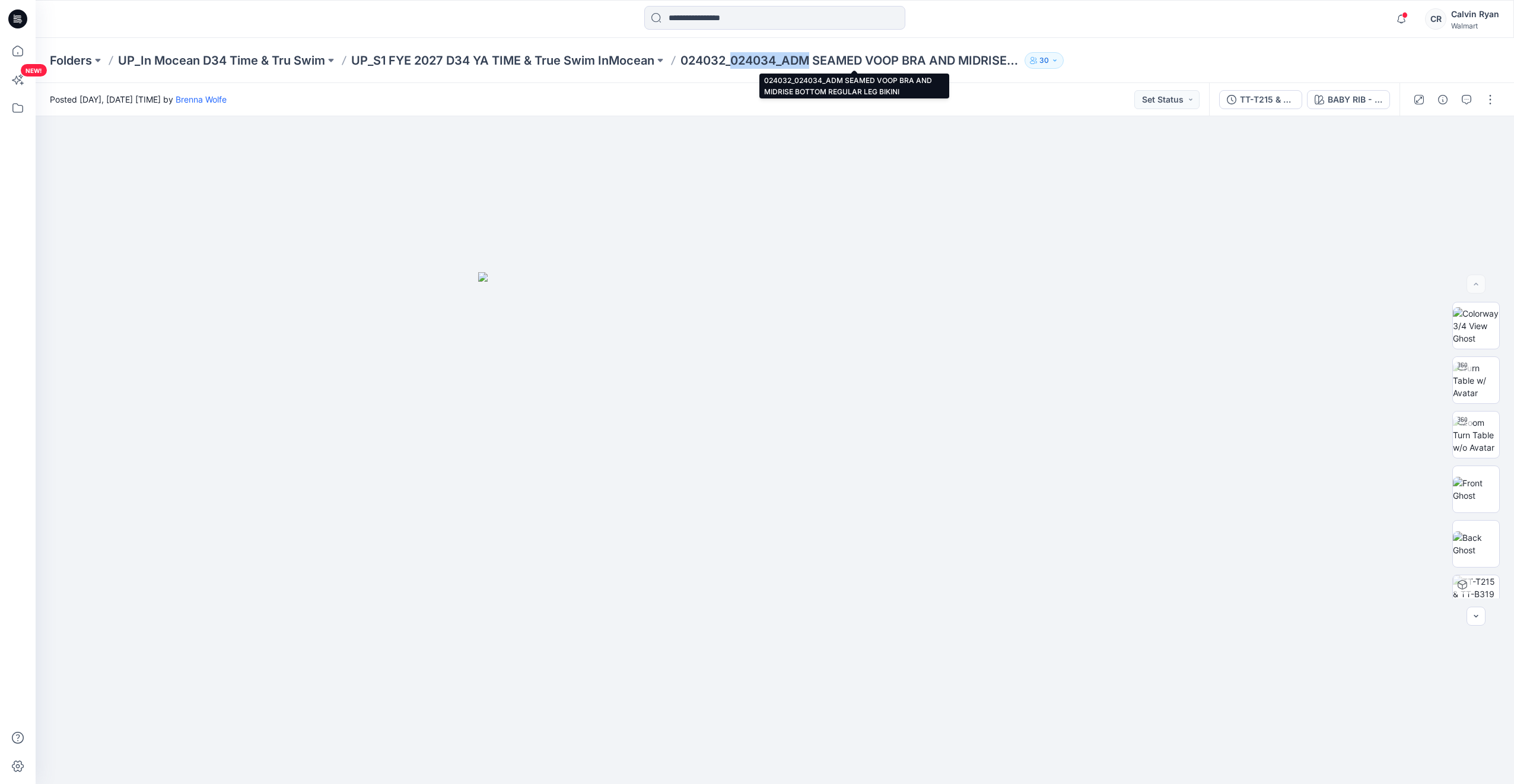 drag, startPoint x: 737, startPoint y: 62, endPoint x: 812, endPoint y: 64, distance: 75.02666 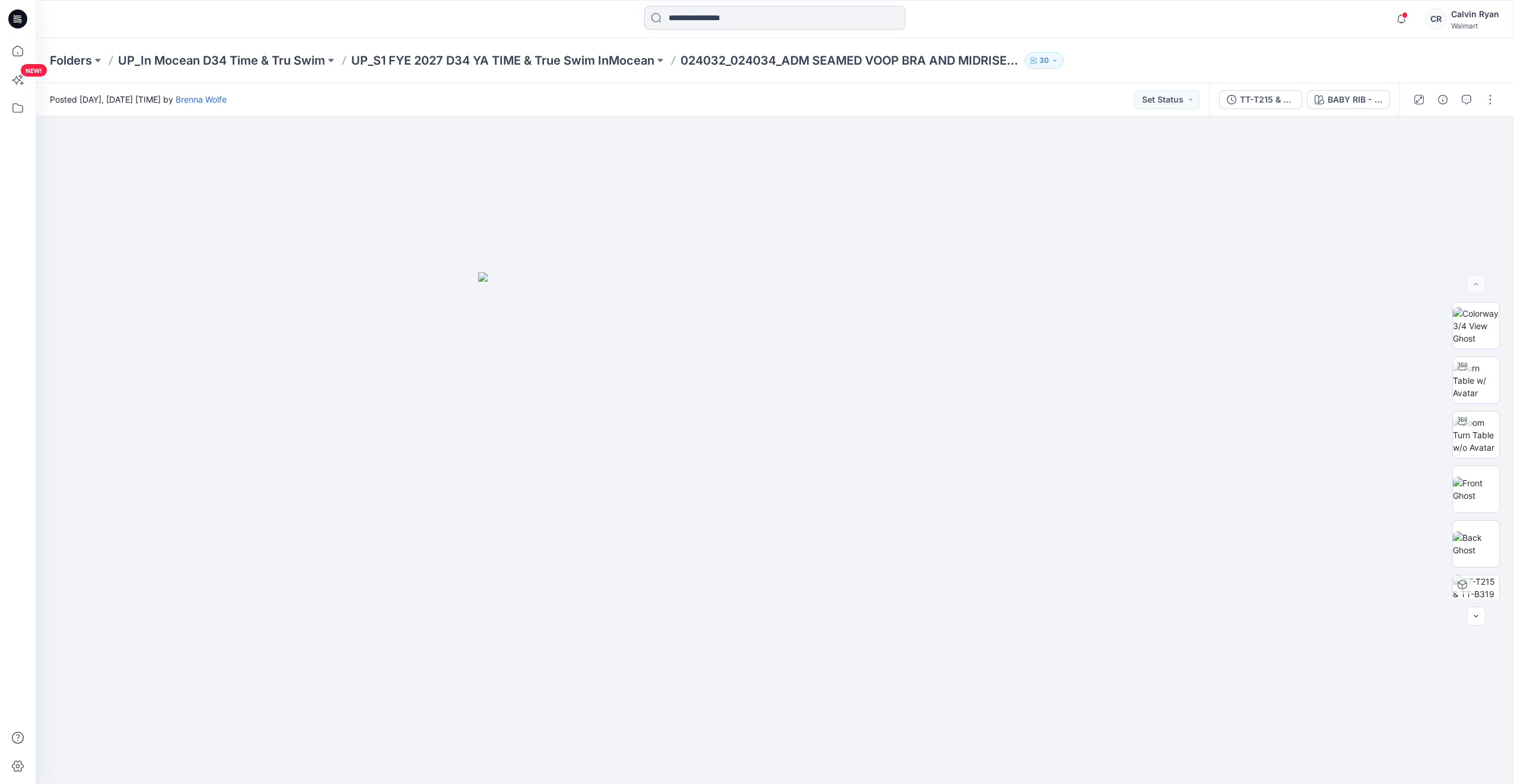 drag, startPoint x: 812, startPoint y: 64, endPoint x: 723, endPoint y: 17, distance: 100.648 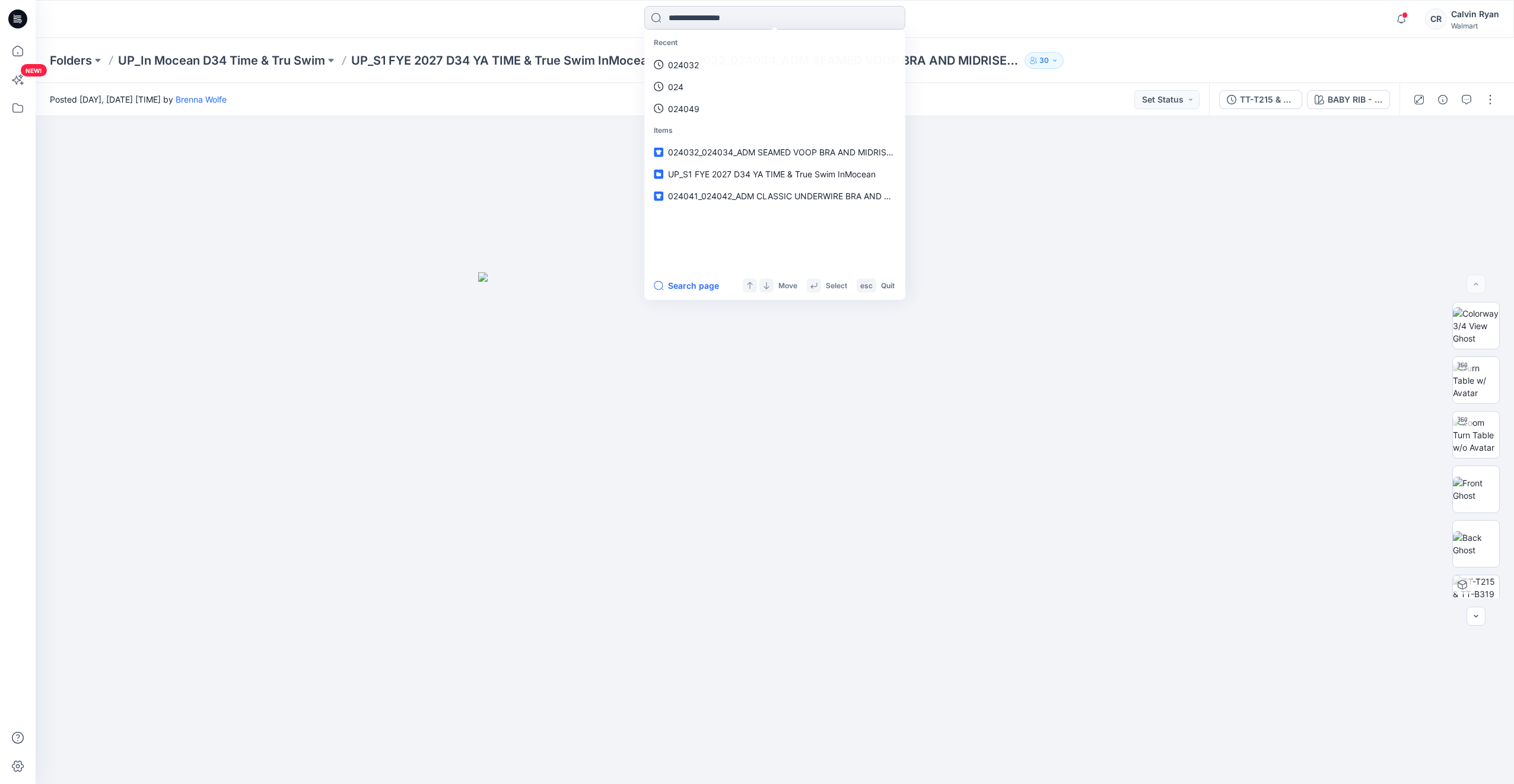 click at bounding box center (775, 18) 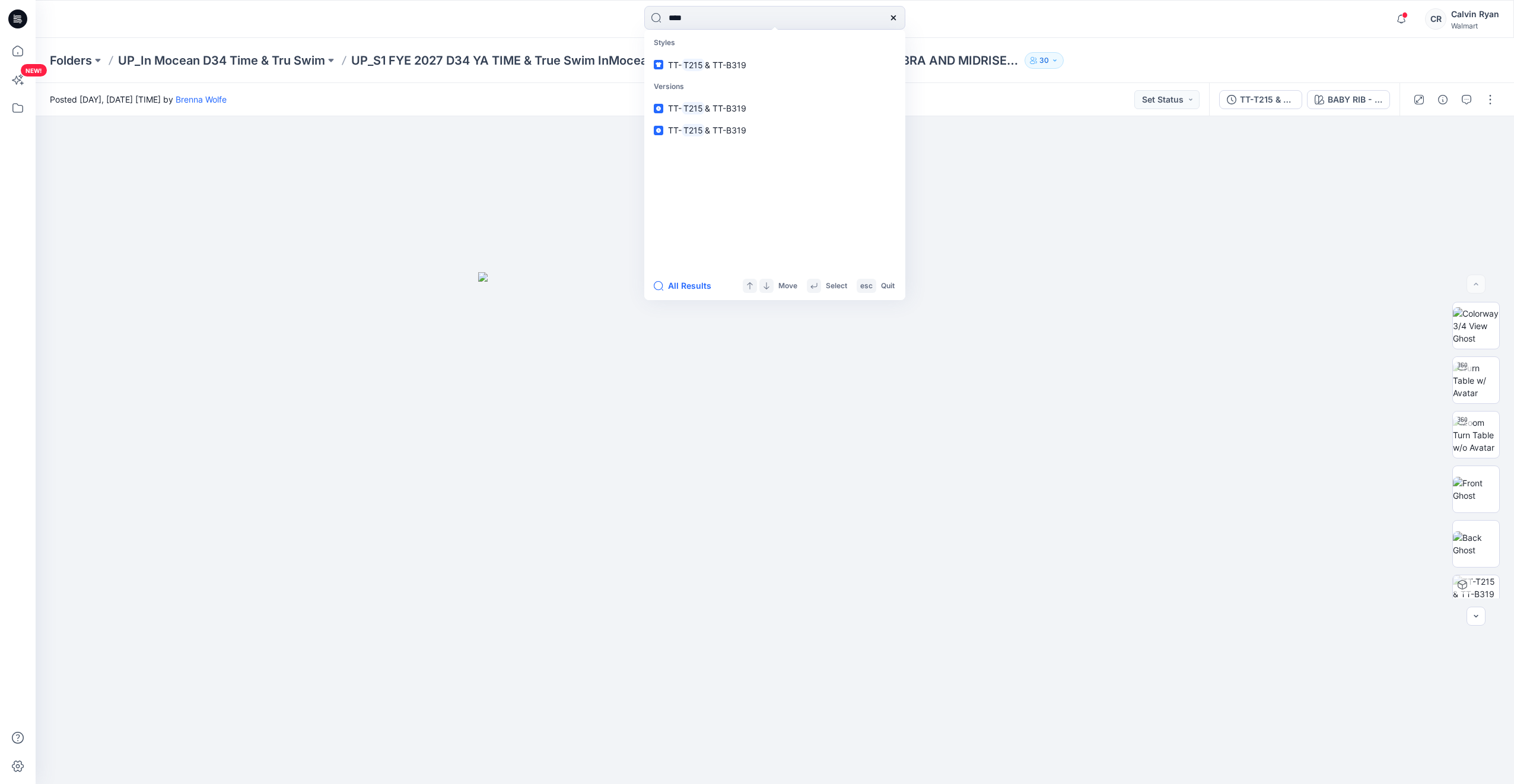 type on "****" 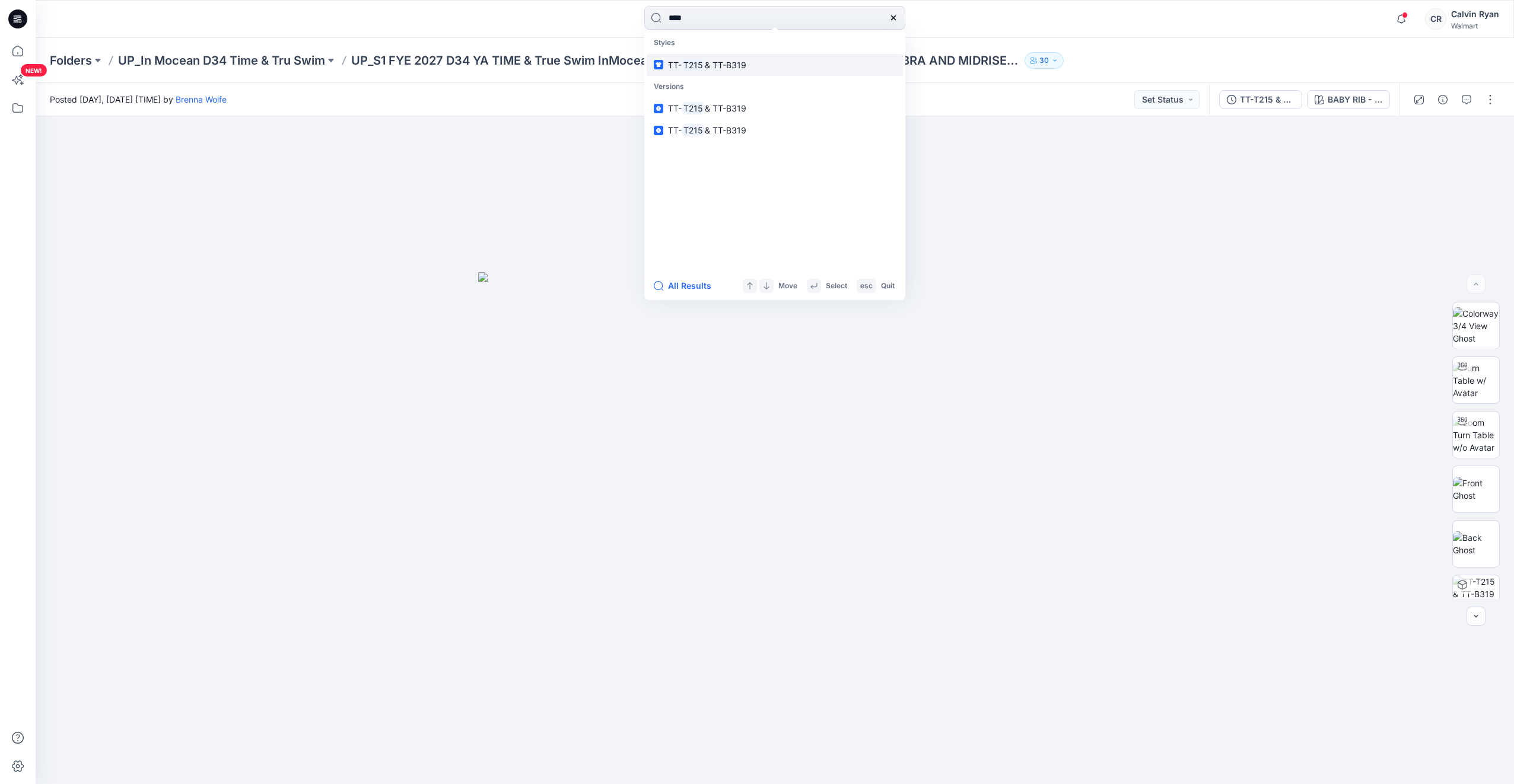 click on "TT- T215  & TT-B319" at bounding box center [775, 65] 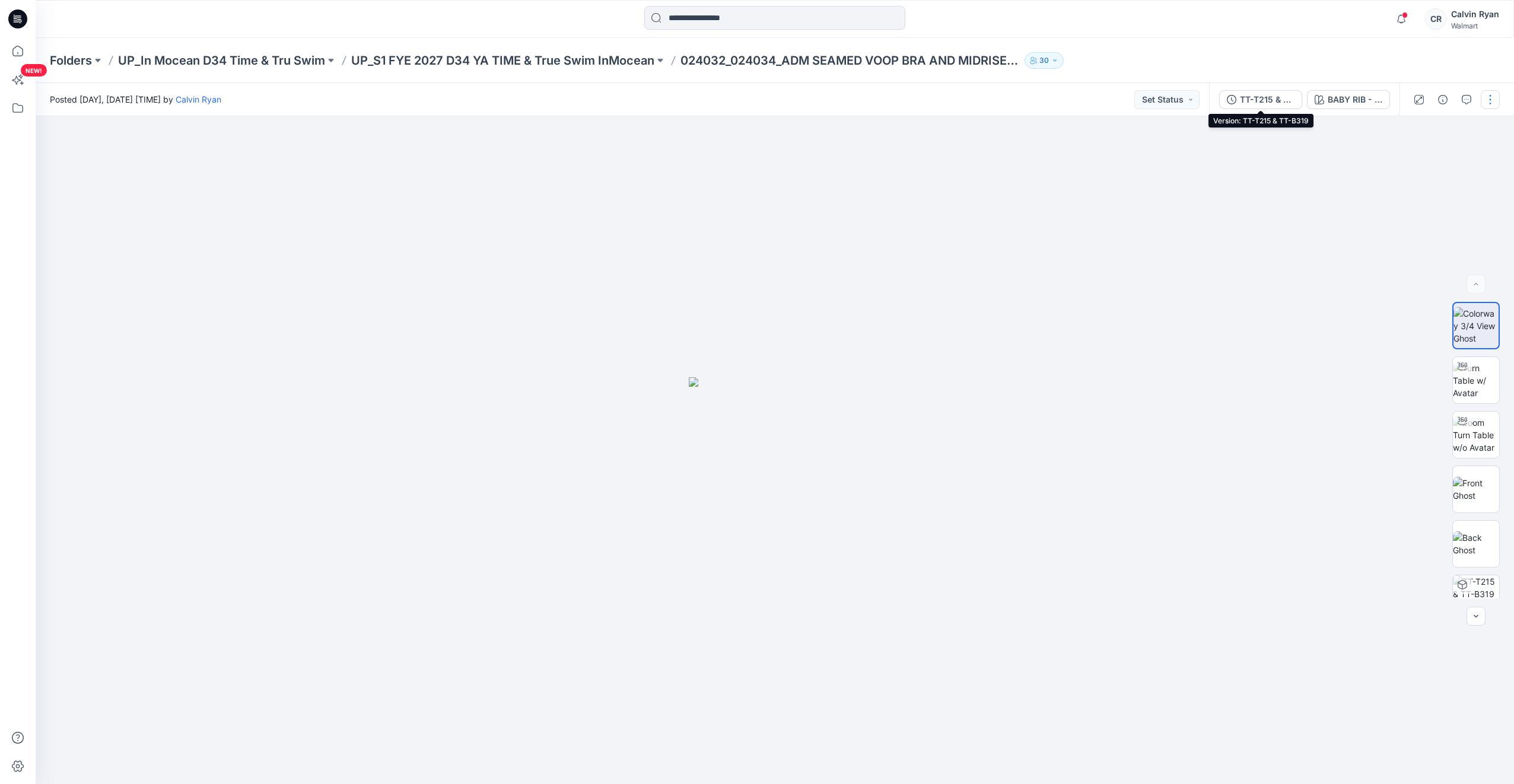 click on "TT-T215 & TT-B319" at bounding box center [1267, 100] 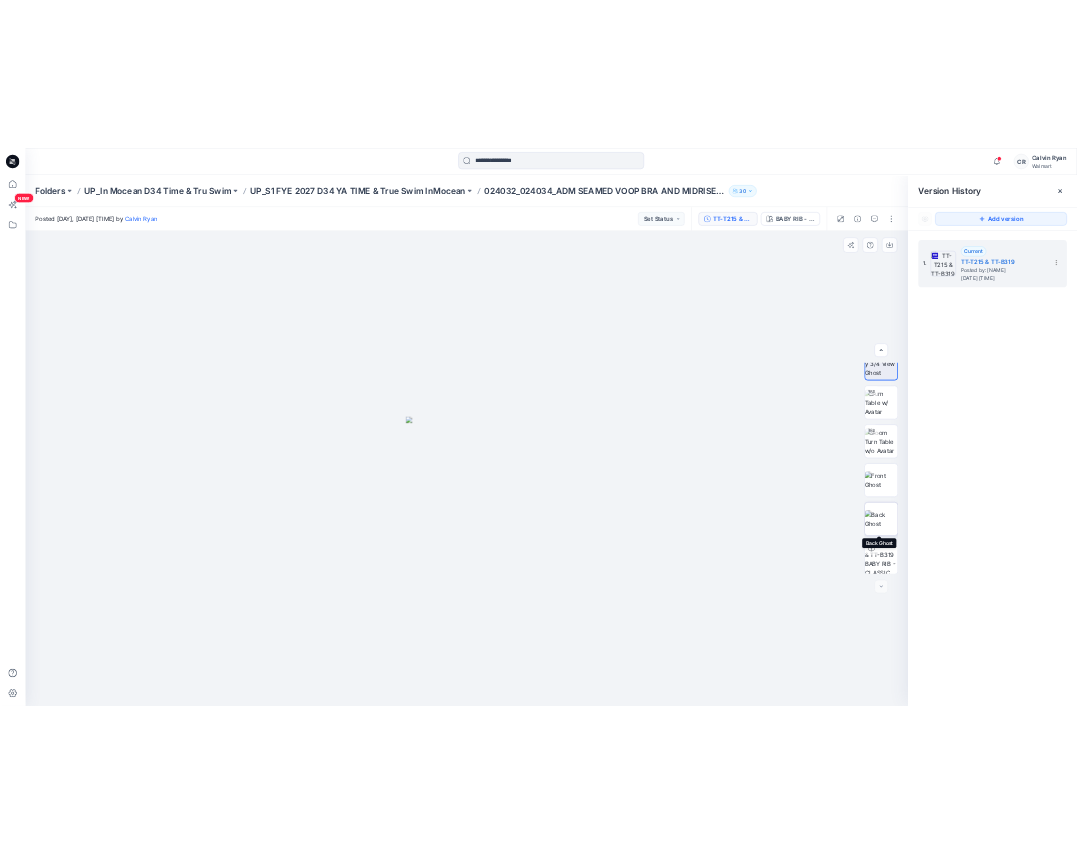 scroll, scrollTop: 40, scrollLeft: 0, axis: vertical 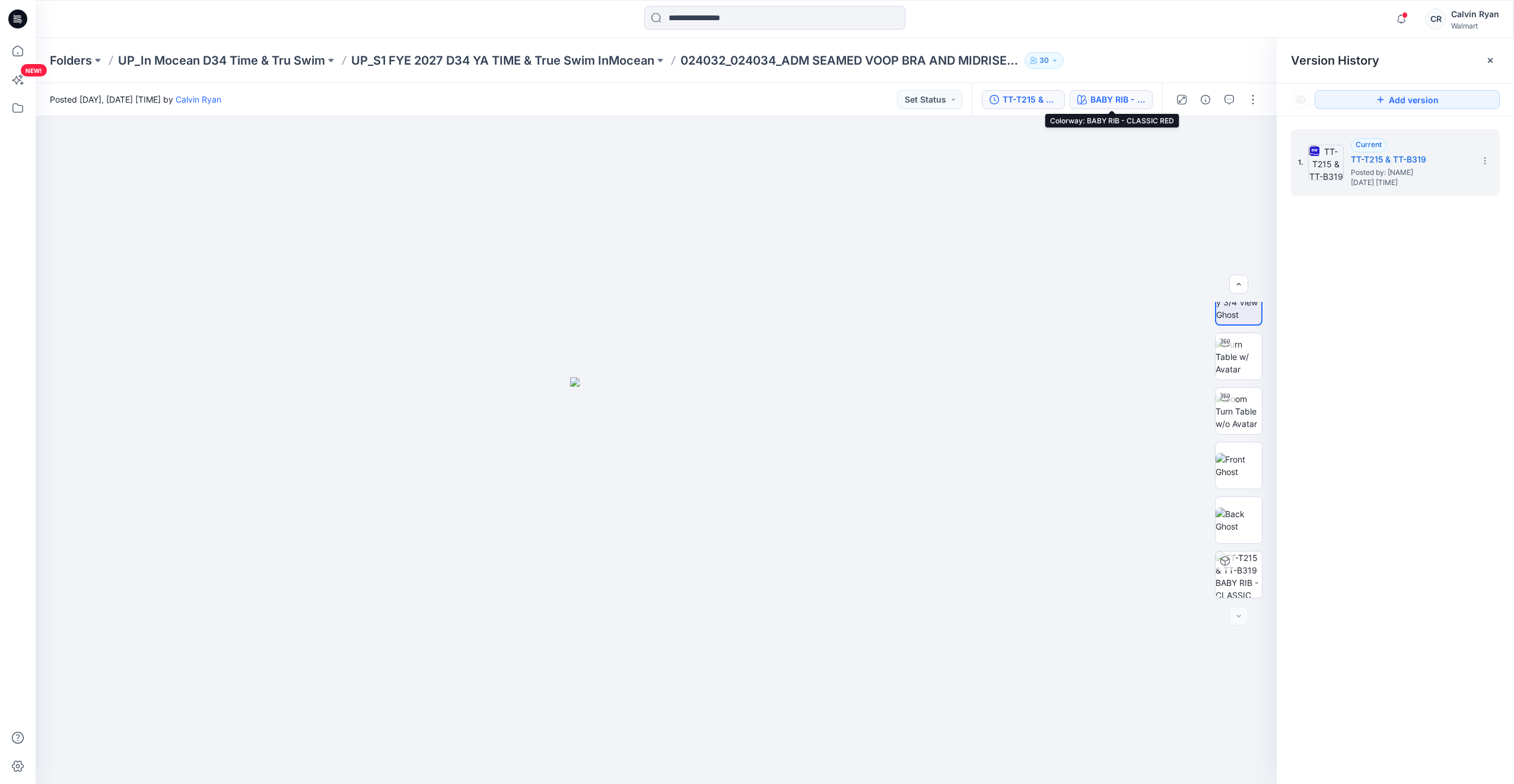 click on "BABY RIB - CLASSIC RED" at bounding box center [1118, 100] 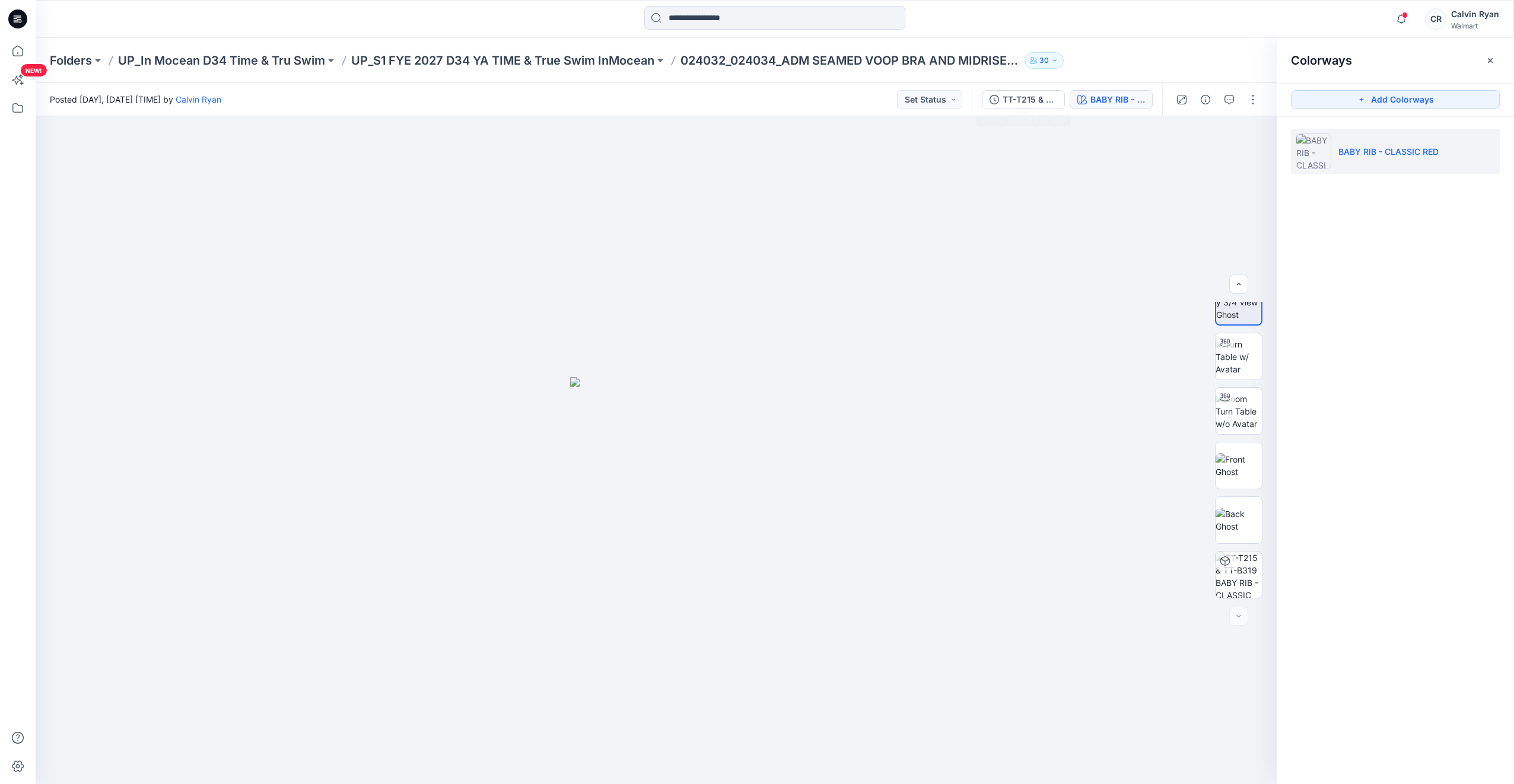 click on "TT-T215 & TT-B319 BABY RIB - CLASSIC RED" at bounding box center (1067, 100) 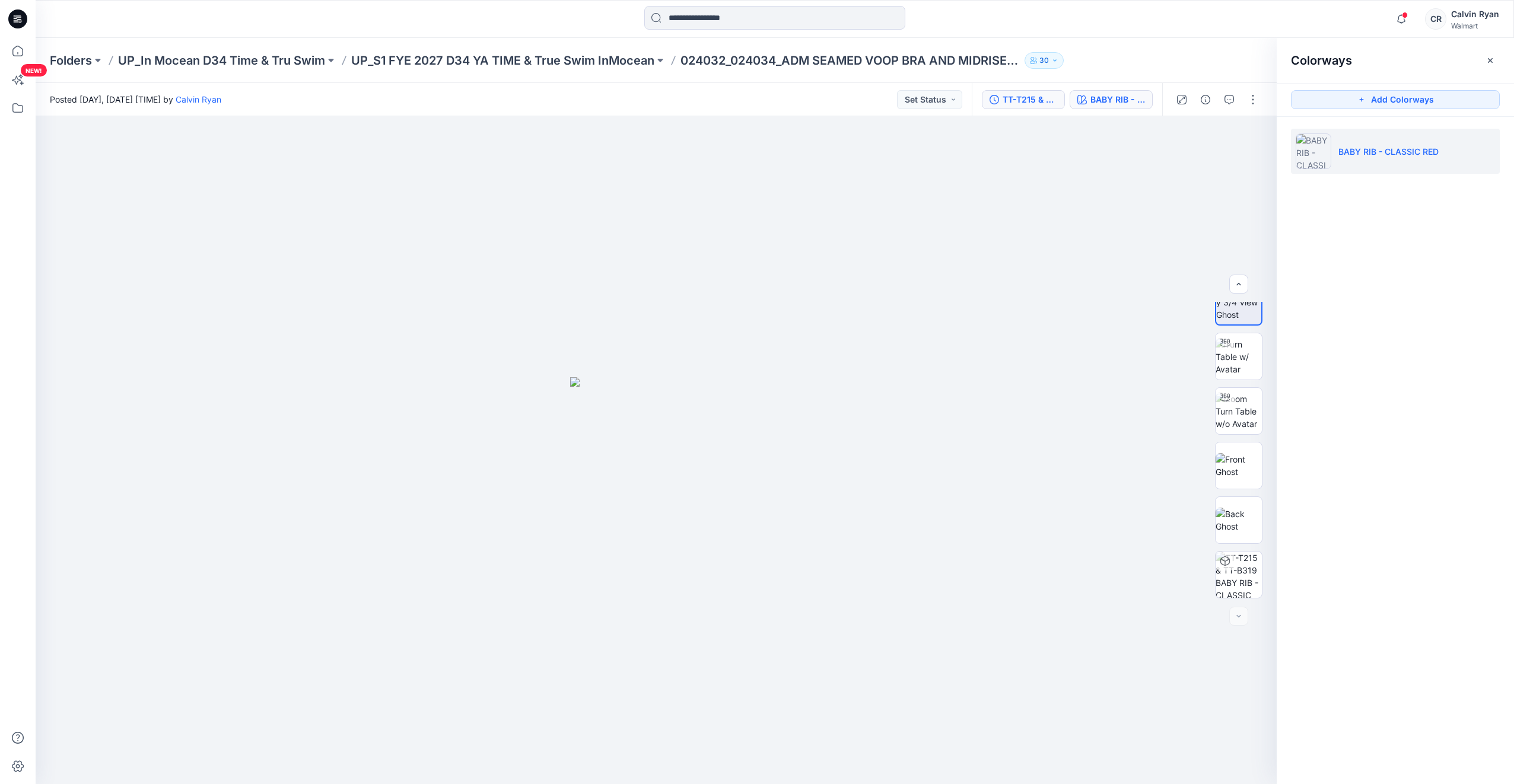 click on "TT-T215 & TT-B319" at bounding box center (1030, 100) 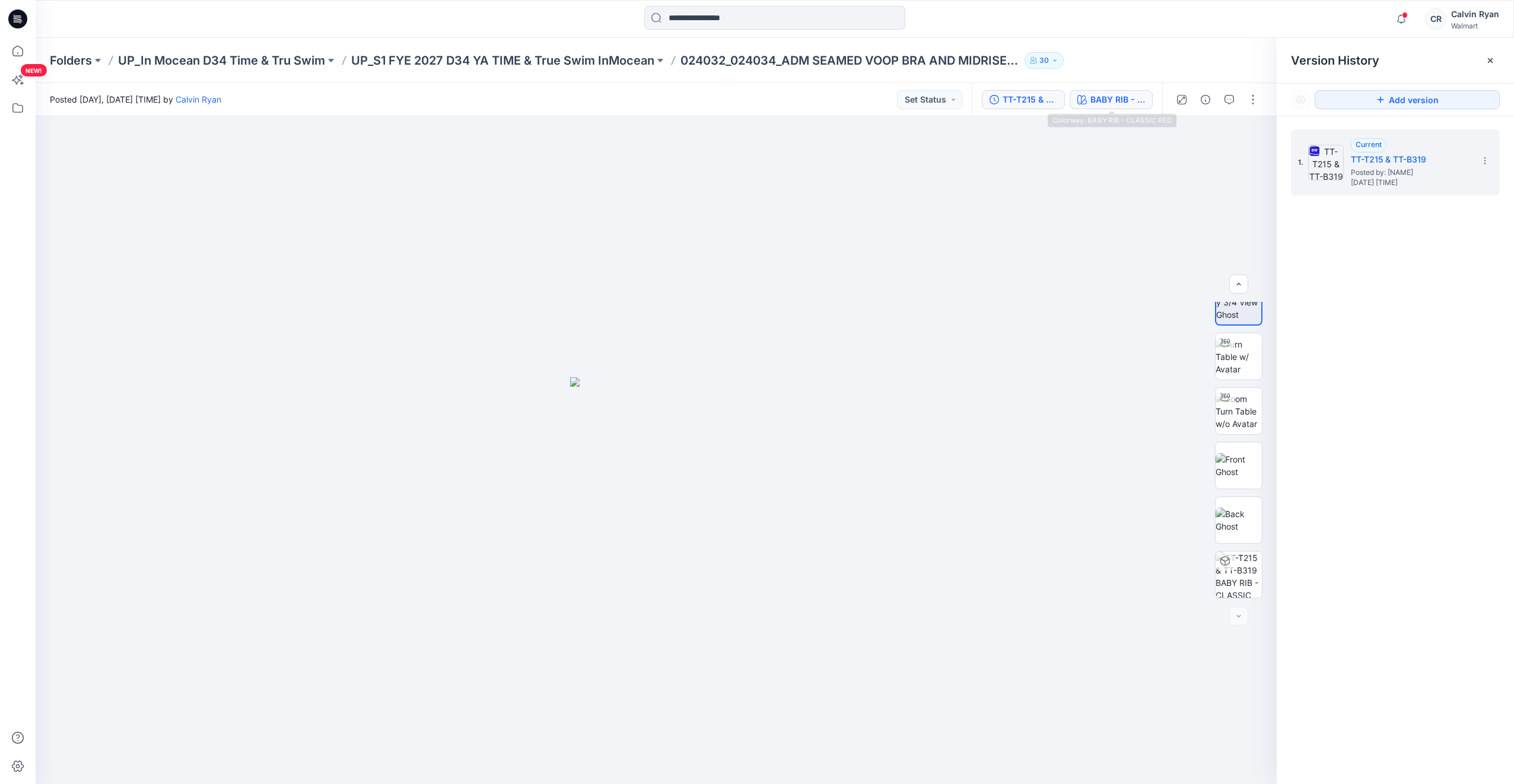 click on "BABY RIB - CLASSIC RED" at bounding box center (1111, 100) 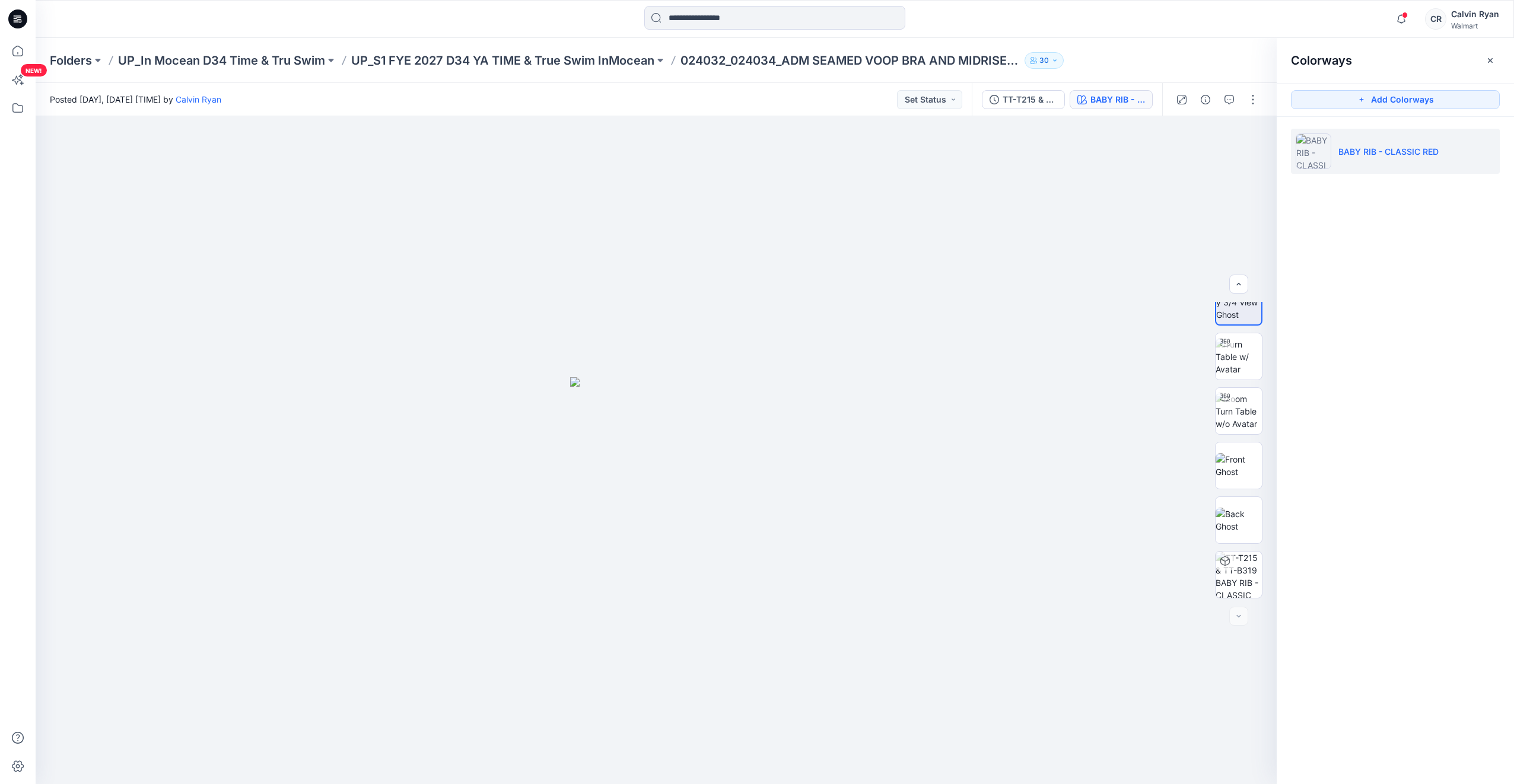 click on "Colorways" at bounding box center [1321, 60] 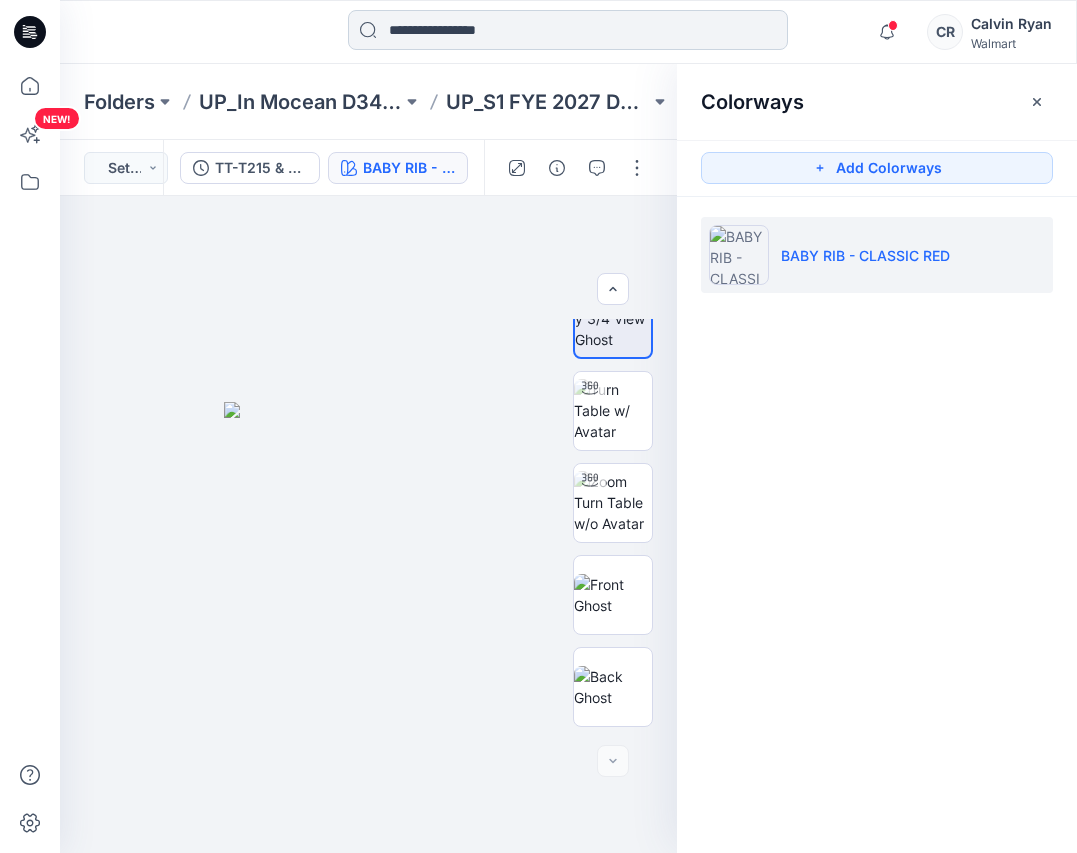 click at bounding box center (568, 30) 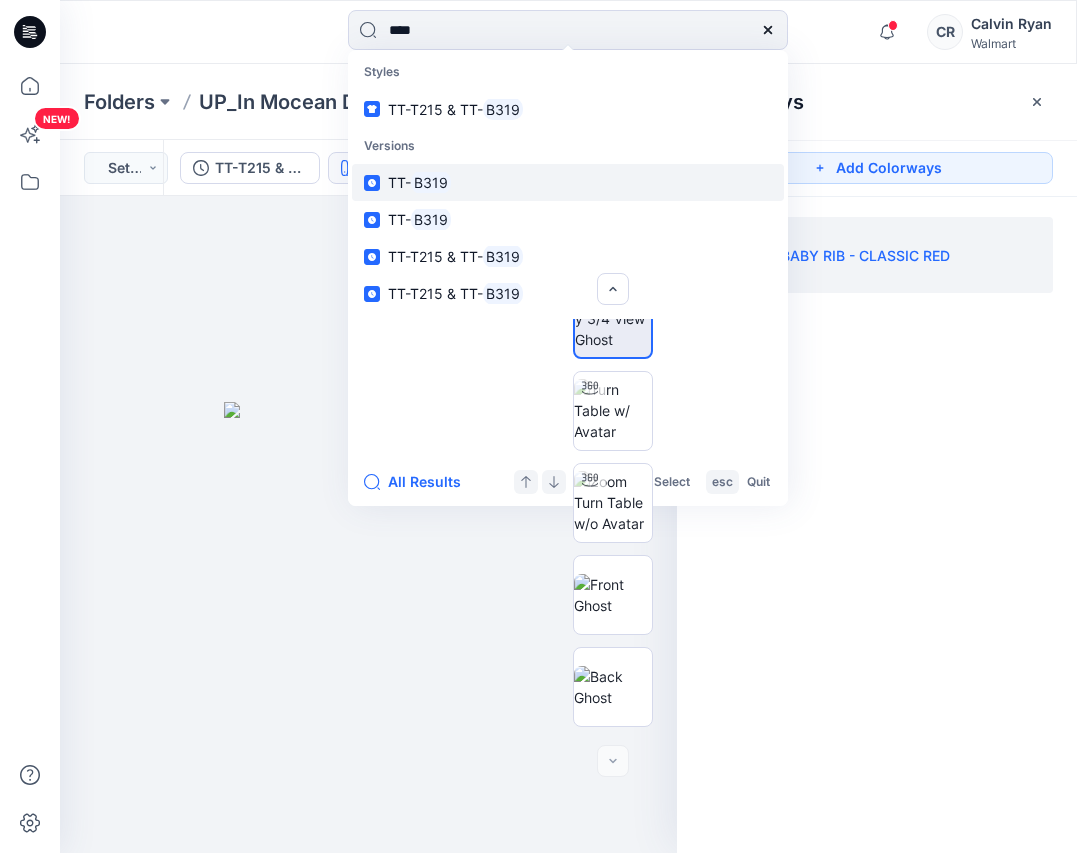 type on "****" 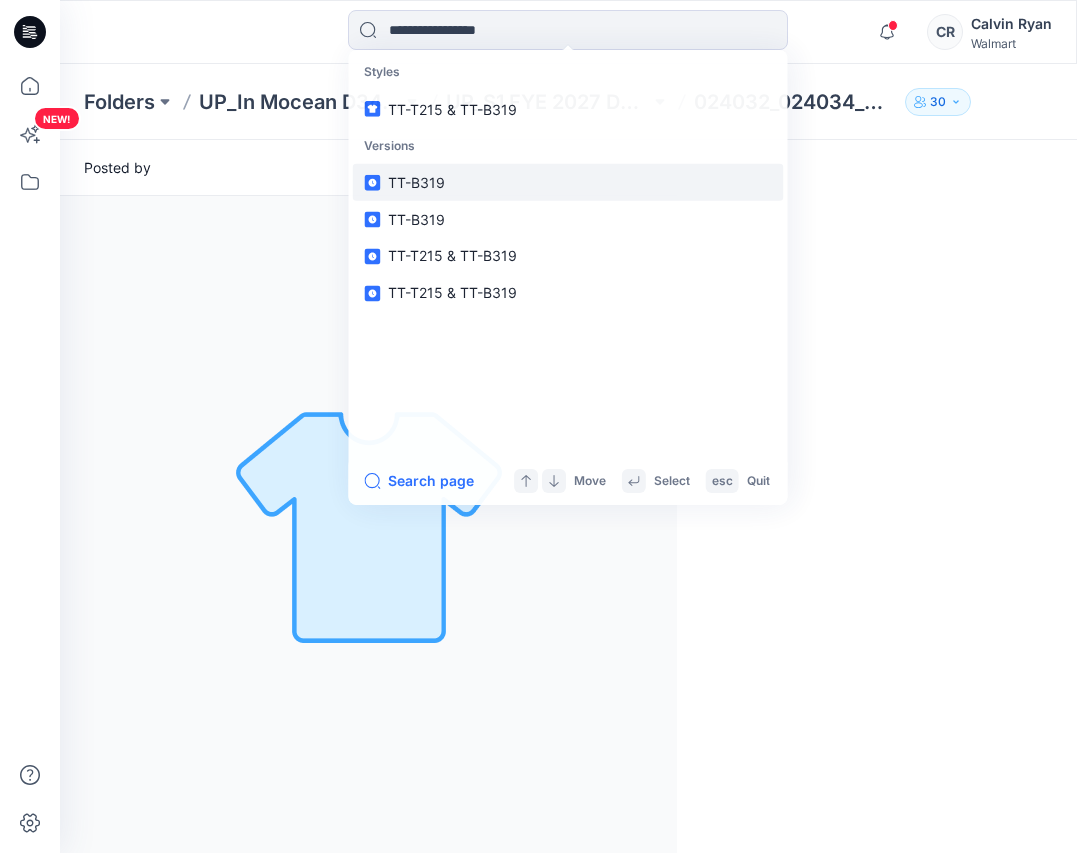 scroll, scrollTop: 0, scrollLeft: 0, axis: both 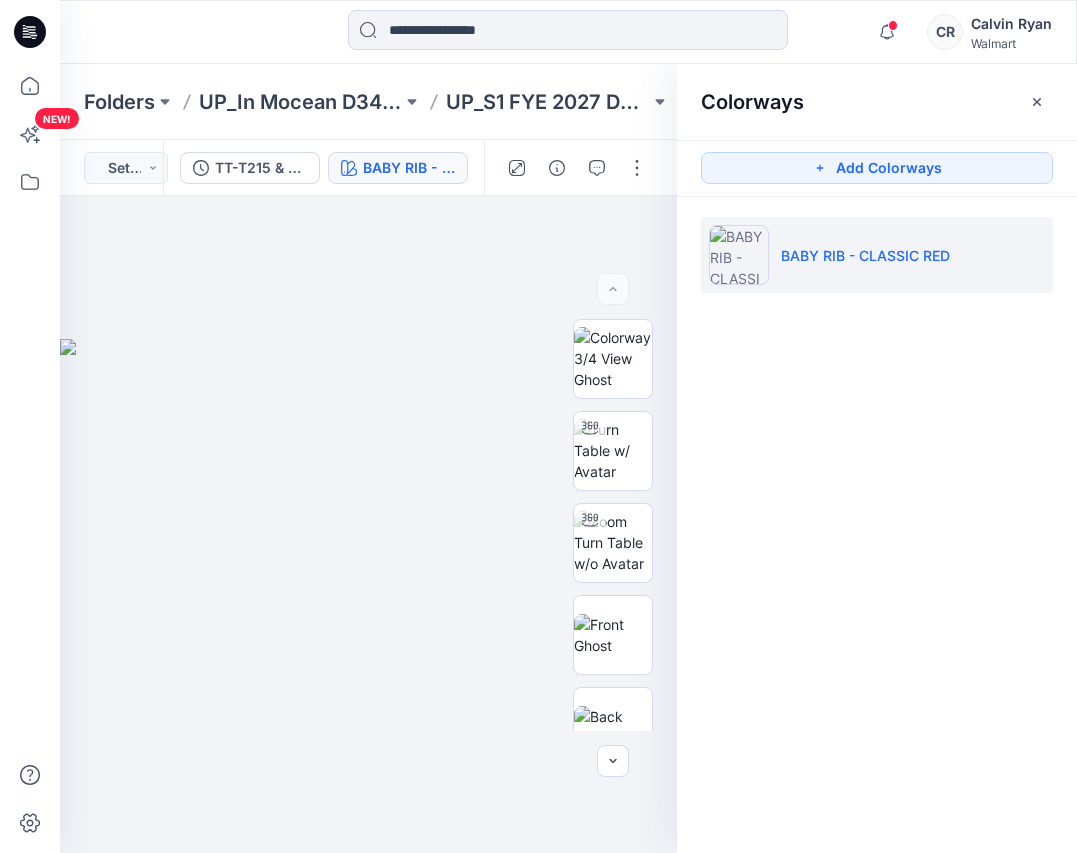 click 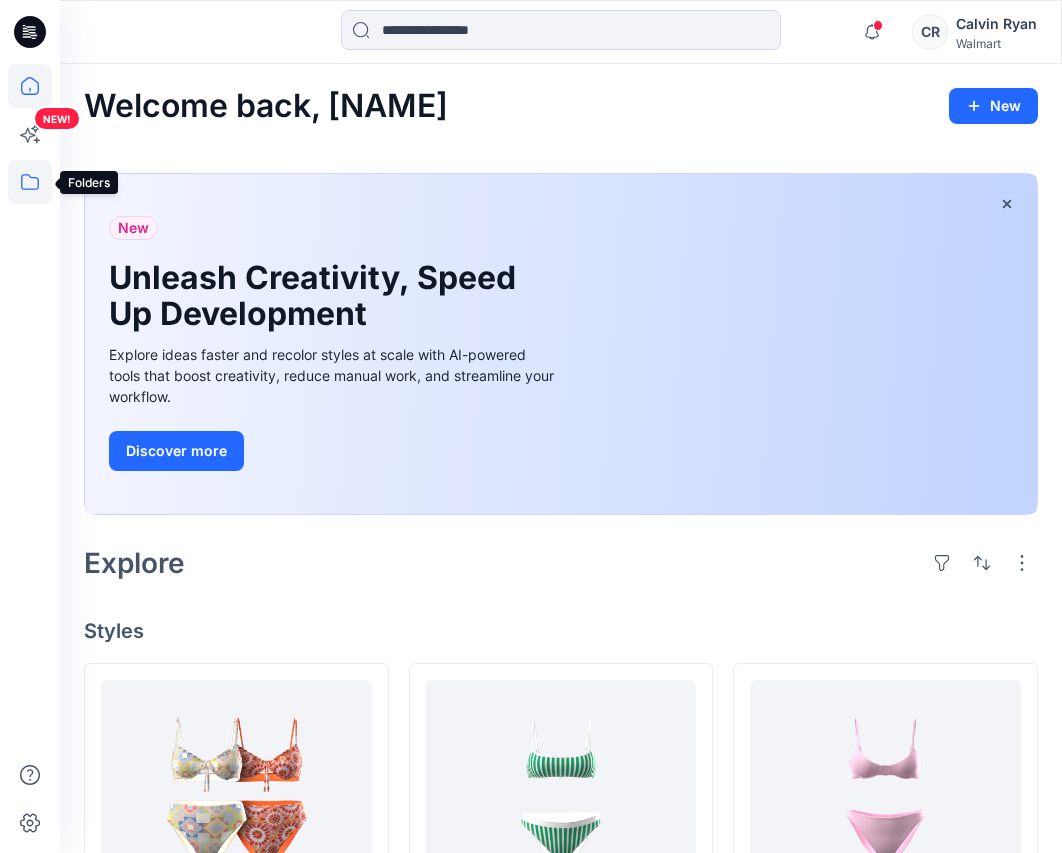 click 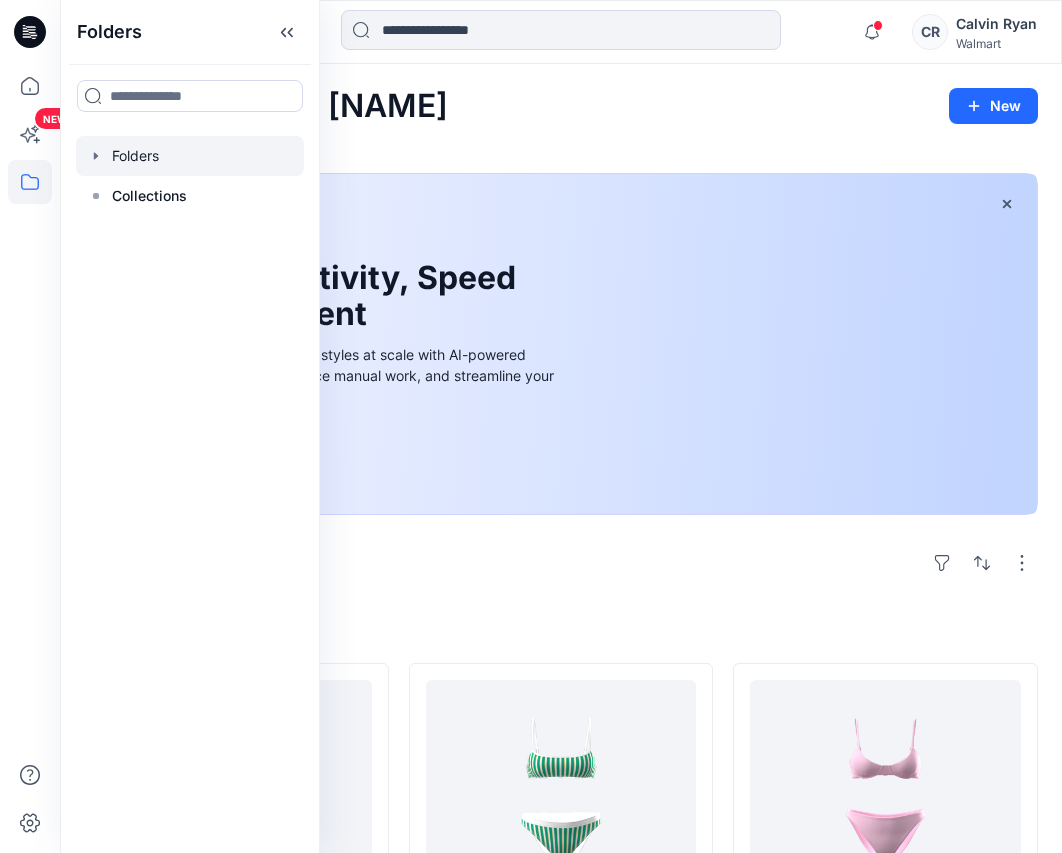 click at bounding box center [190, 156] 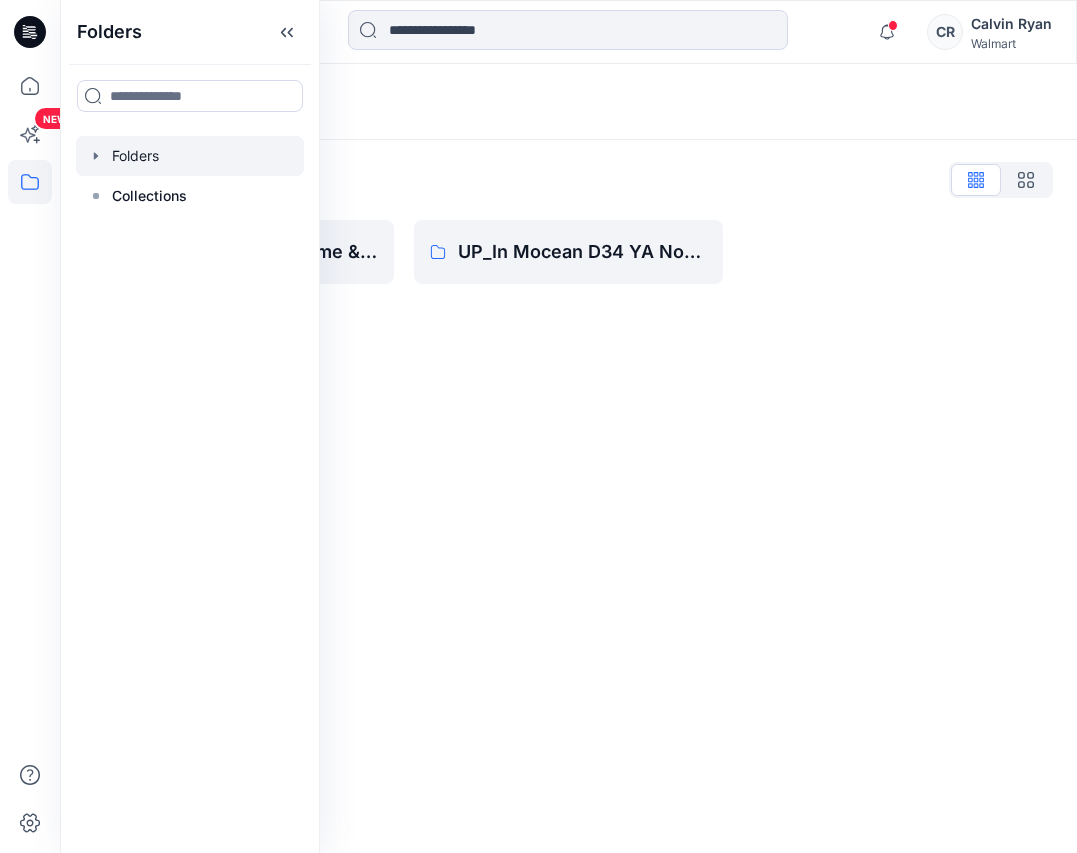 click on "Folders Folders List UP_In Mocean D34 Time & Tru Swim UP_In Mocean D34 YA NoBo Swim" at bounding box center [568, 458] 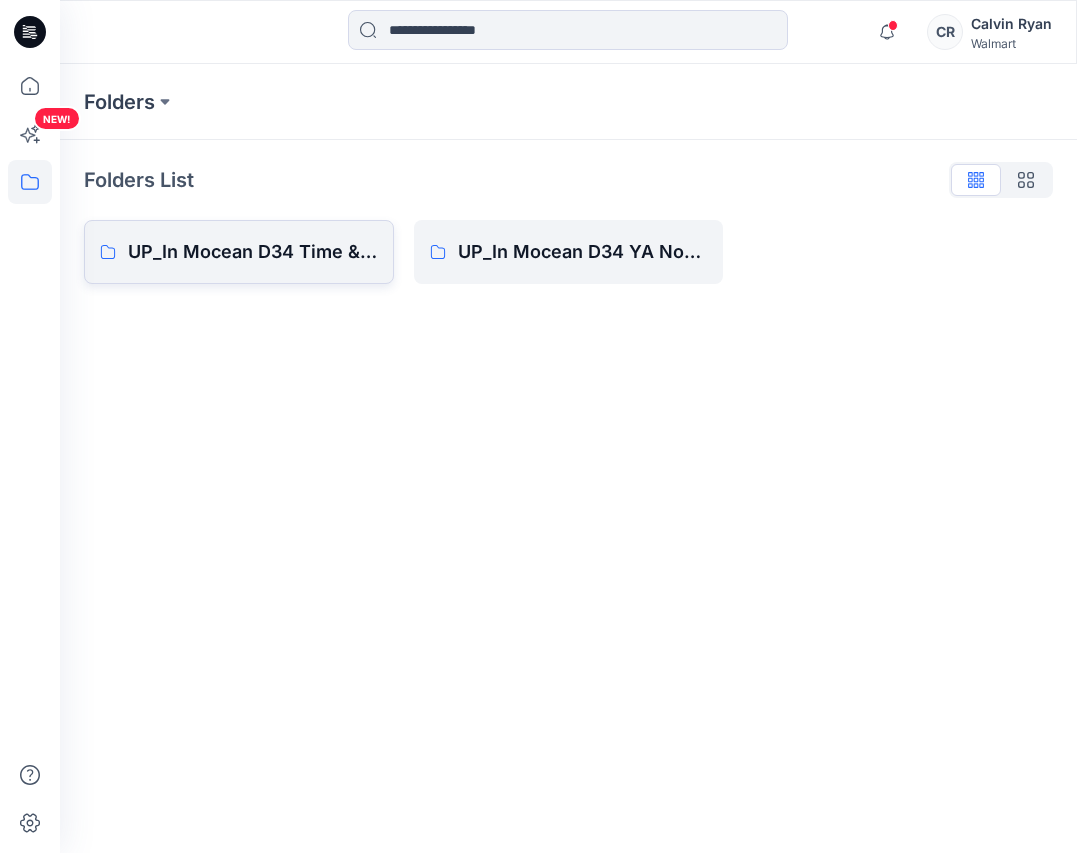 click on "UP_In Mocean D34 Time & Tru Swim" at bounding box center (253, 252) 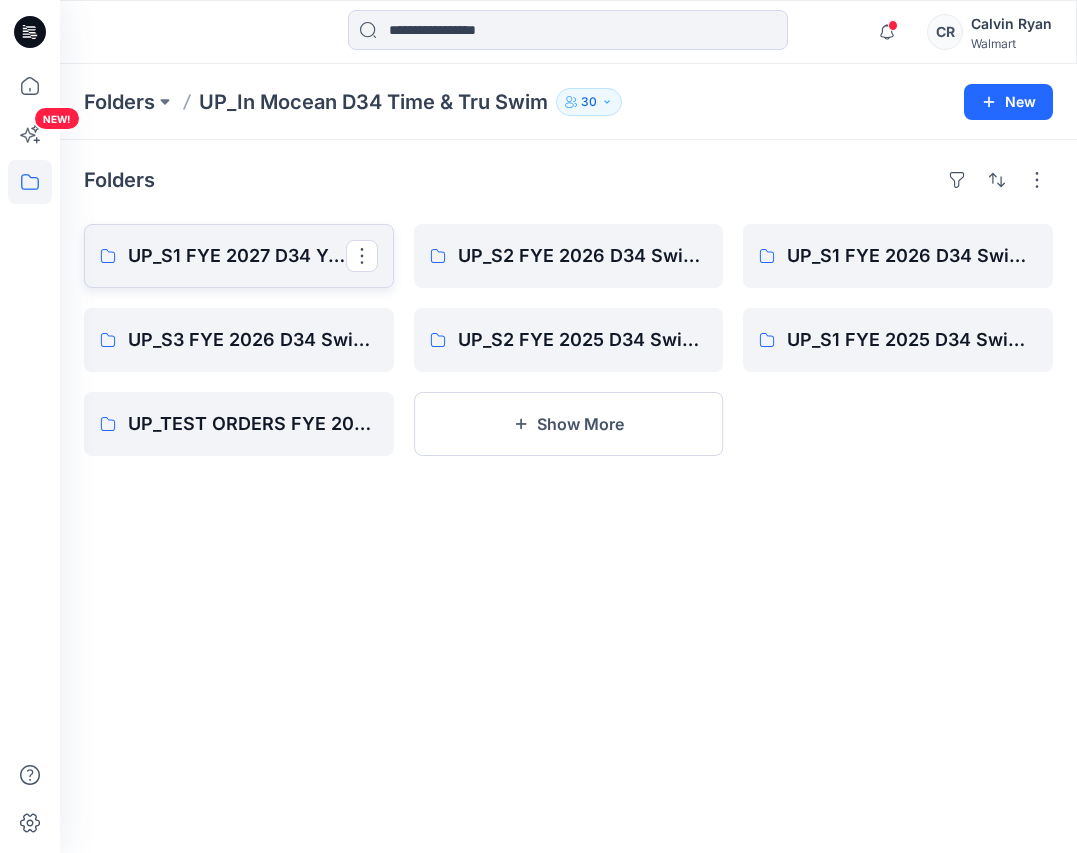 click on "UP_S1 FYE 2027 D34 YA TIME & True Swim InMocean" at bounding box center (237, 256) 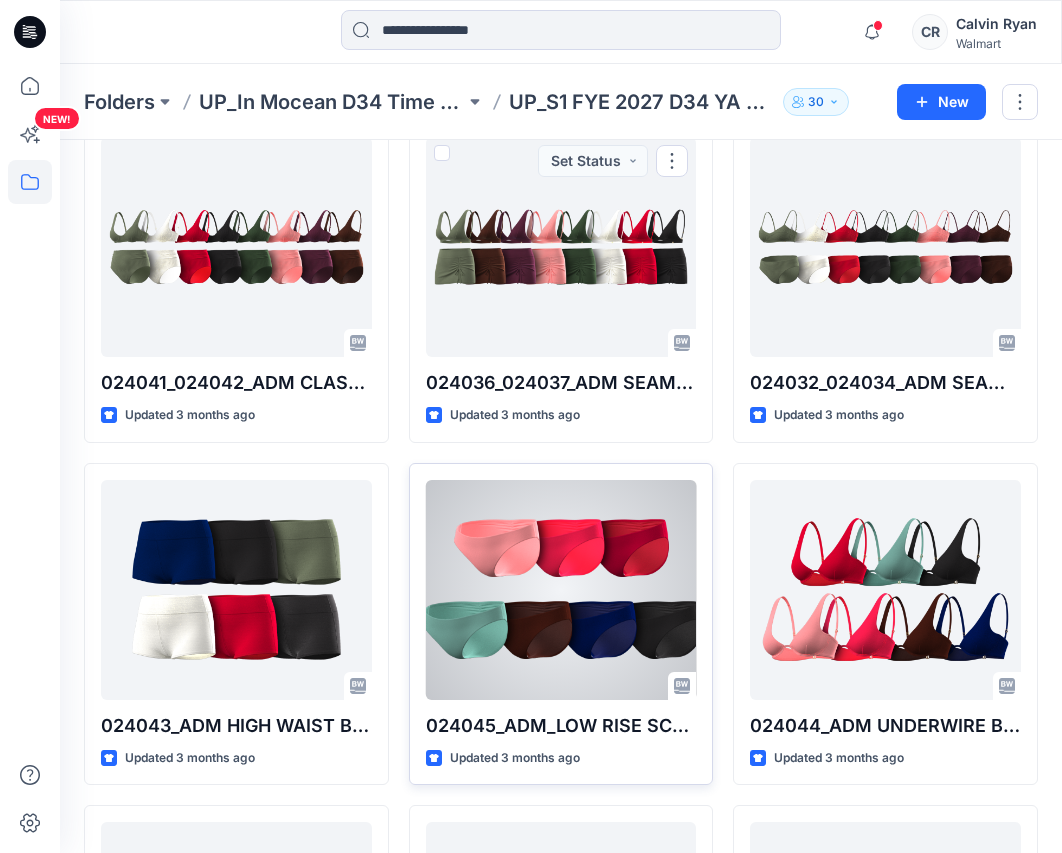 scroll, scrollTop: 200, scrollLeft: 0, axis: vertical 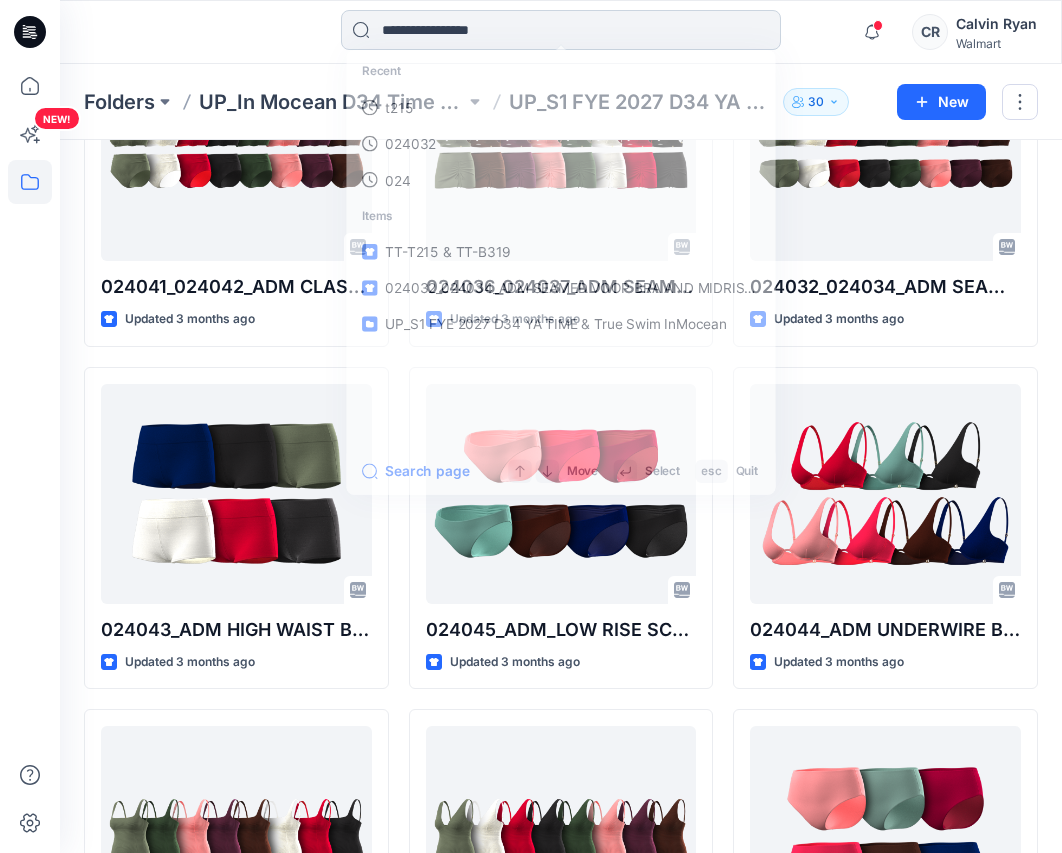 click at bounding box center [561, 30] 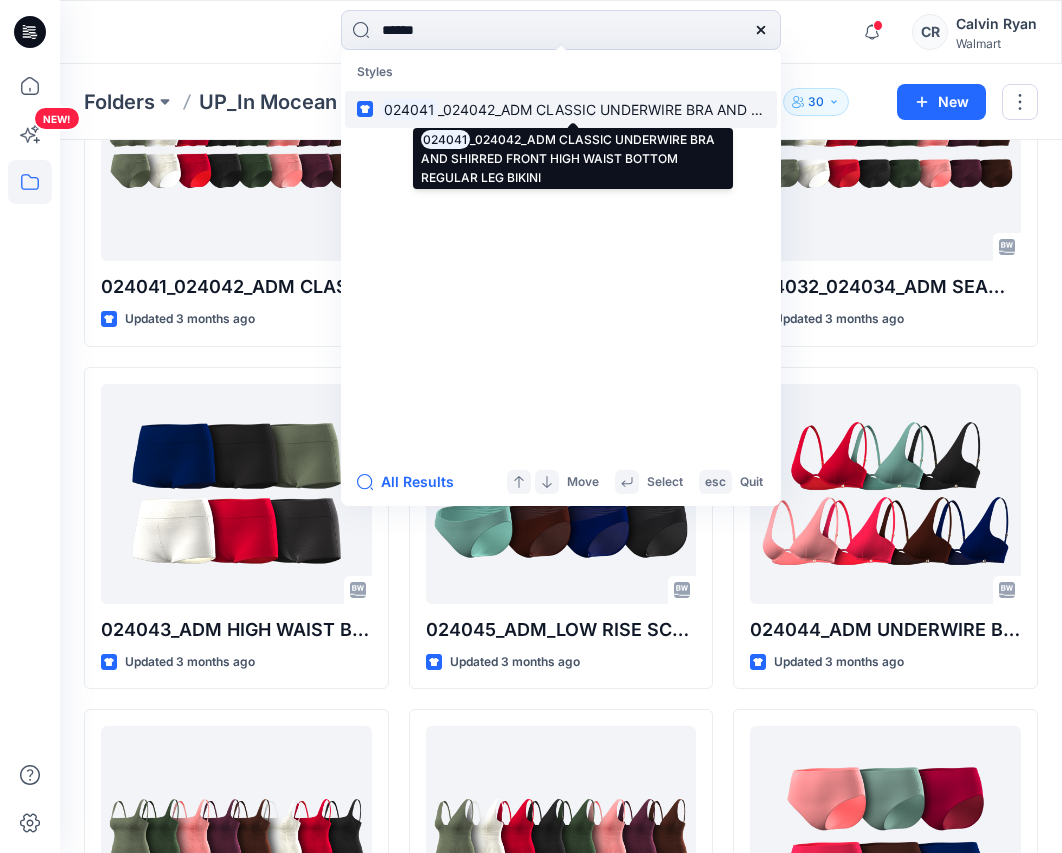 type on "******" 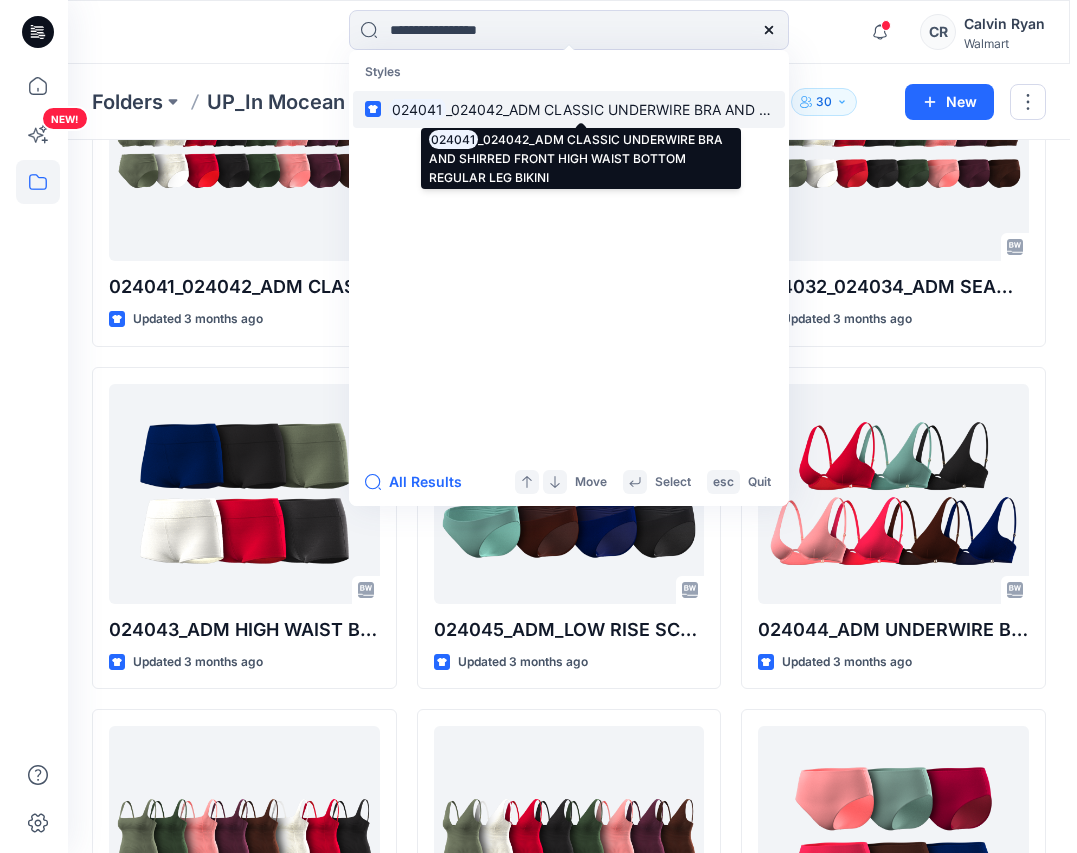 scroll, scrollTop: 0, scrollLeft: 0, axis: both 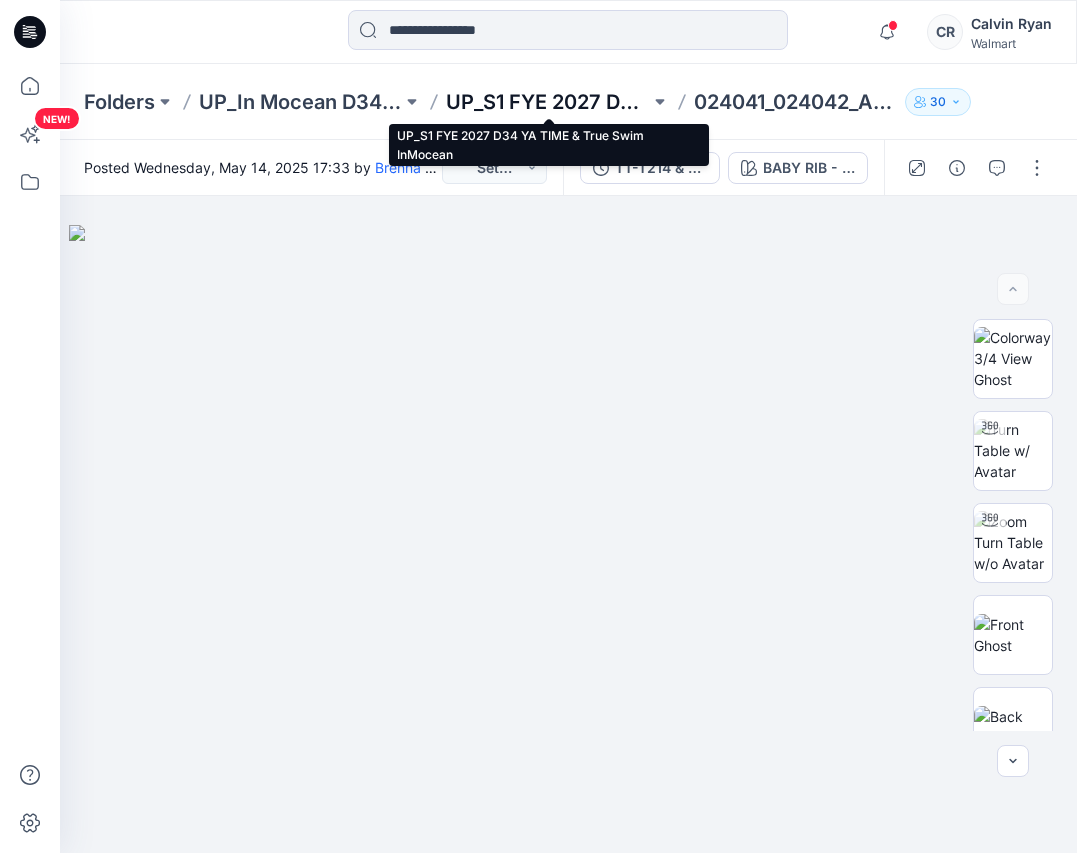 click on "UP_S1 FYE 2027 D34 YA TIME & True Swim InMocean" at bounding box center [547, 102] 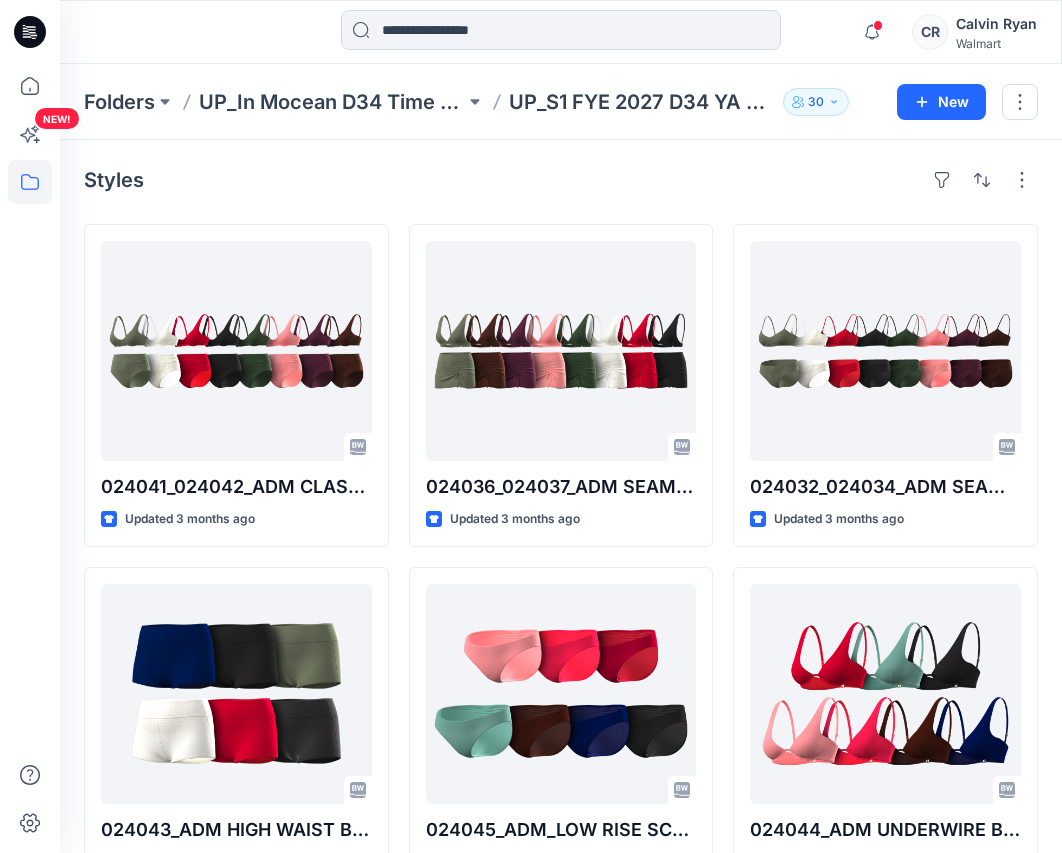 click on "Styles 024041_024042_ADM CLASSIC UNDERWIRE BRA AND SHIRRED FRONT HIGH WAIST BOTTOM REGULAR LEG BIKINI Updated 3 months ago 024043_ADM HIGH WAIST BOY SHORT Updated 3 months ago 024040_ADM PRINCESS SEAM SQUARE NECK ONE PIECE MID LEG BIKINI Updated 3 months ago 024045_ADM CLEAN FINISH MID RISE Updated 3 months ago 024036_024037_ADM SEAMED TALL TRI AND SLIT HIGH WAIST SWIM SKIRT Updated 3 months ago 024045_ADM_LOW RISE SCOOP BOTTOM MID LEG BIKINI Updated 3 months ago 024039_ADM PLUNGE ONE PIECE REGULAR LEG BIKINI Updated 3 months ago 024052_ADM SQUARE WIRE BRA Updated 3 months ago 024032_024034_ADM SEAMED VOOP BRA AND MIDRISE BOTTOM REGULAR LEG BIKINI Updated 3 months ago 024044_ADM UNDERWIRE BRA Updated 3 months ago 024049_ADM CLEAN FINISH HIGH RISE Updated 3 months ago 024047_ADM TRIPPLE TIER CAMI TANKINI Updated 3 months ago Loading..." at bounding box center (561, 905) 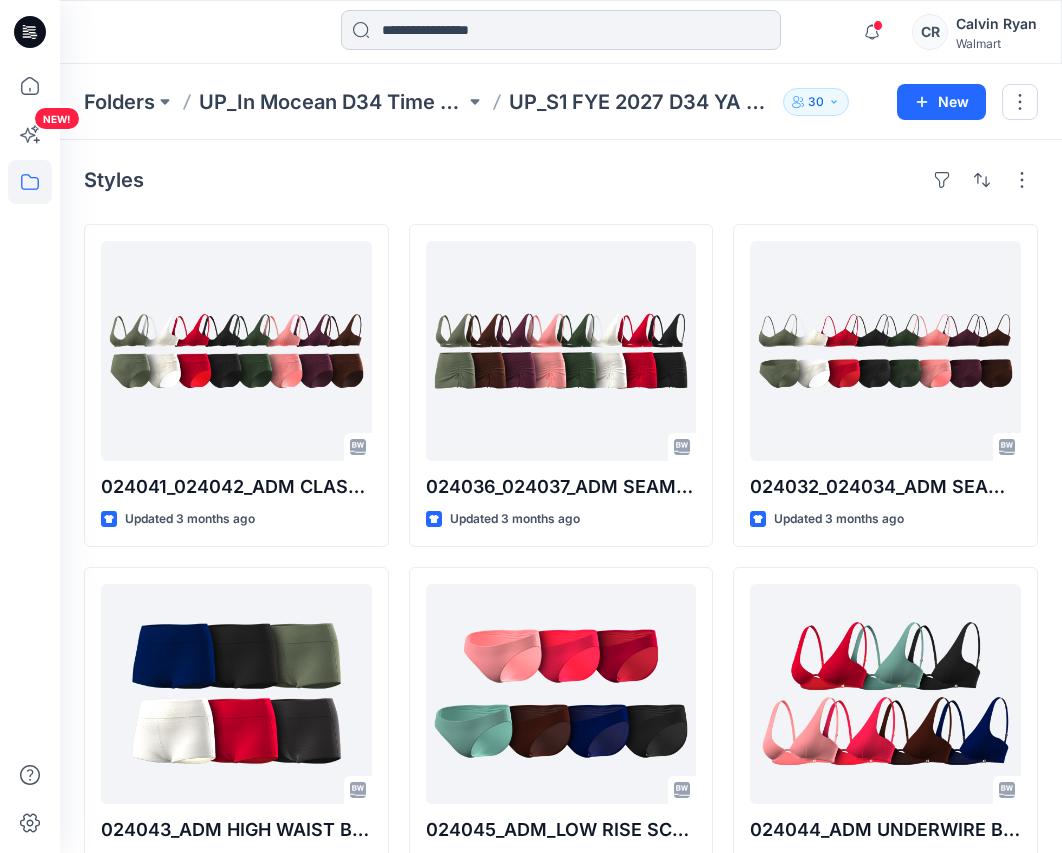 click at bounding box center [561, 30] 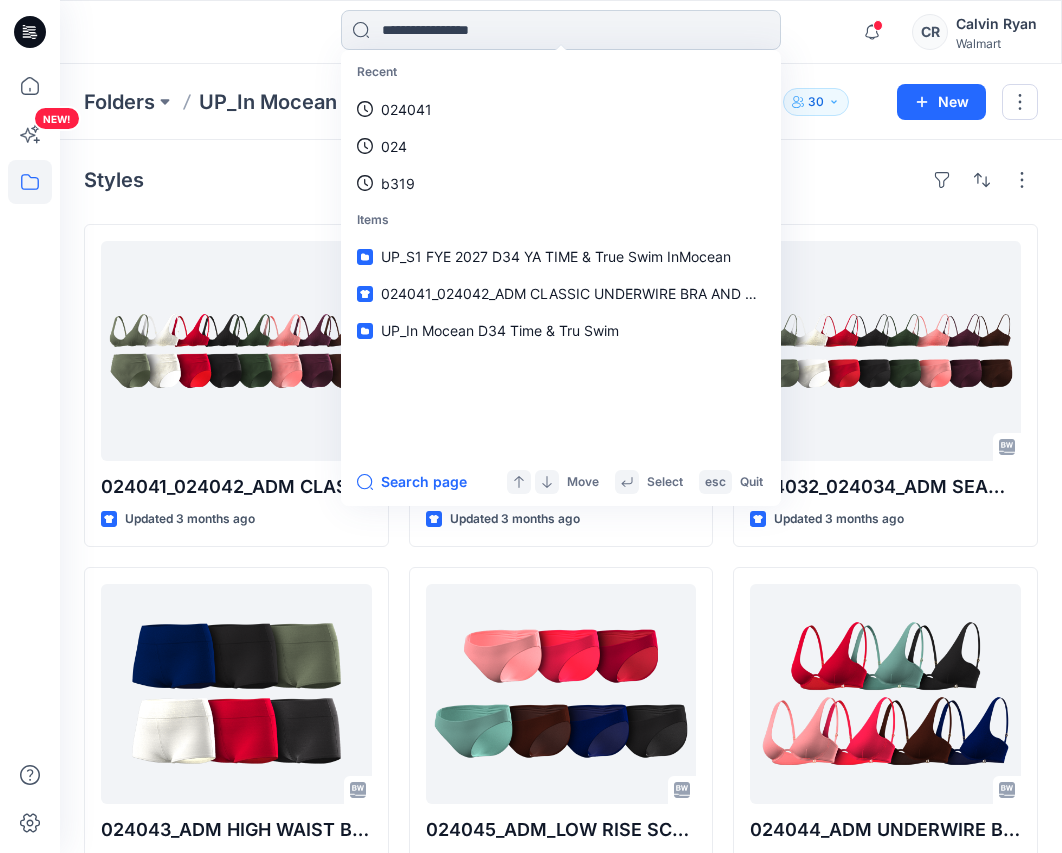 click at bounding box center (561, 30) 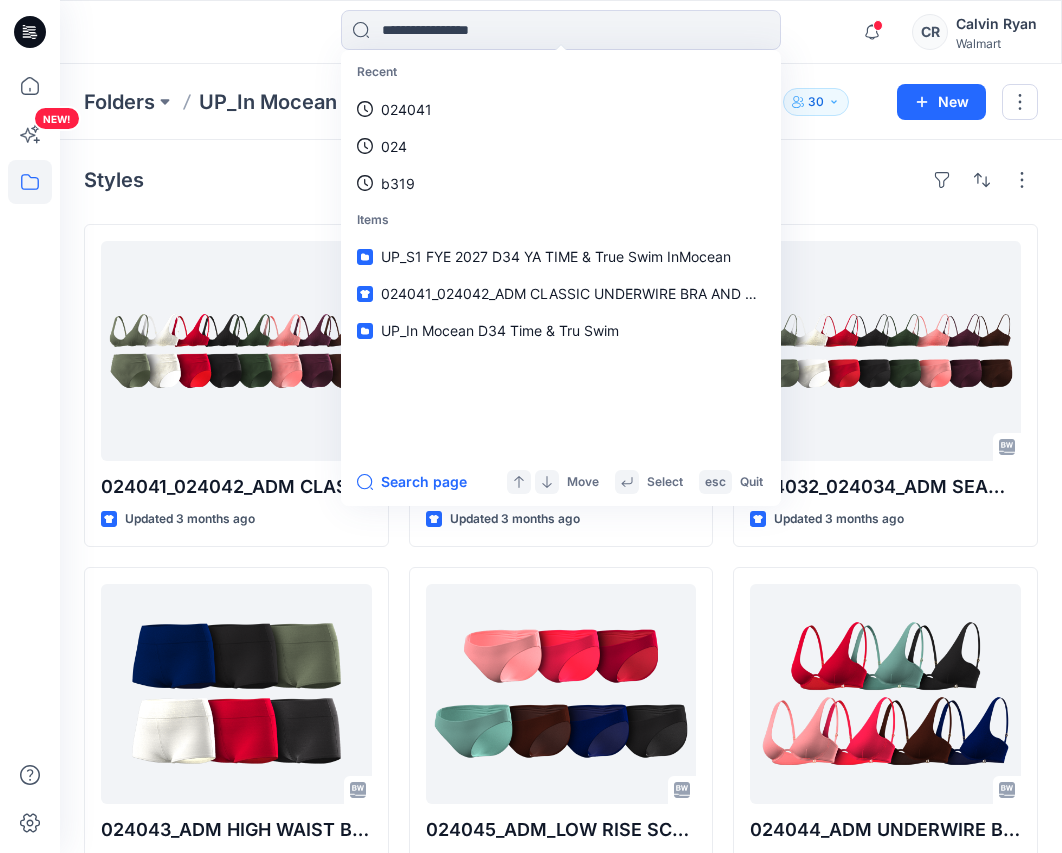 click on "Recent 024041 024 b319 Items UP_S1 FYE 2027 D34 YA TIME & True Swim InMocean 024041_024042_ADM CLASSIC UNDERWIRE BRA AND SHIRRED FRONT HIGH WAIST BOTTOM REGULAR LEG BIKINI UP_In Mocean D34 Time & Tru Swim" at bounding box center (561, 254) 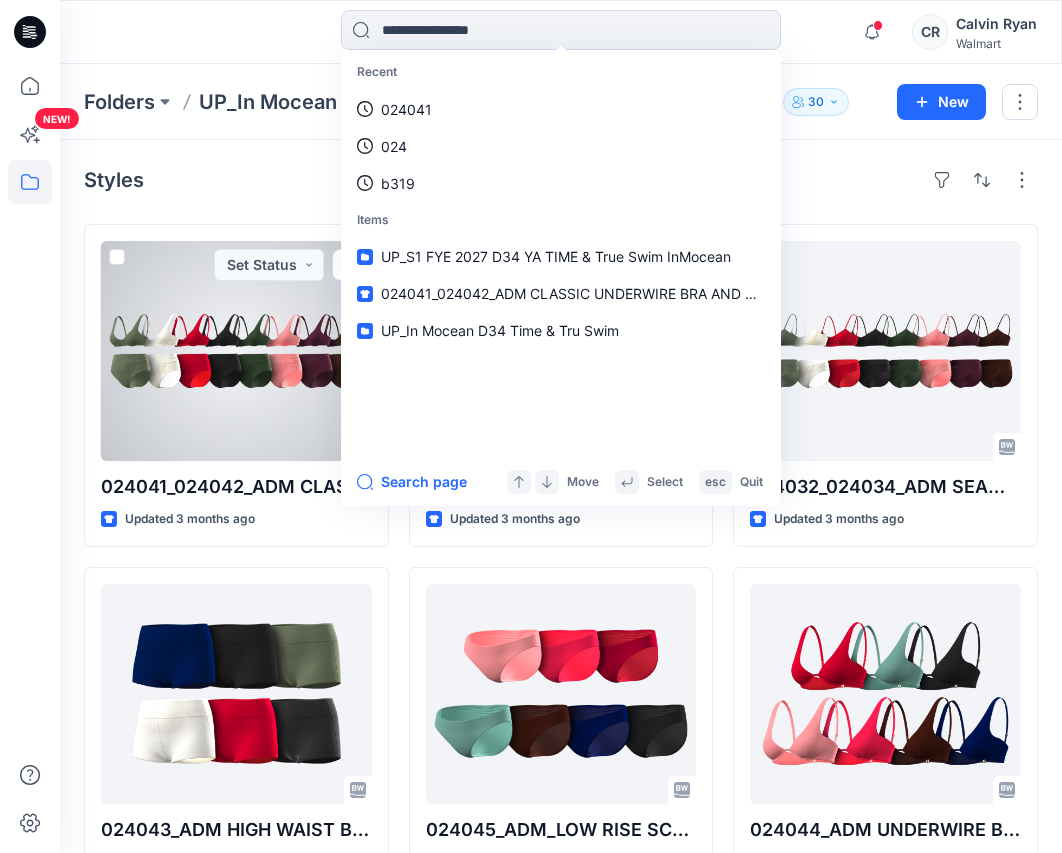 click on "NEW!" at bounding box center (30, 458) 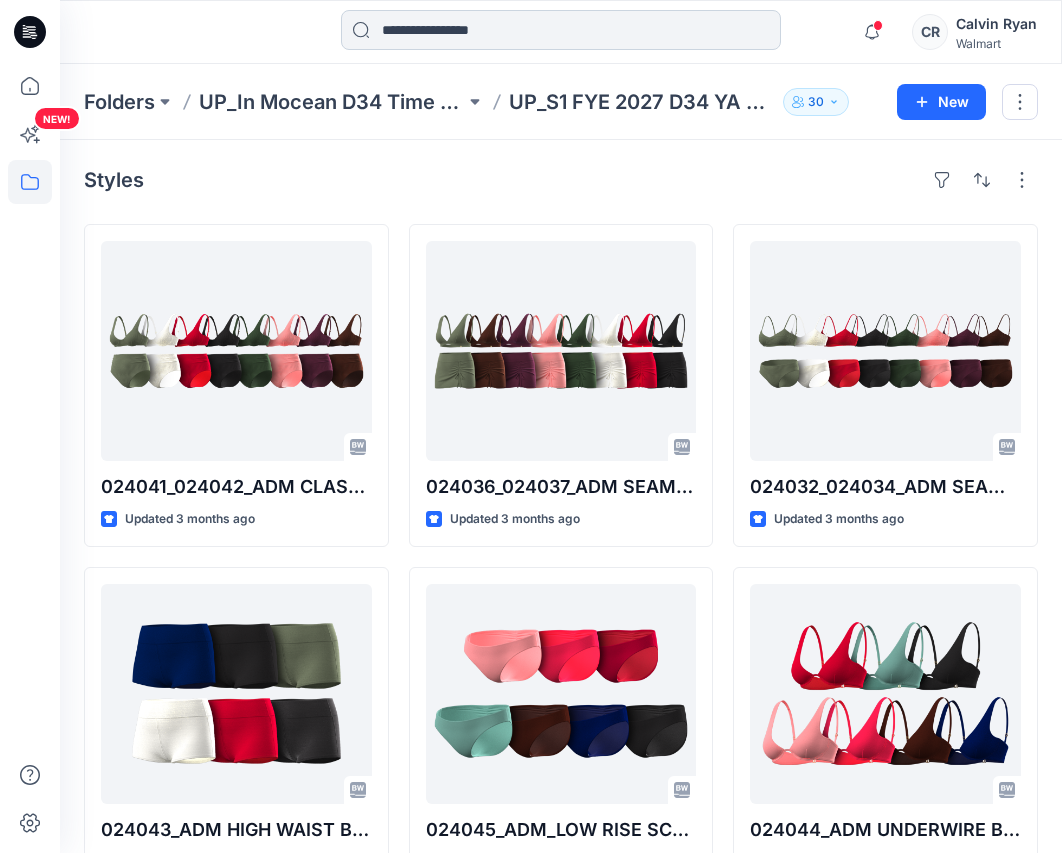 click at bounding box center [561, 30] 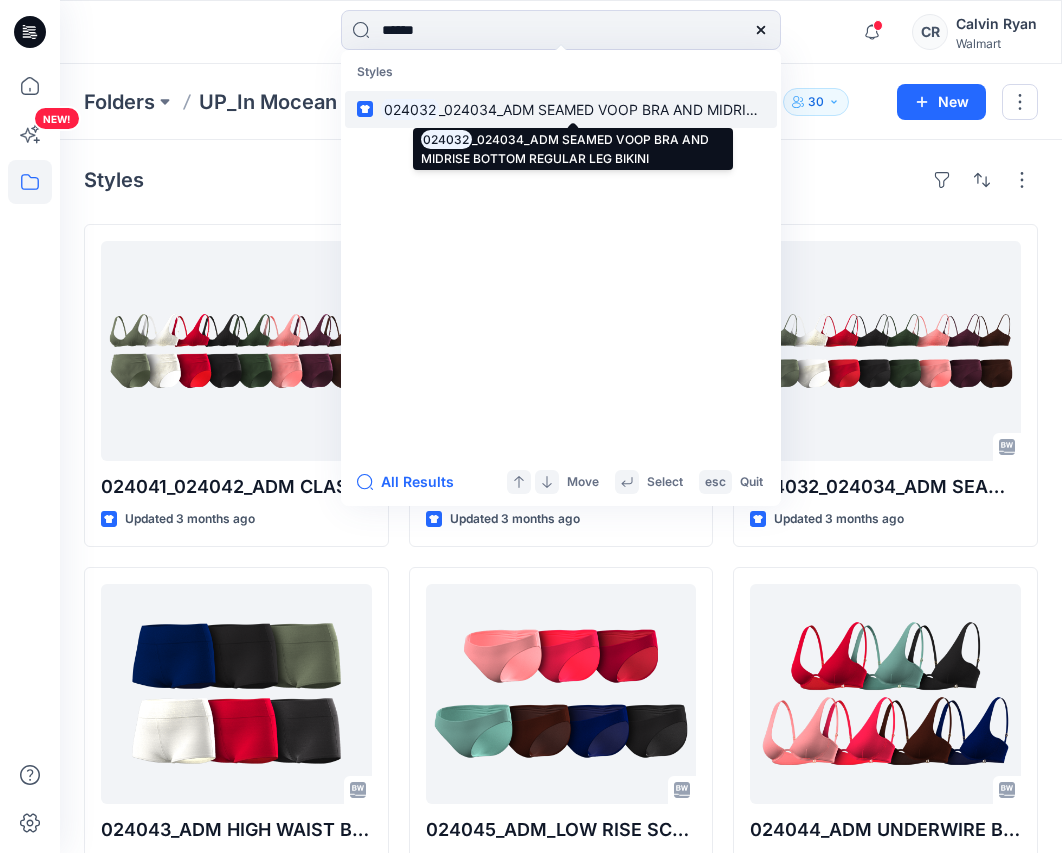 type on "******" 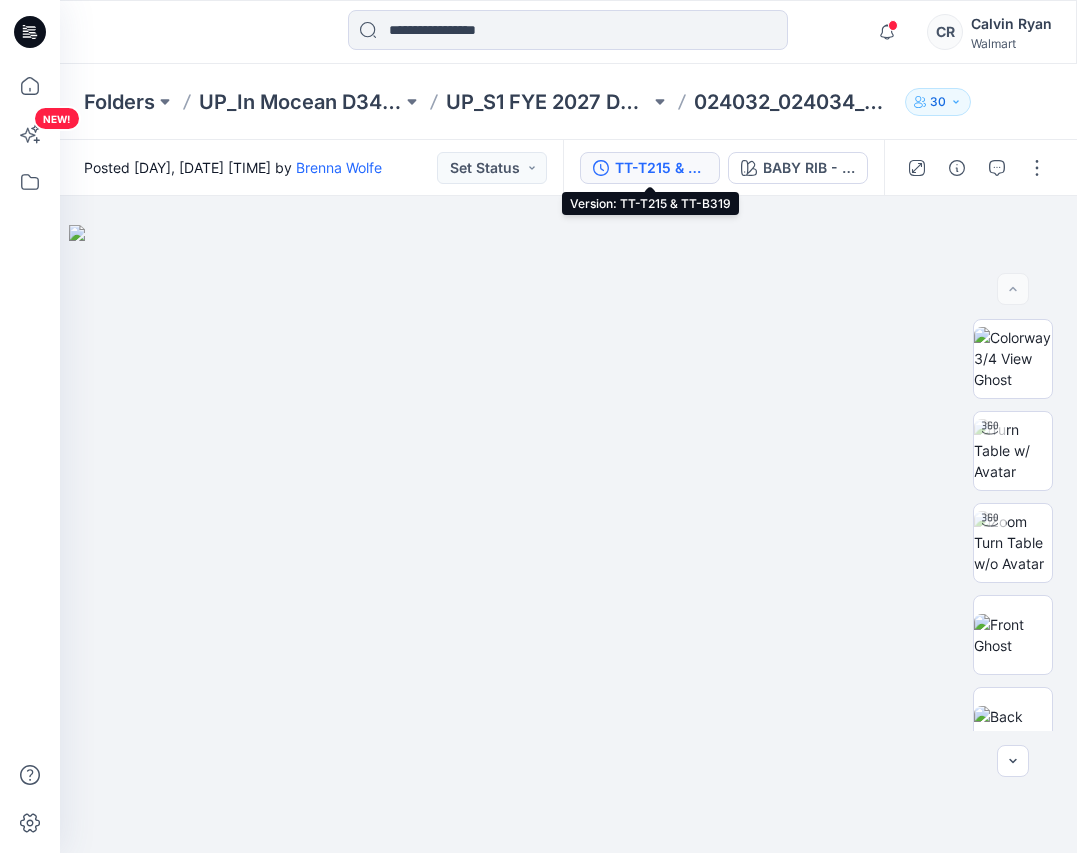 click on "TT-T215 & TT-B319" at bounding box center (661, 168) 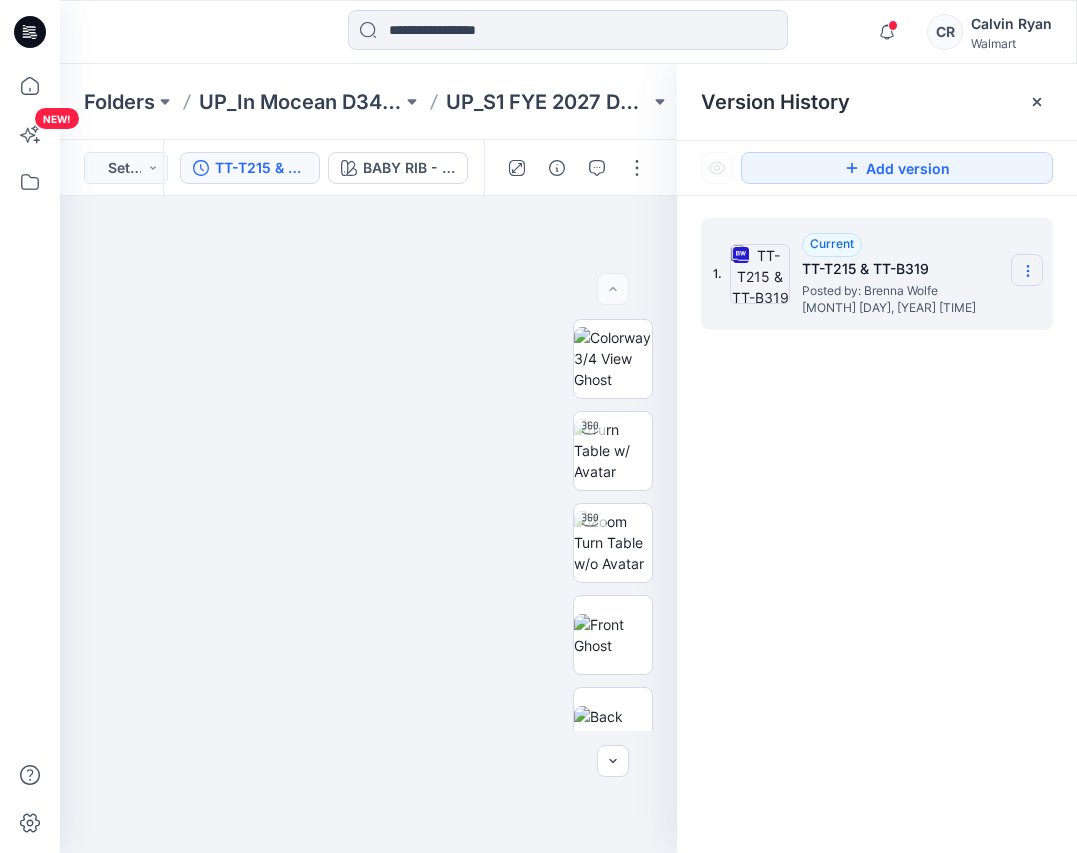click 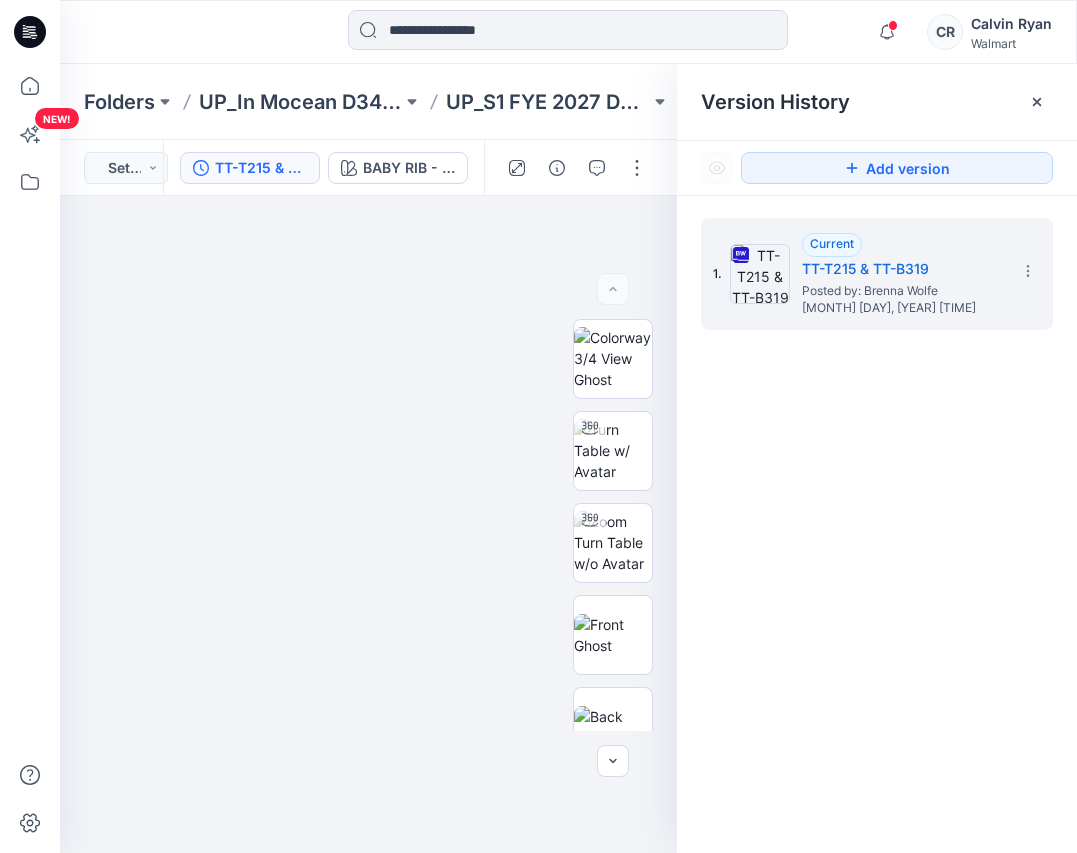 click on "1.   Current TT-T215 & TT-B319 Posted by: Brenna Wolfe May 14, 2025 14:12" at bounding box center (877, 539) 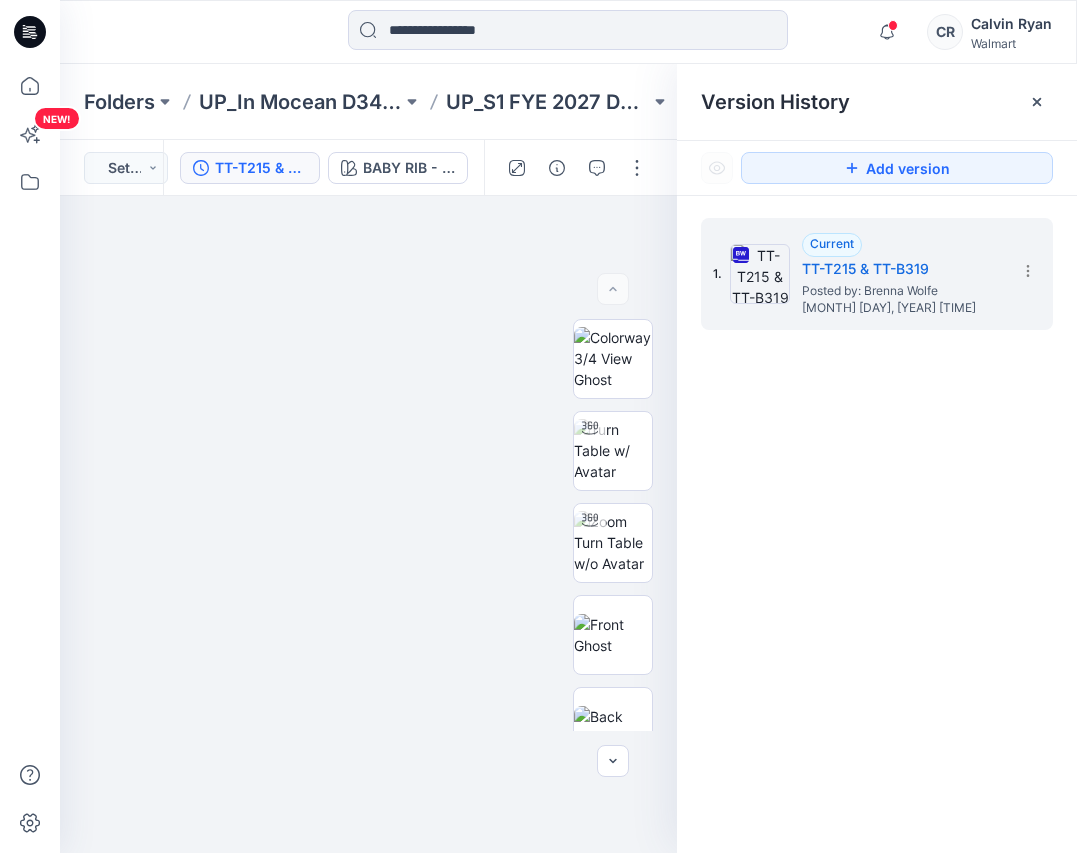 click on "1.   Current TT-T215 & TT-B319 Posted by: Brenna Wolfe May 14, 2025 14:12" at bounding box center [877, 539] 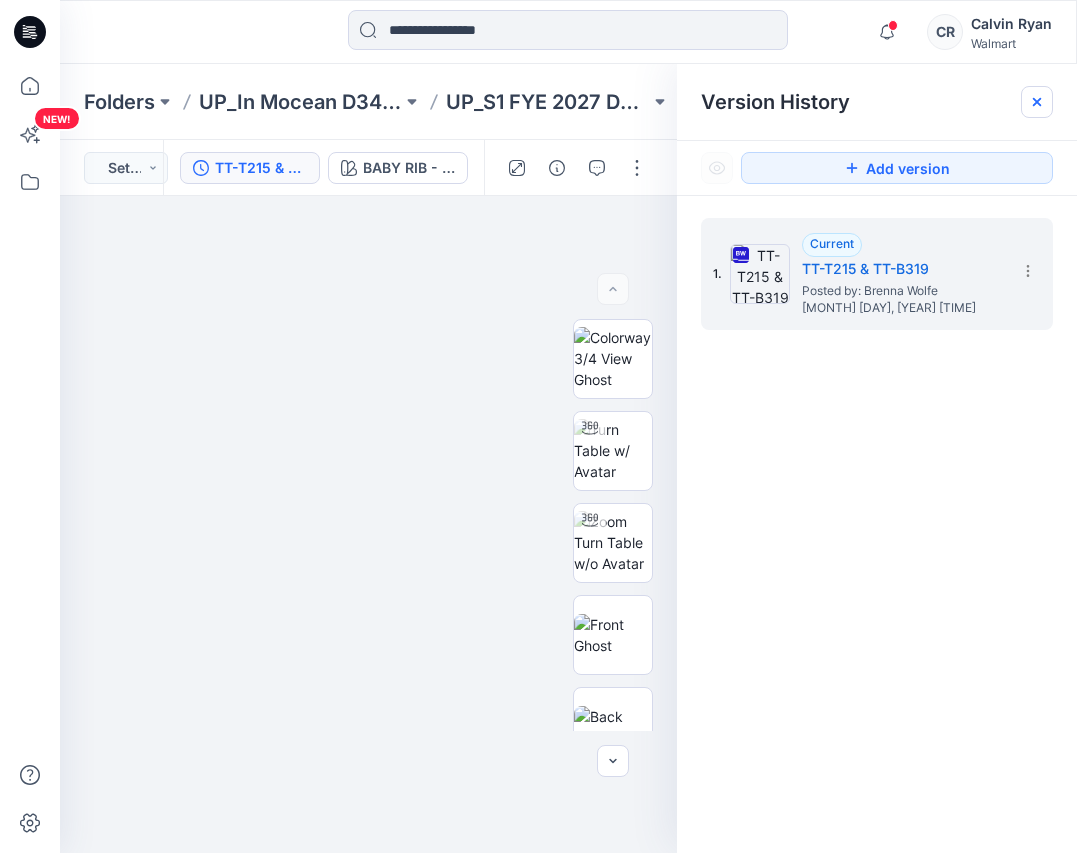 click 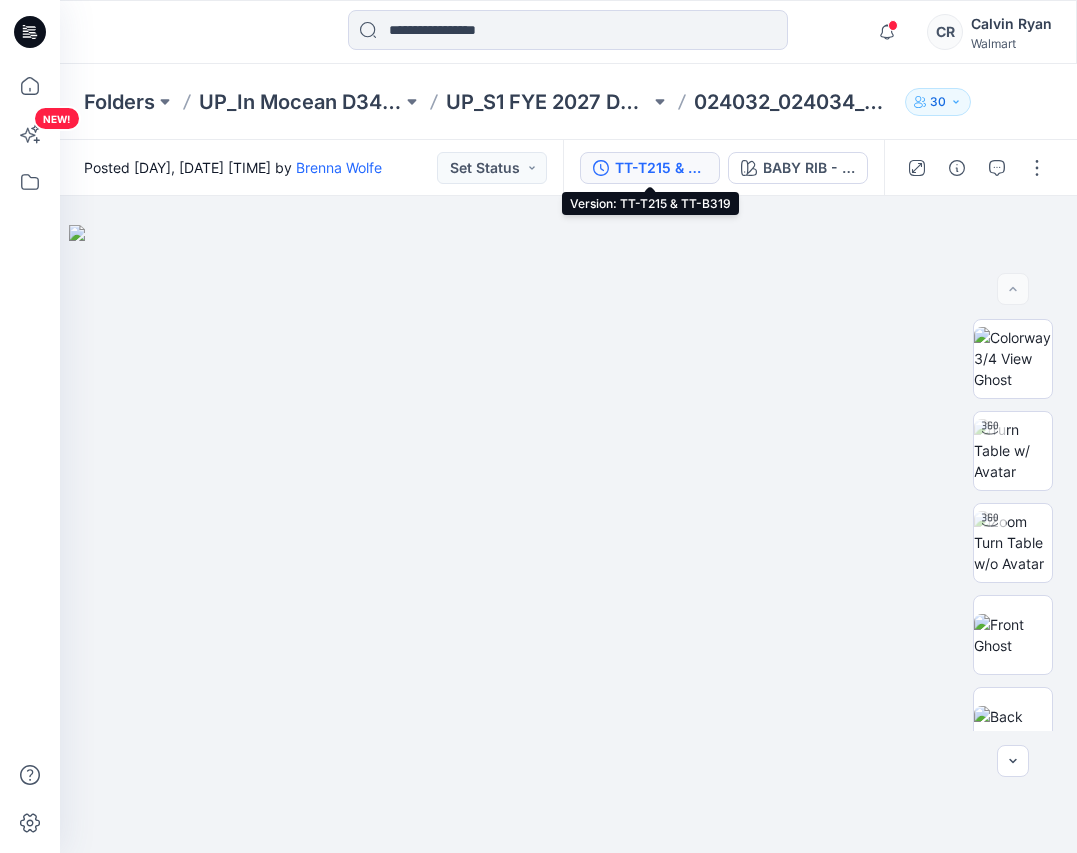 click on "TT-T215 & TT-B319" at bounding box center (661, 168) 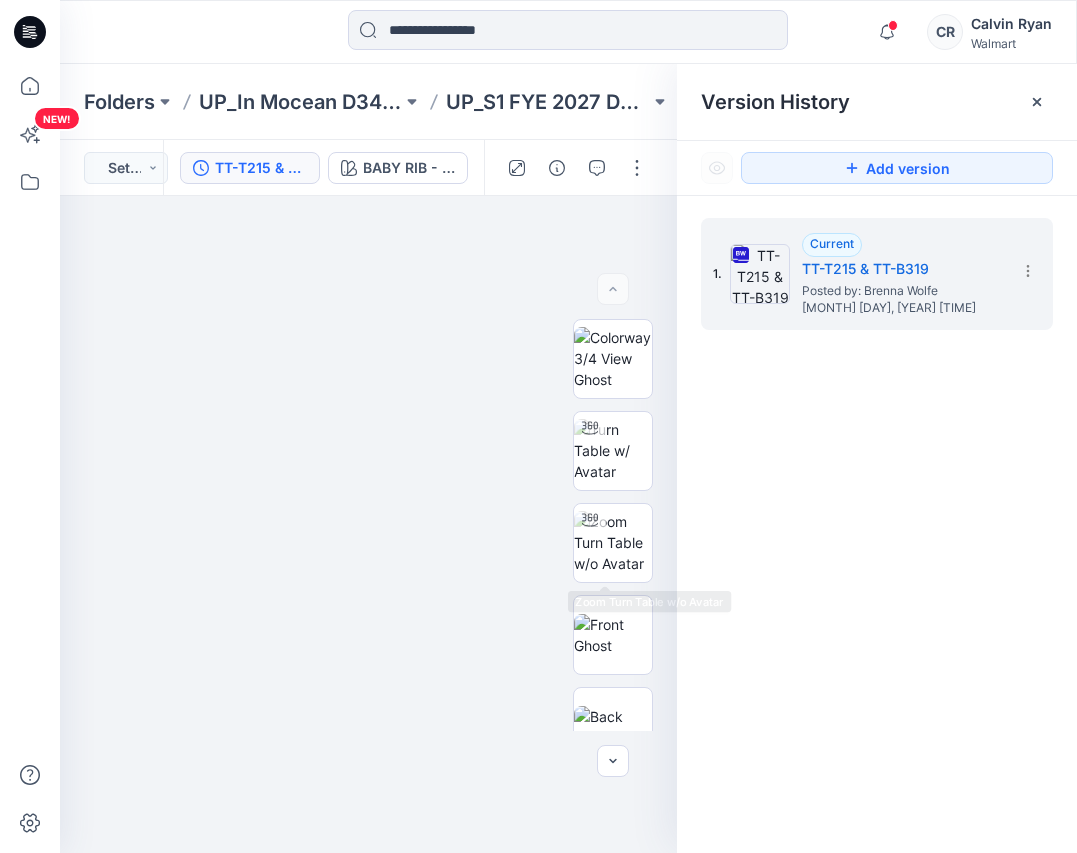 click on "1.   Current TT-T215 & TT-B319 Posted by: Brenna Wolfe May 14, 2025 14:12" at bounding box center [877, 539] 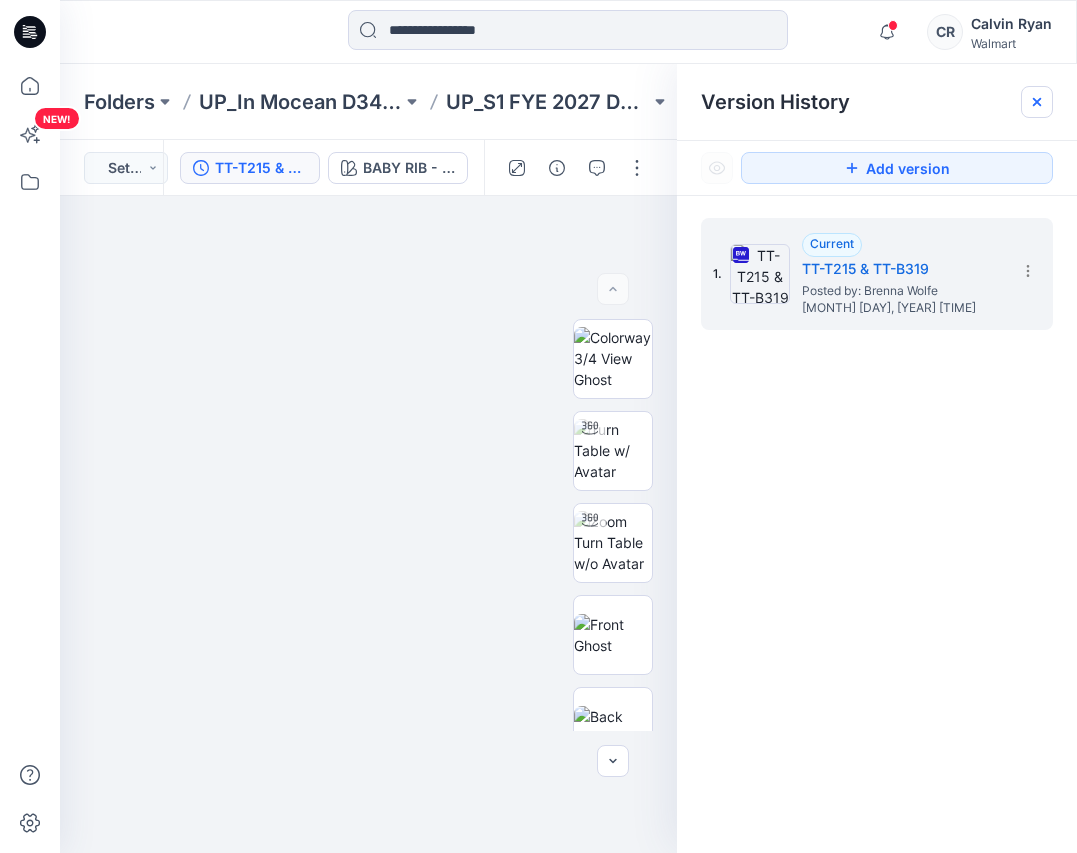 click at bounding box center [1037, 102] 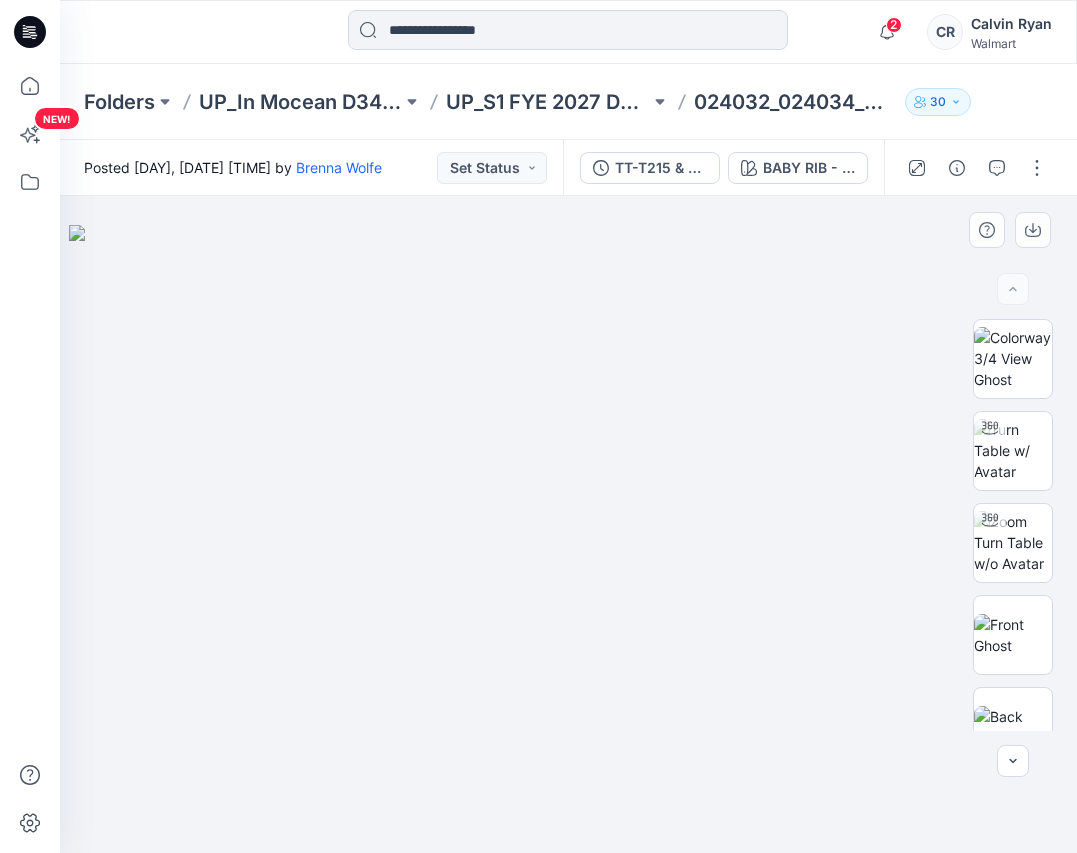click at bounding box center [569, 539] 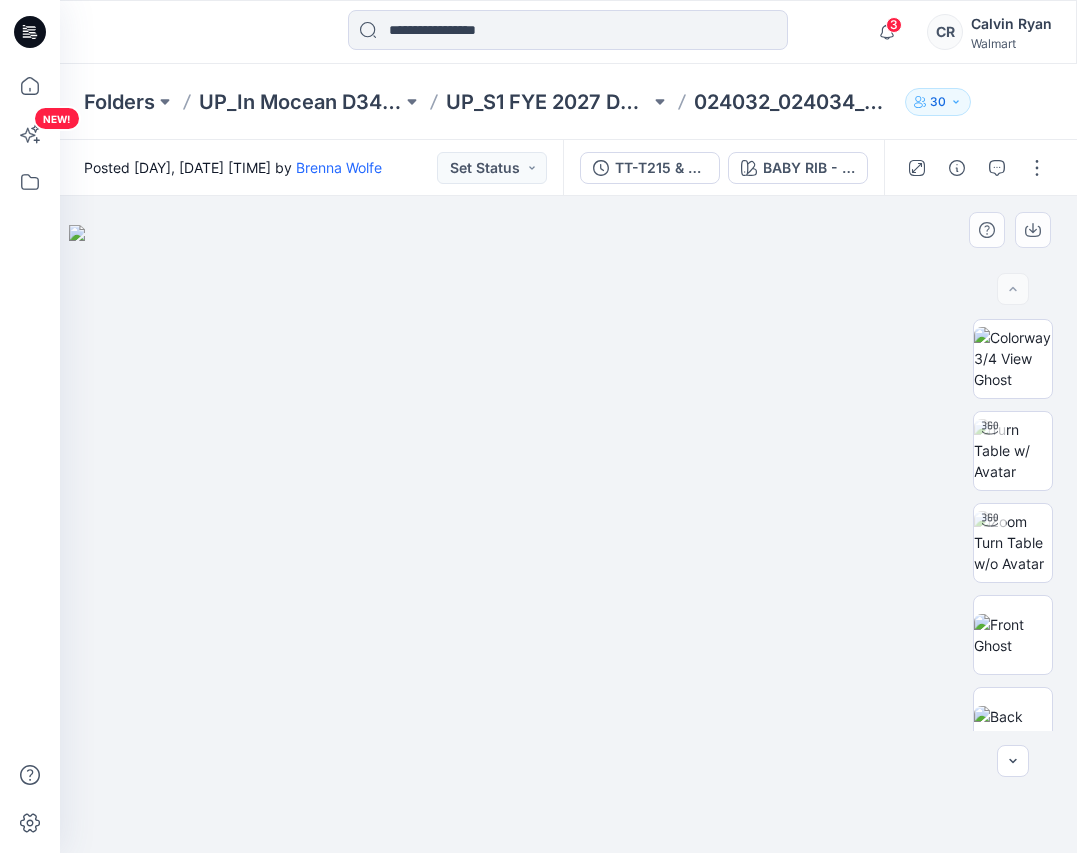drag, startPoint x: 672, startPoint y: 334, endPoint x: 656, endPoint y: 324, distance: 18.867962 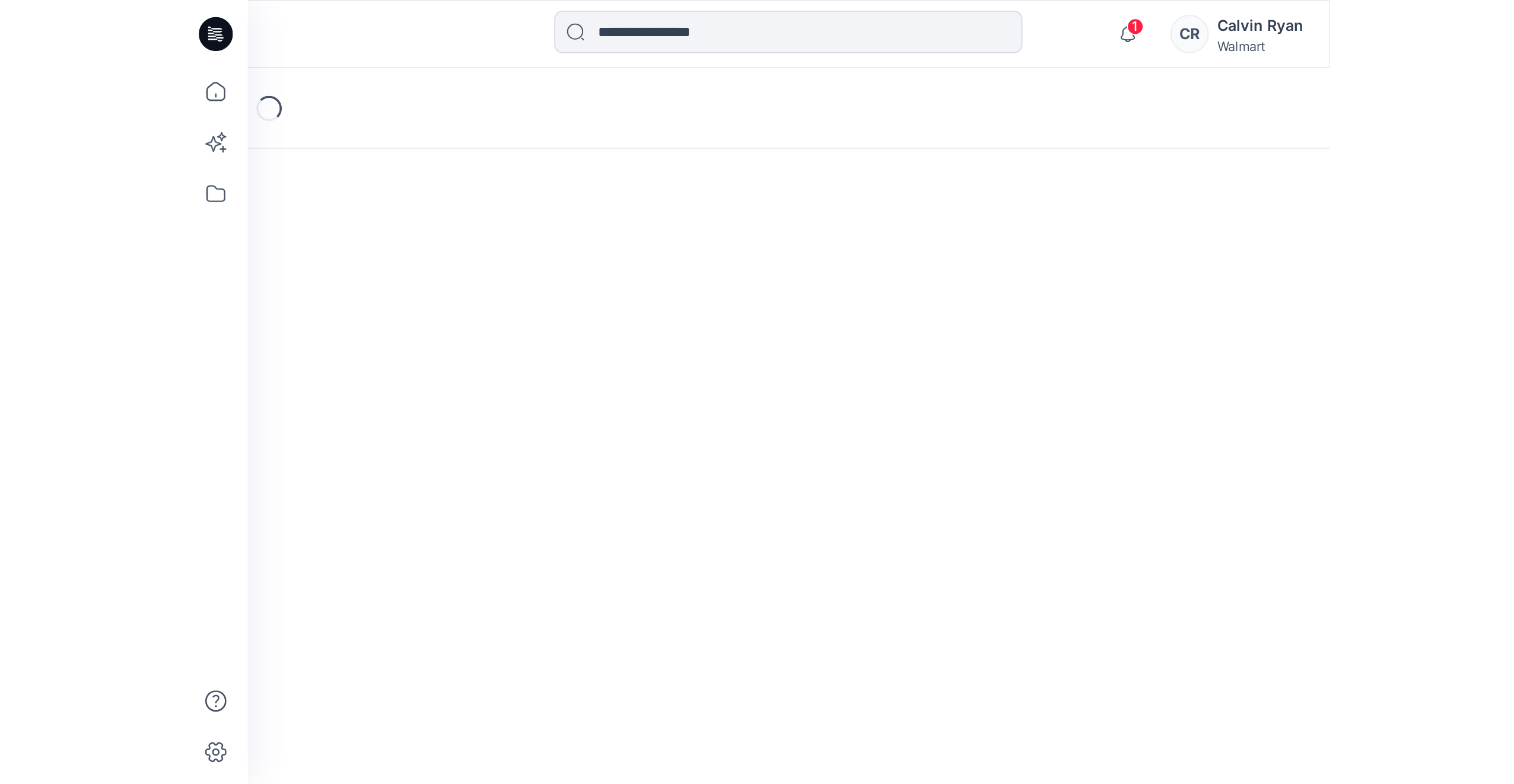 scroll, scrollTop: 0, scrollLeft: 0, axis: both 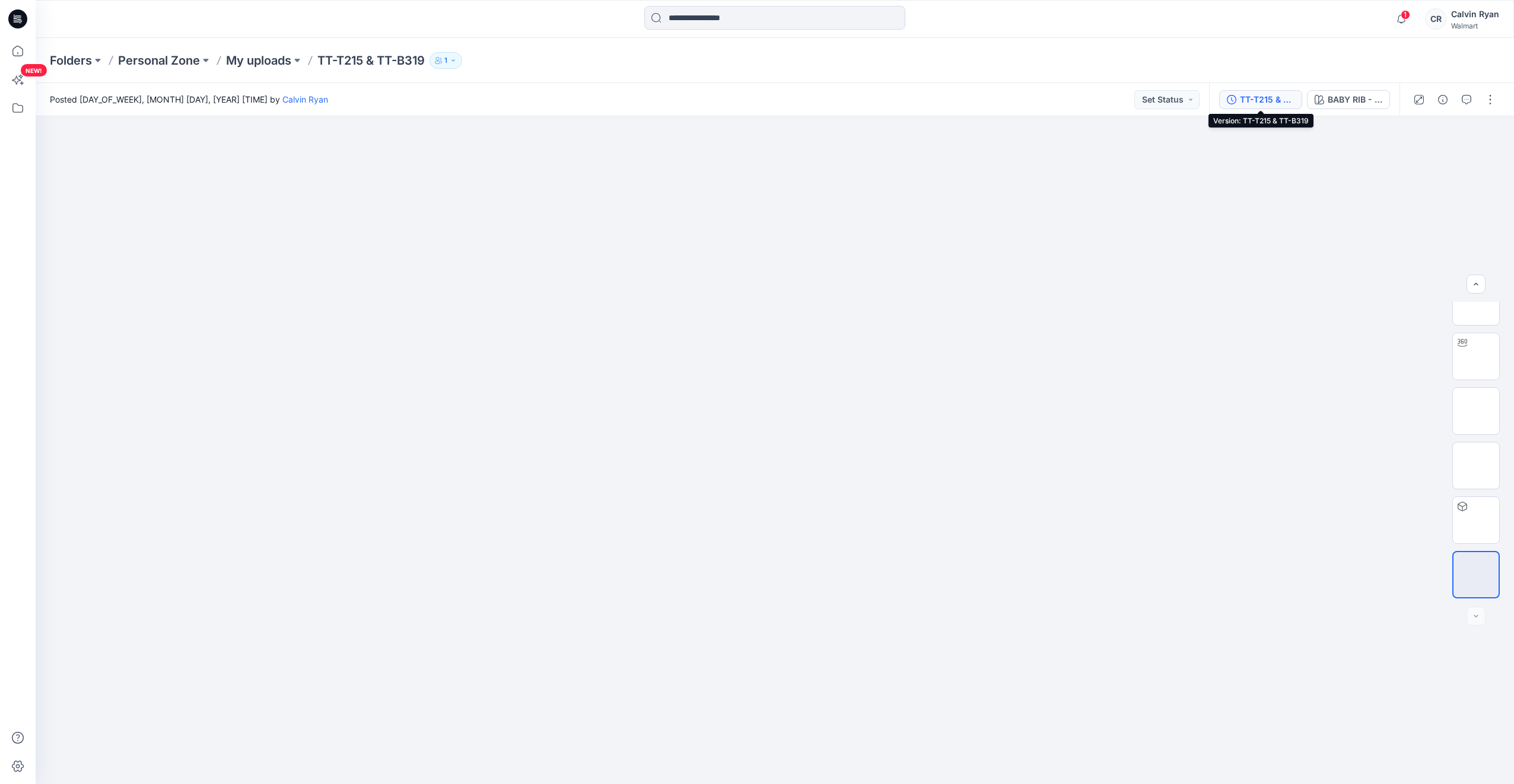 click on "TT-T215 & TT-B319" at bounding box center (1261, 100) 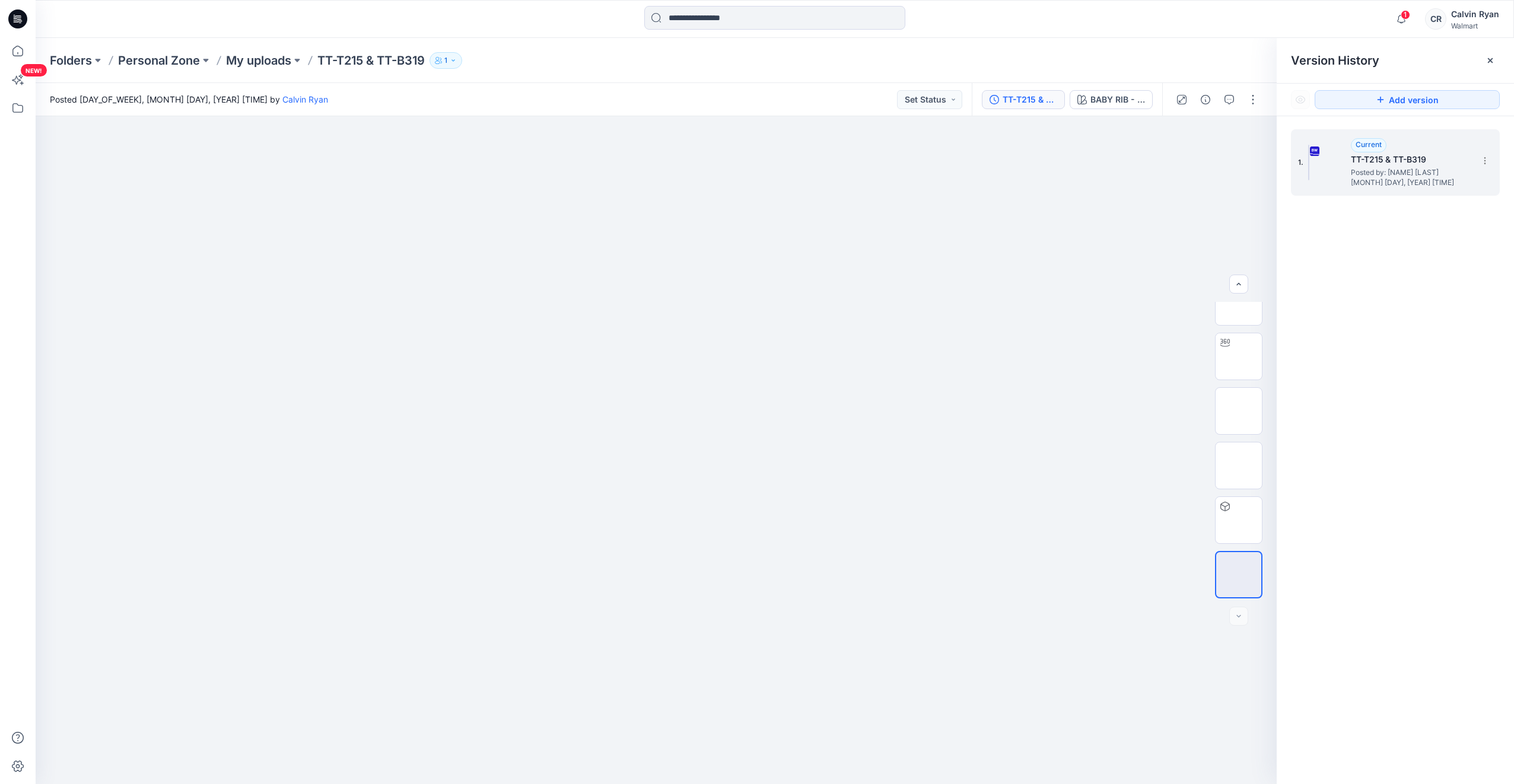 click on "Posted by: [NAME]" at bounding box center [1410, 173] 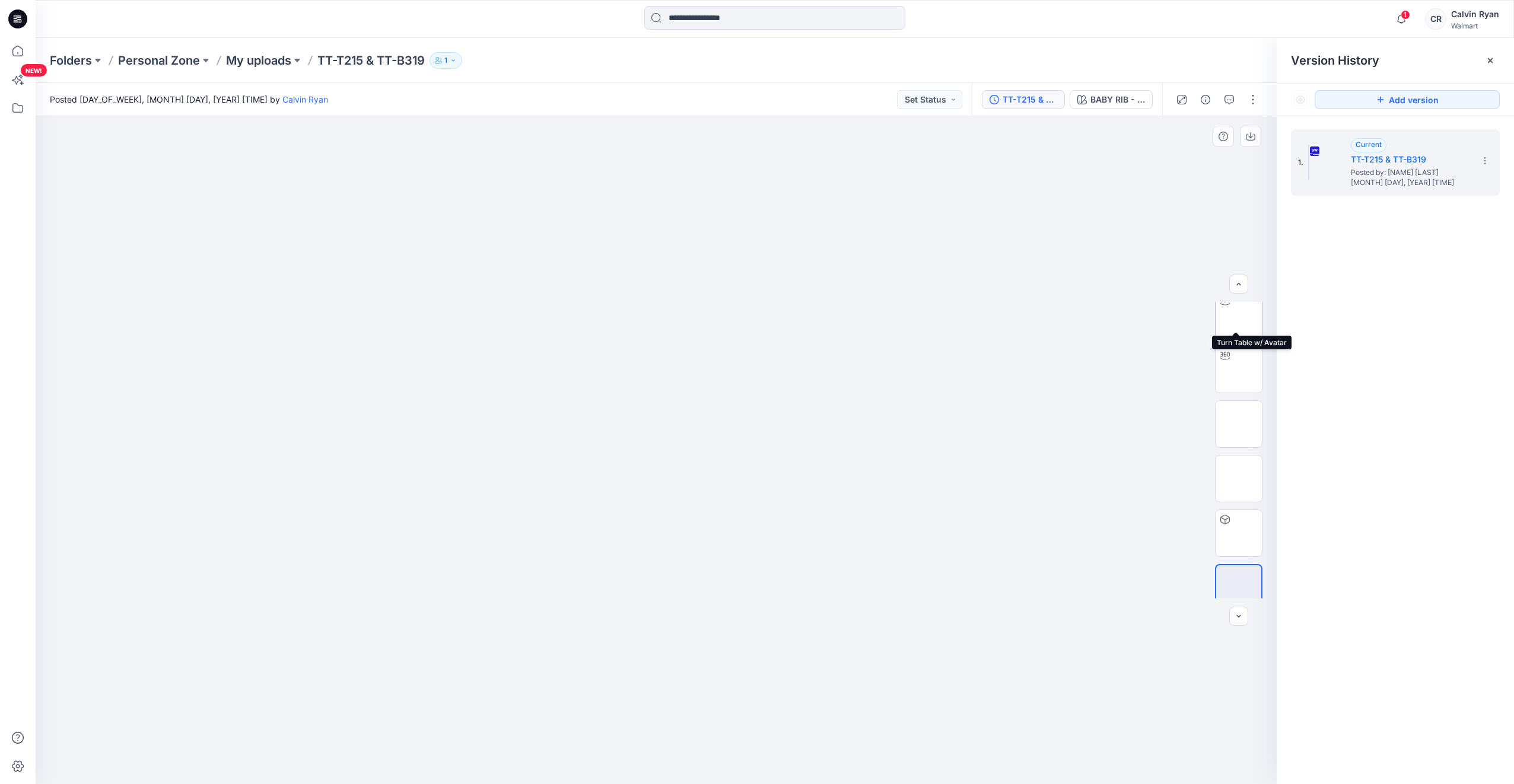 scroll, scrollTop: 78, scrollLeft: 0, axis: vertical 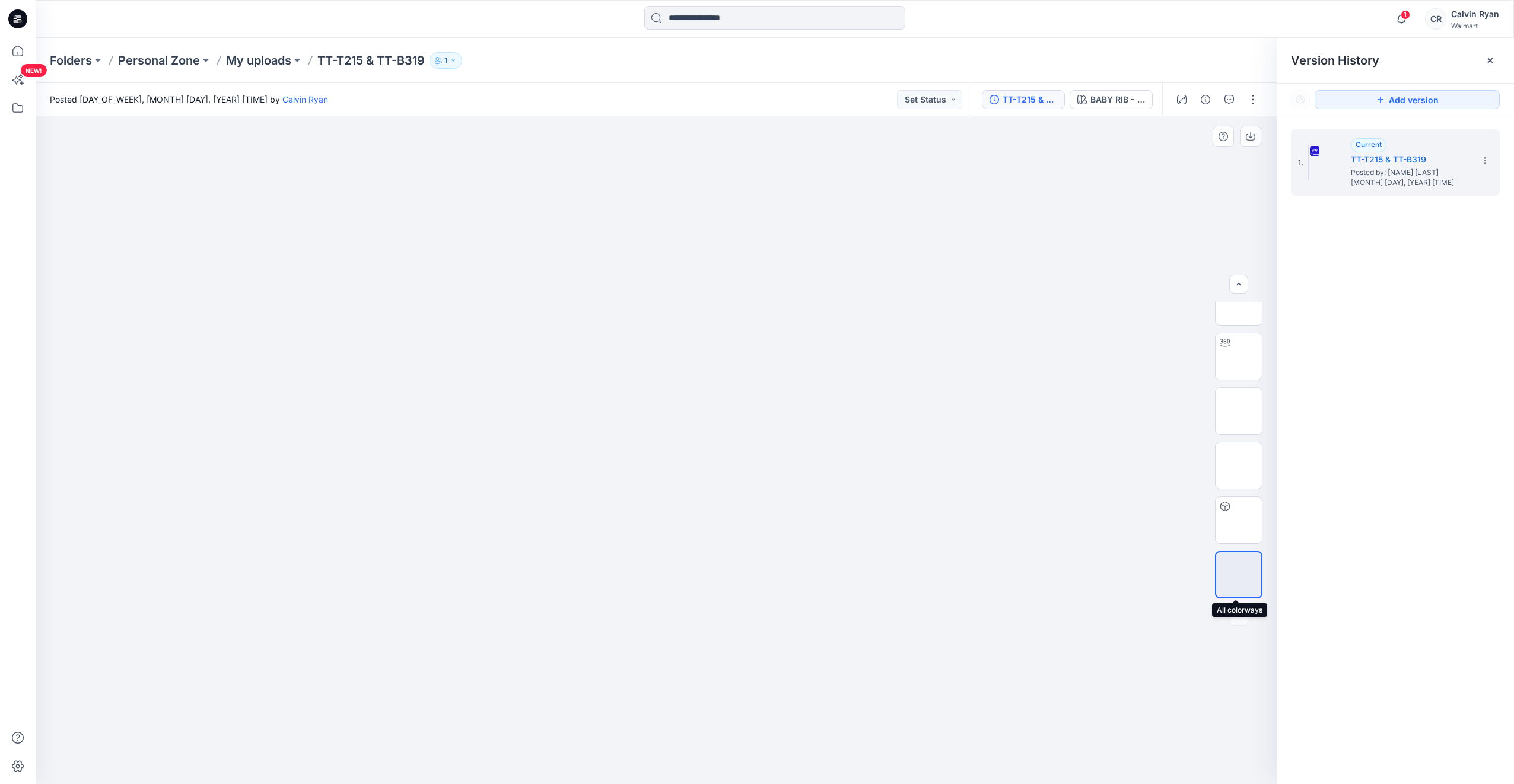 click at bounding box center (1239, 575) 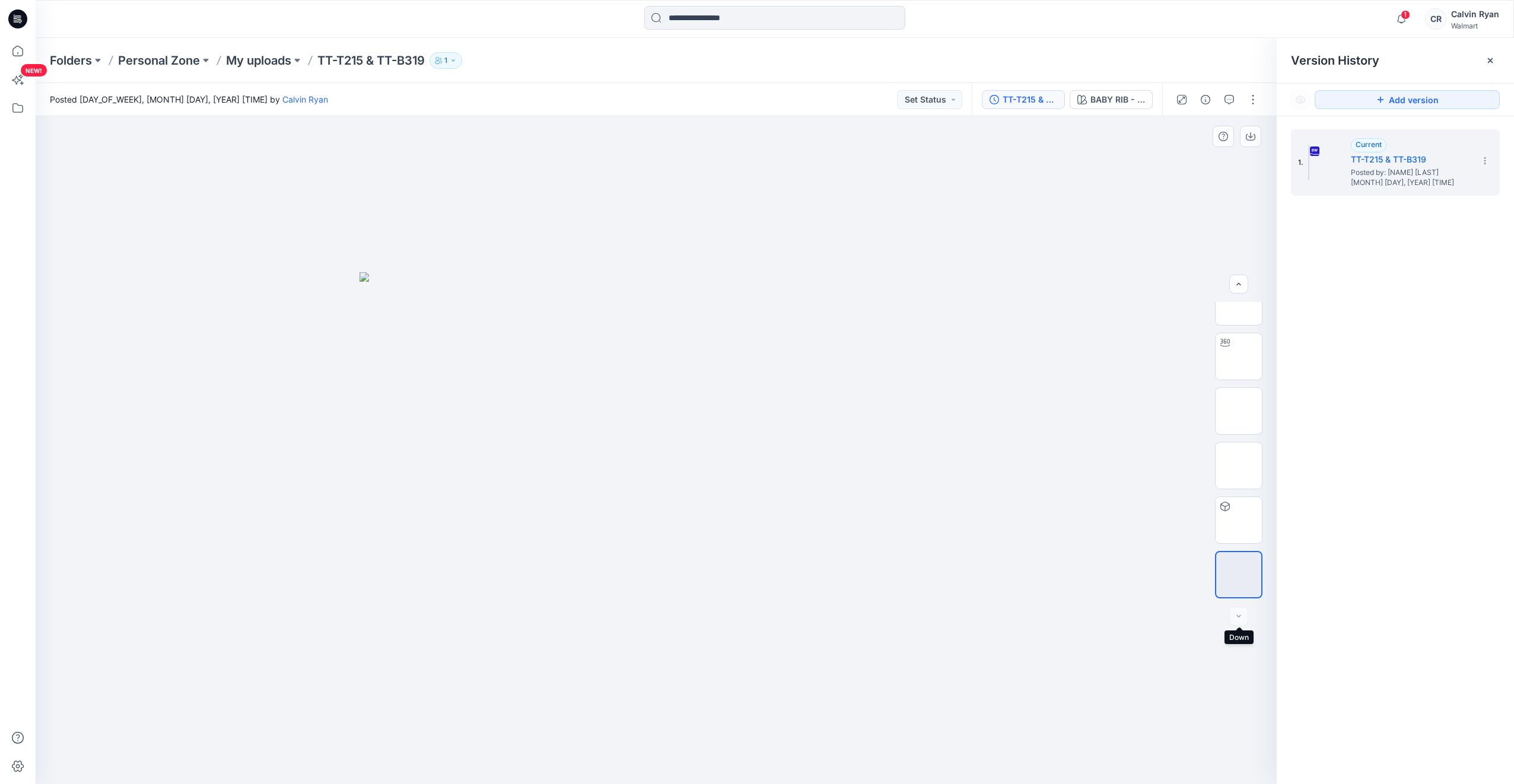 click at bounding box center [1239, 616] 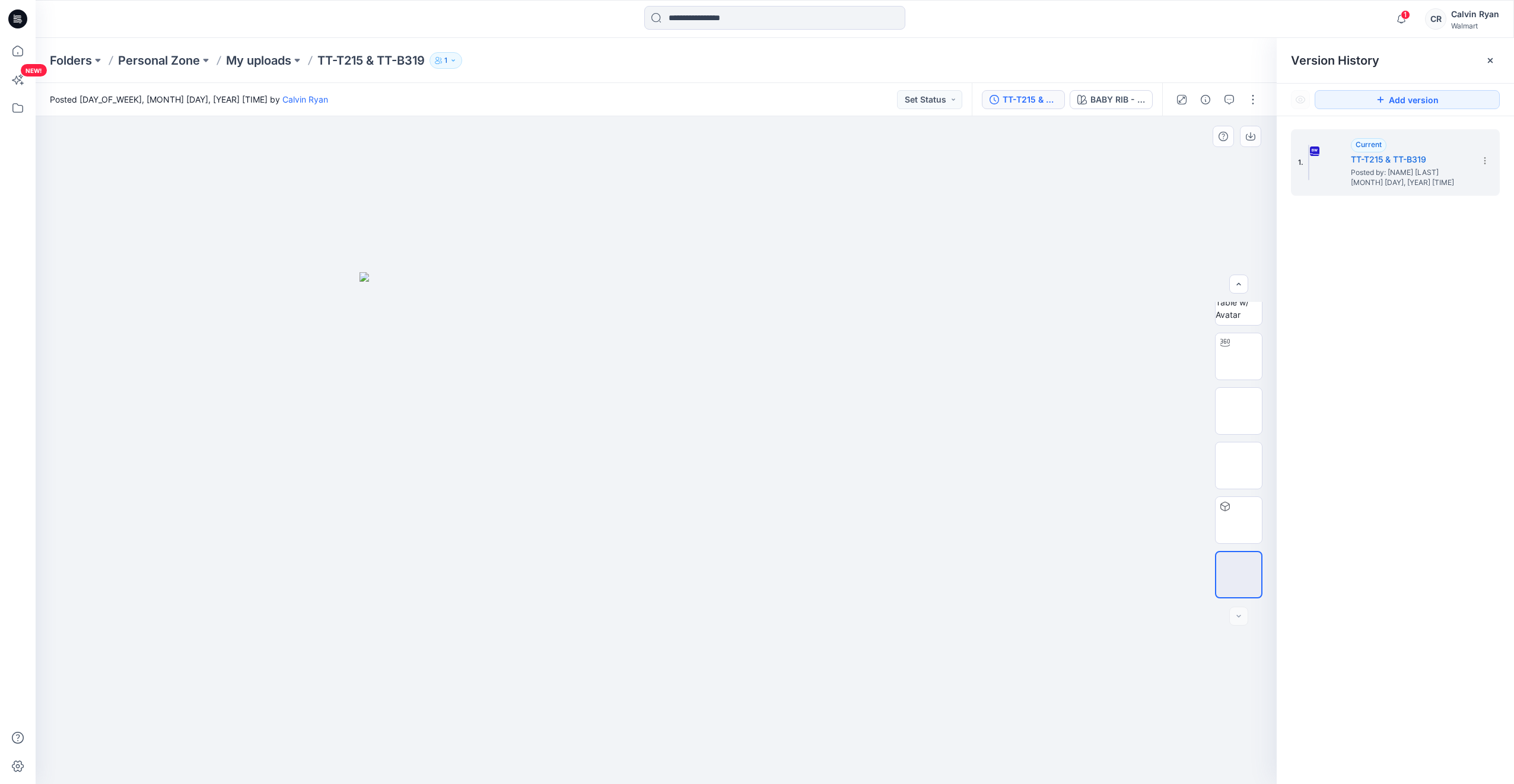click at bounding box center (1239, 575) 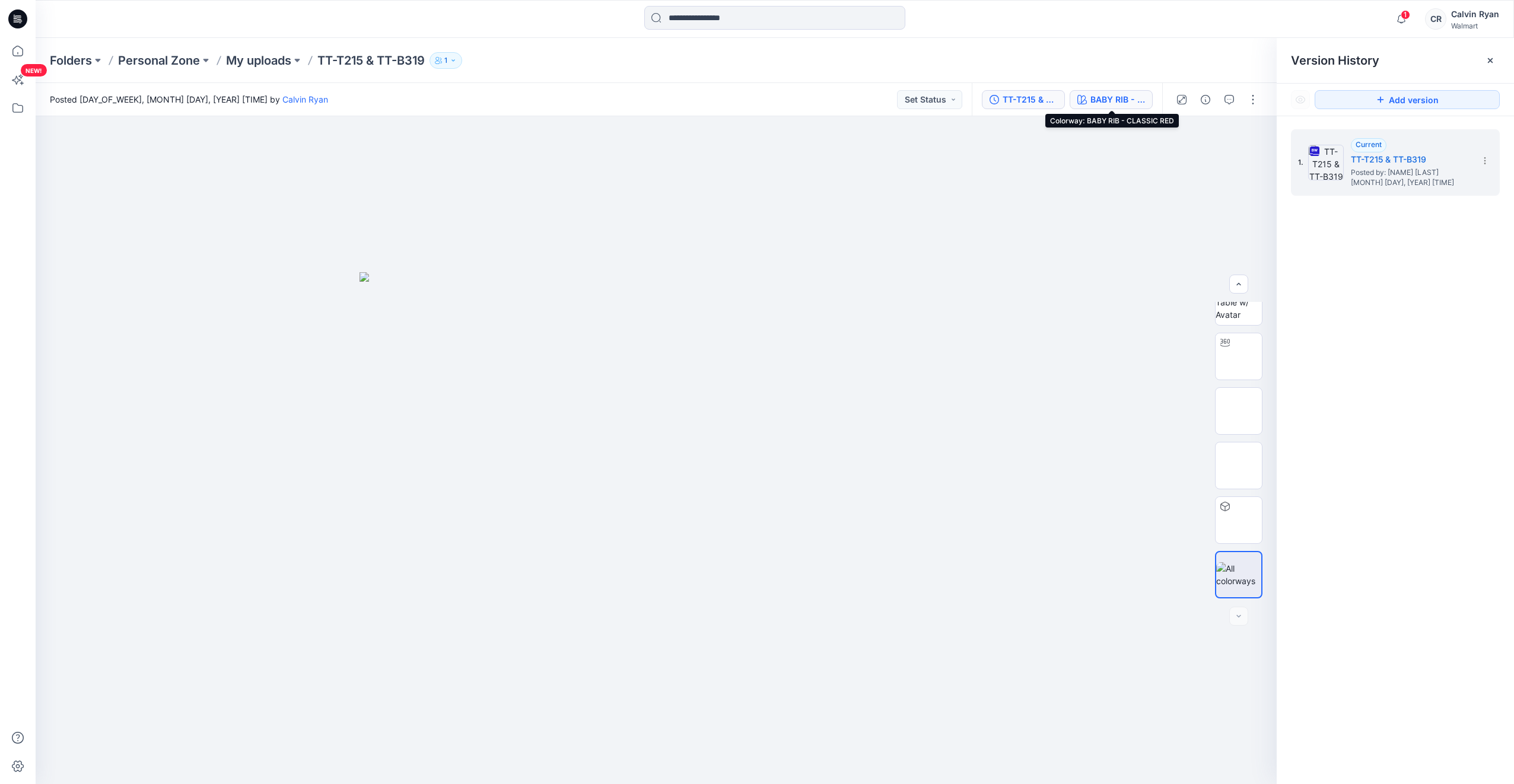 click on "BABY RIB - CLASSIC RED" at bounding box center (1118, 100) 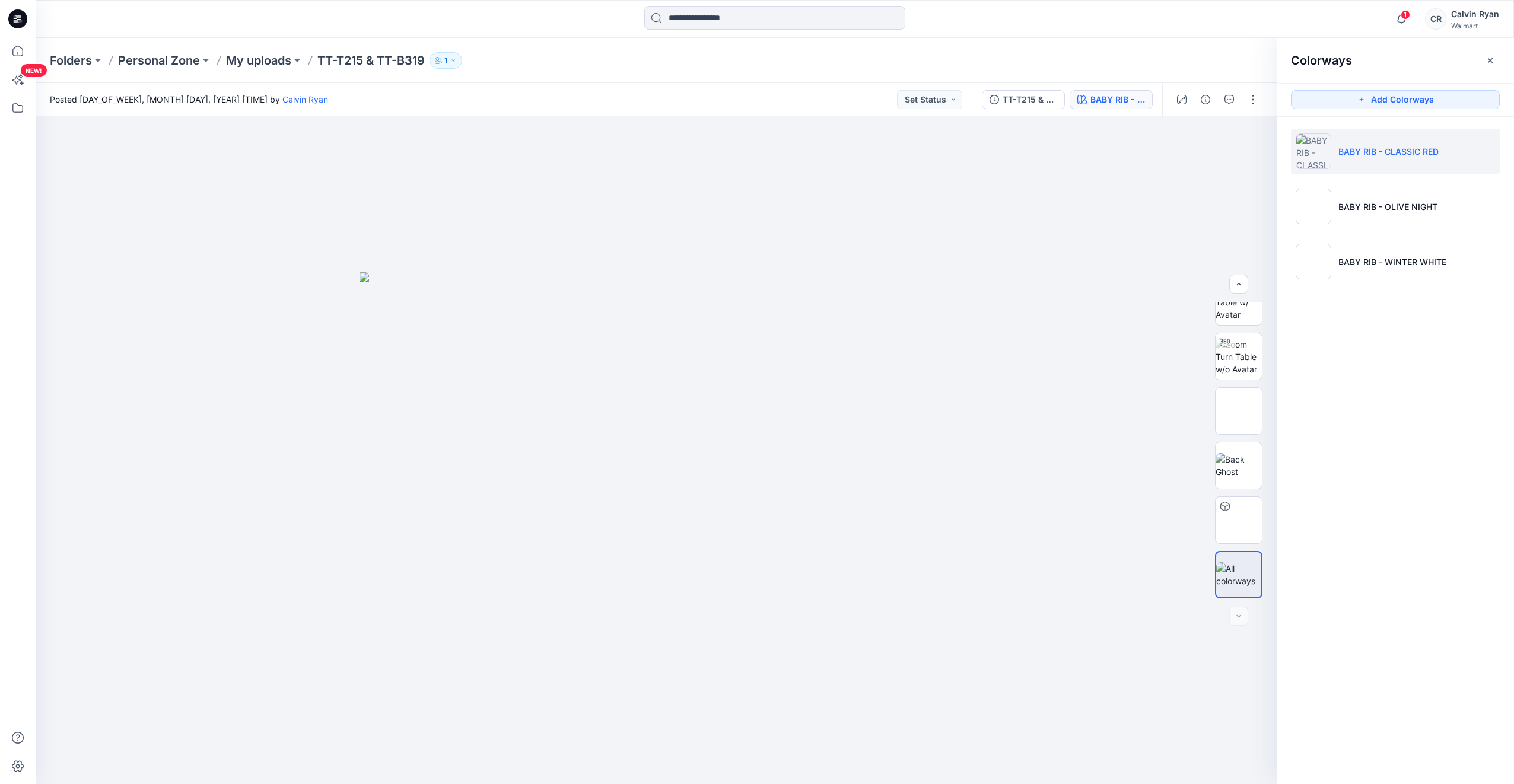 drag, startPoint x: 1464, startPoint y: 151, endPoint x: 1472, endPoint y: 153, distance: 8.2462113 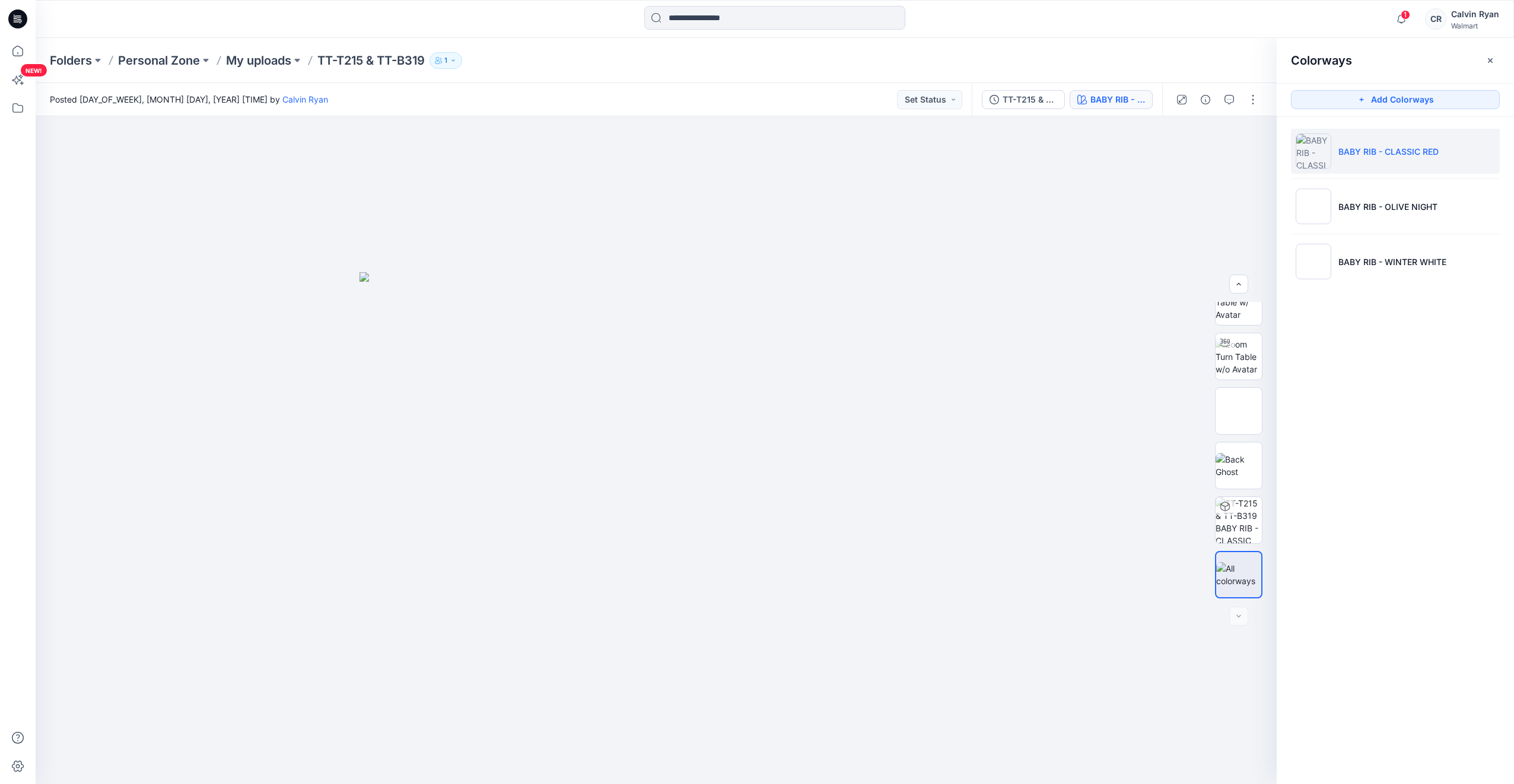 click on "BABY RIB - CLASSIC RED" at bounding box center [1395, 151] 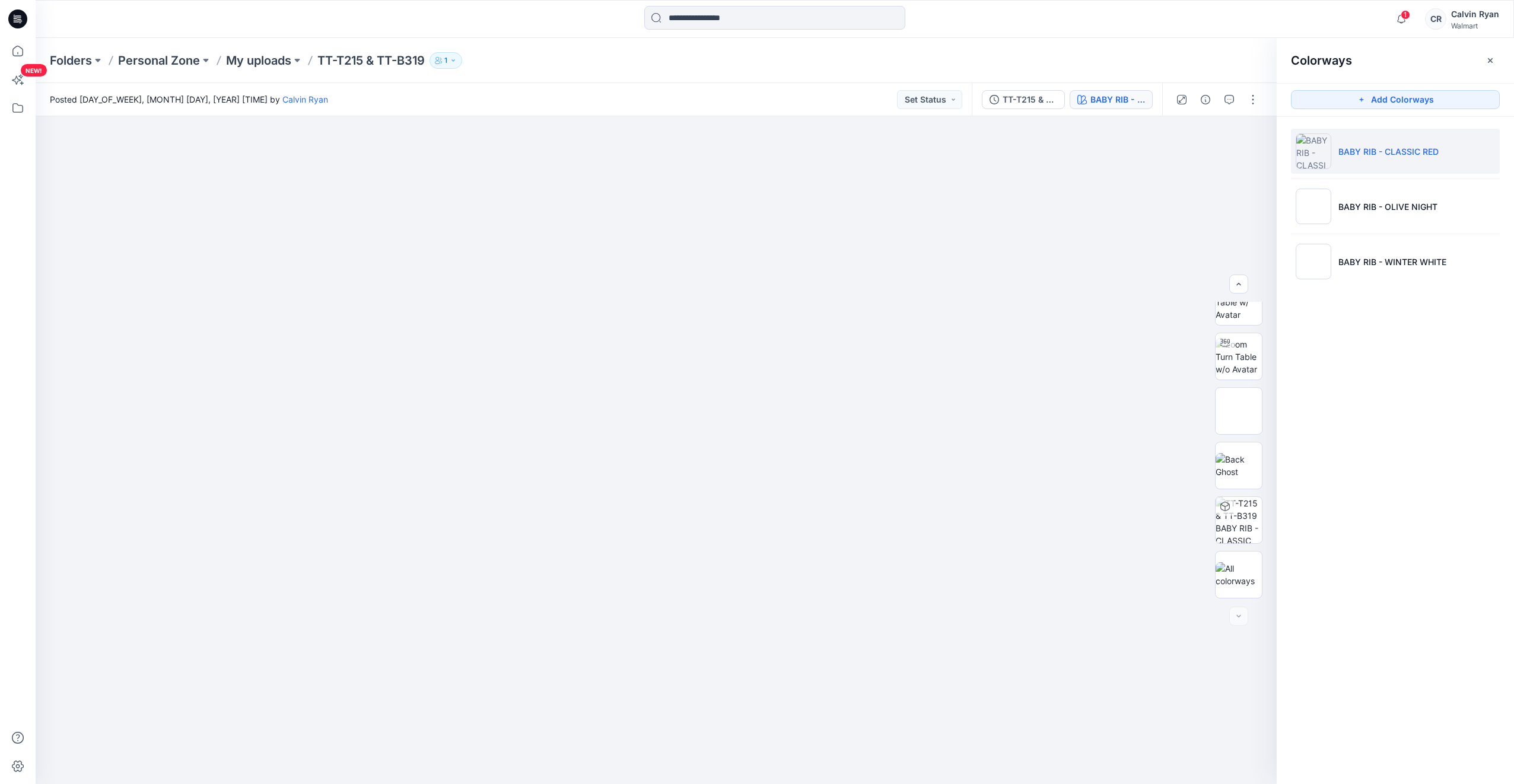 drag, startPoint x: 1491, startPoint y: 148, endPoint x: 1438, endPoint y: 143, distance: 53.235327 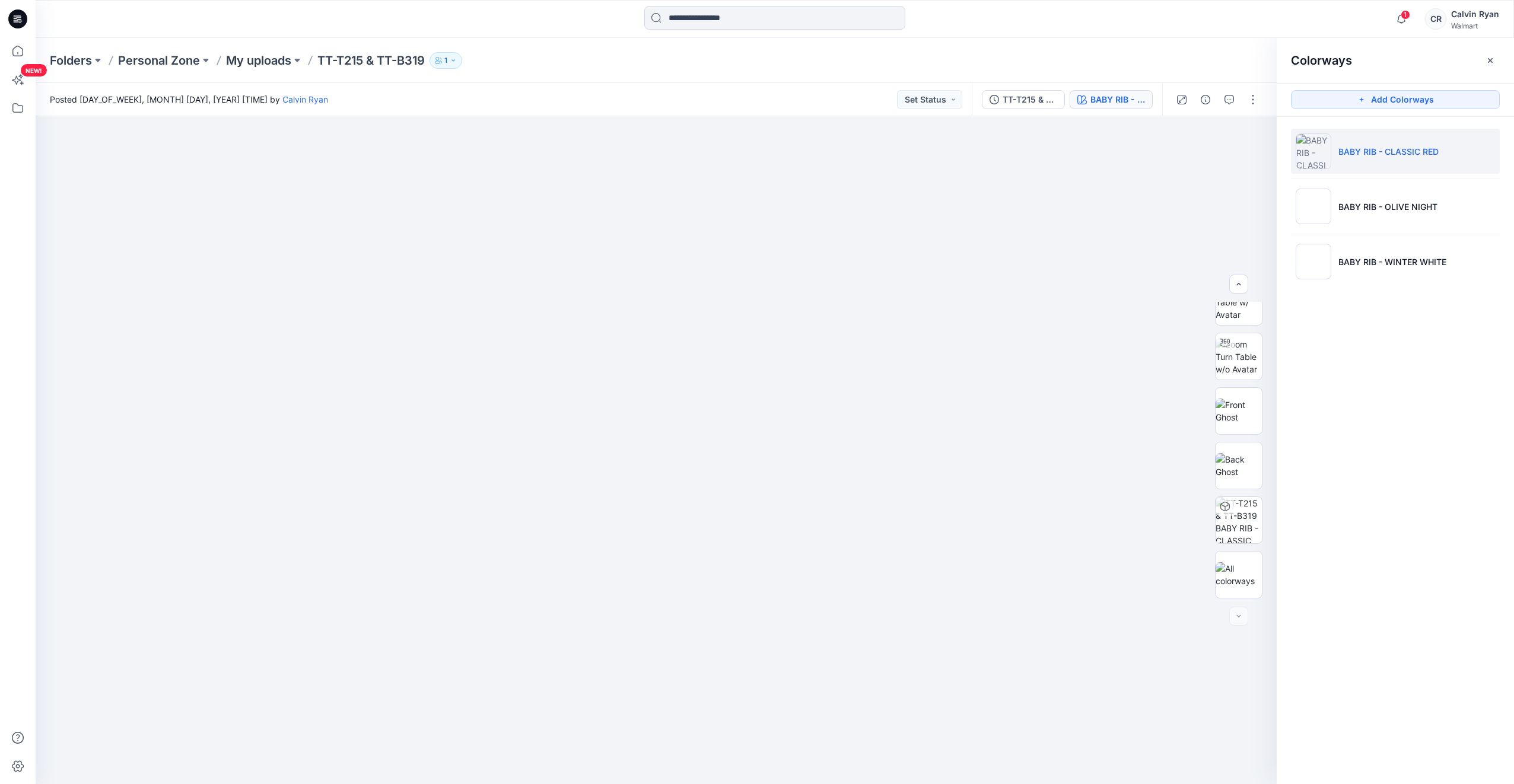 click on "BABY RIB - CLASSIC RED" at bounding box center [1395, 151] 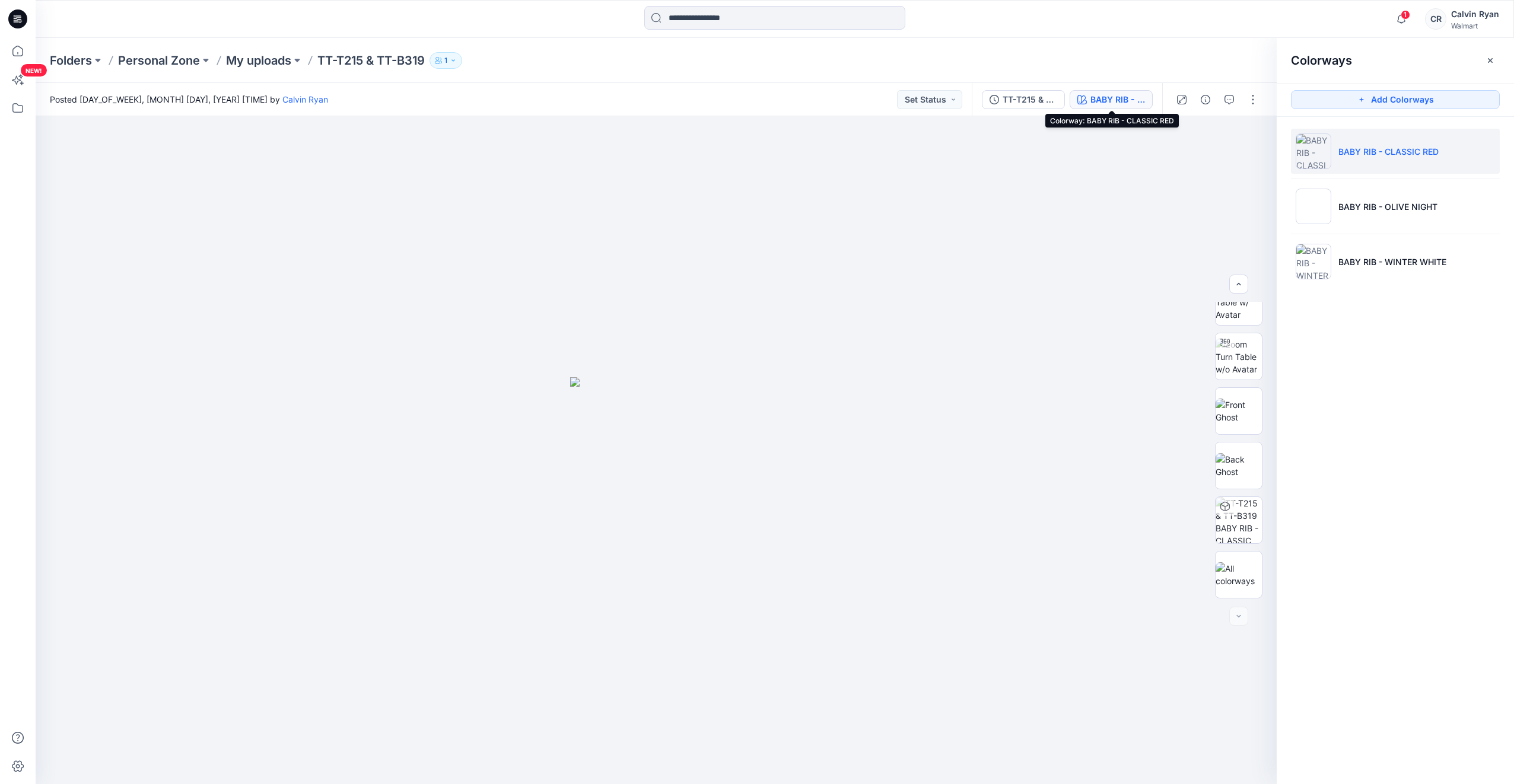 click on "BABY RIB - CLASSIC RED" at bounding box center [1118, 100] 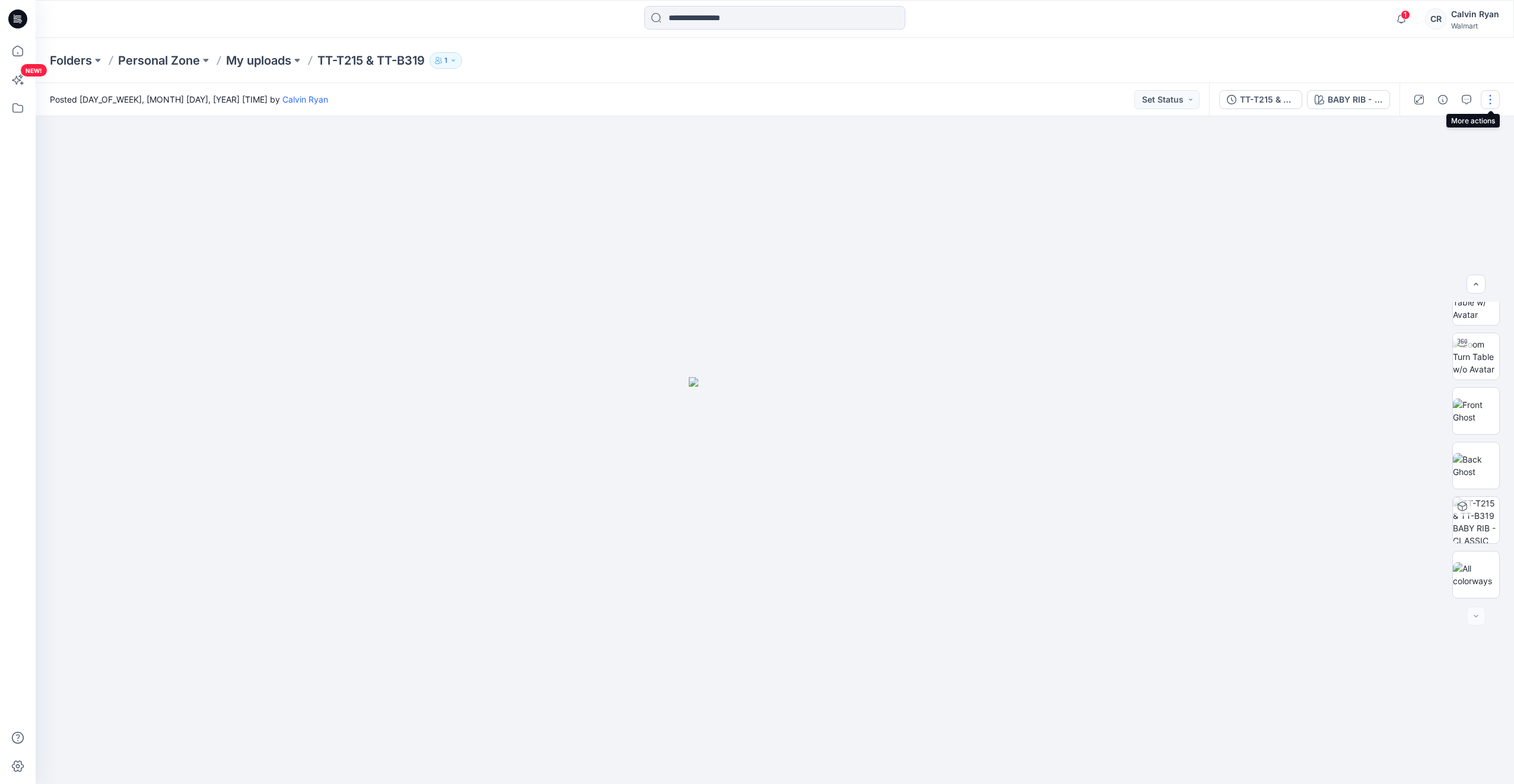 click at bounding box center (1490, 100) 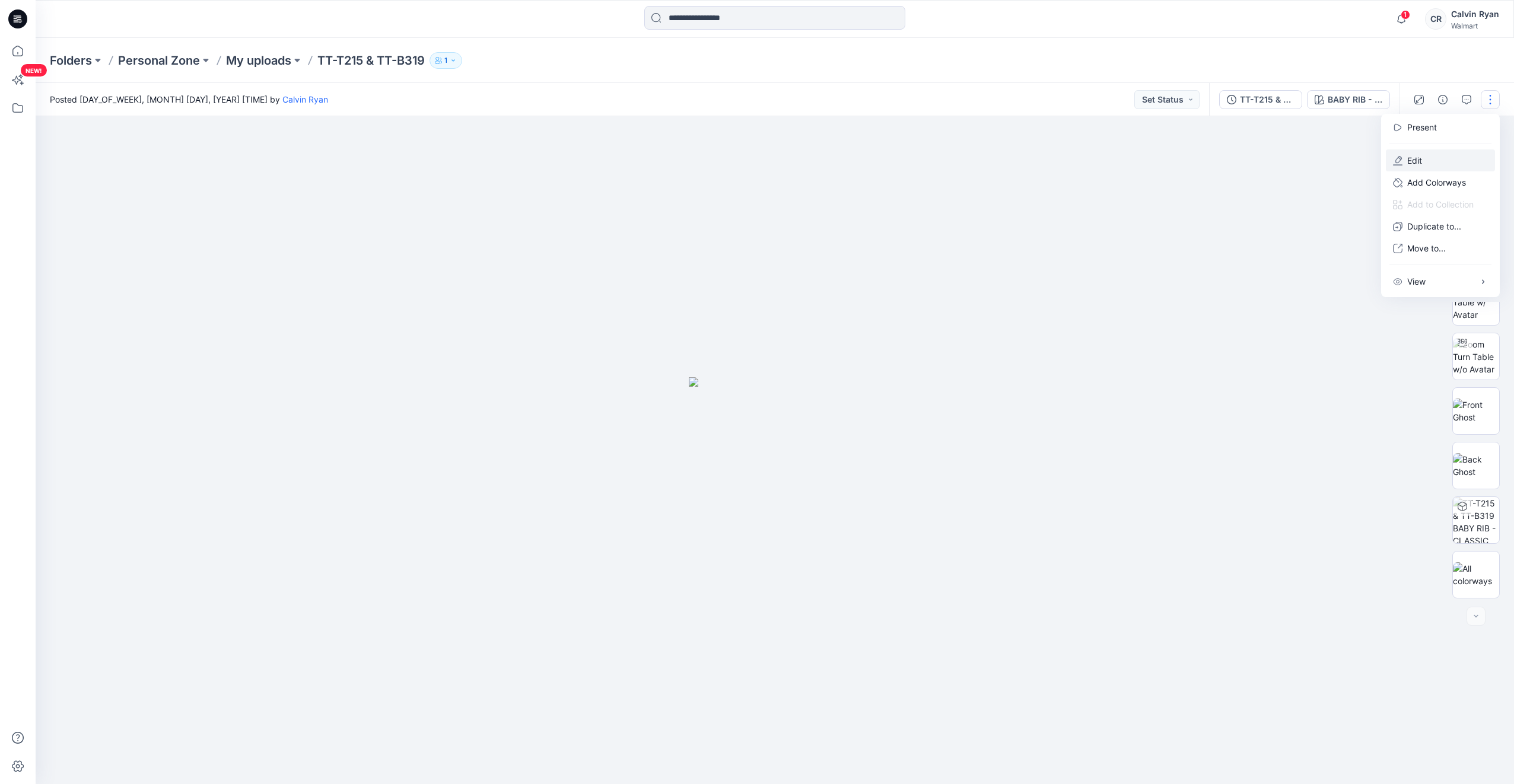 click on "Edit" at bounding box center (1414, 160) 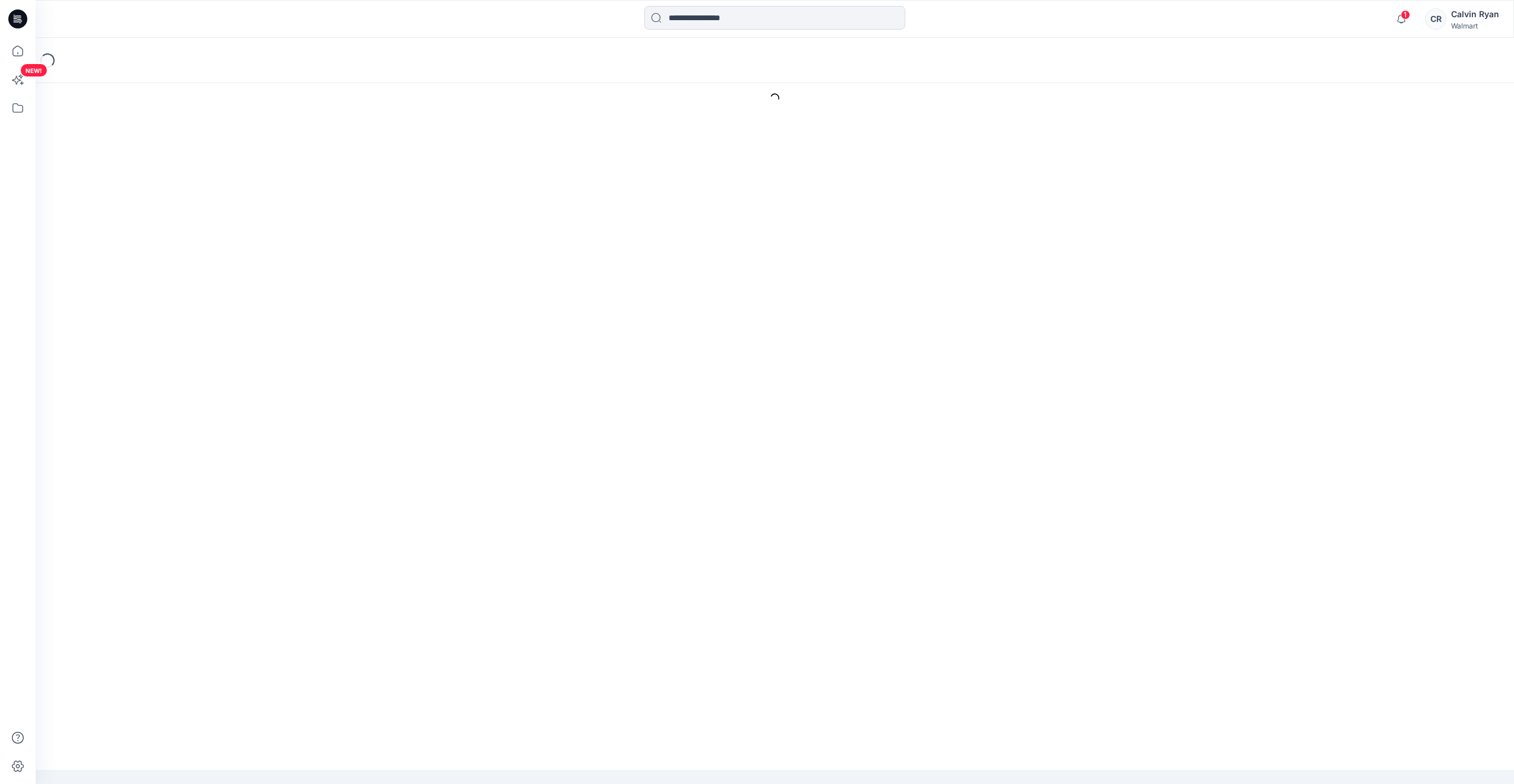 scroll, scrollTop: 0, scrollLeft: 0, axis: both 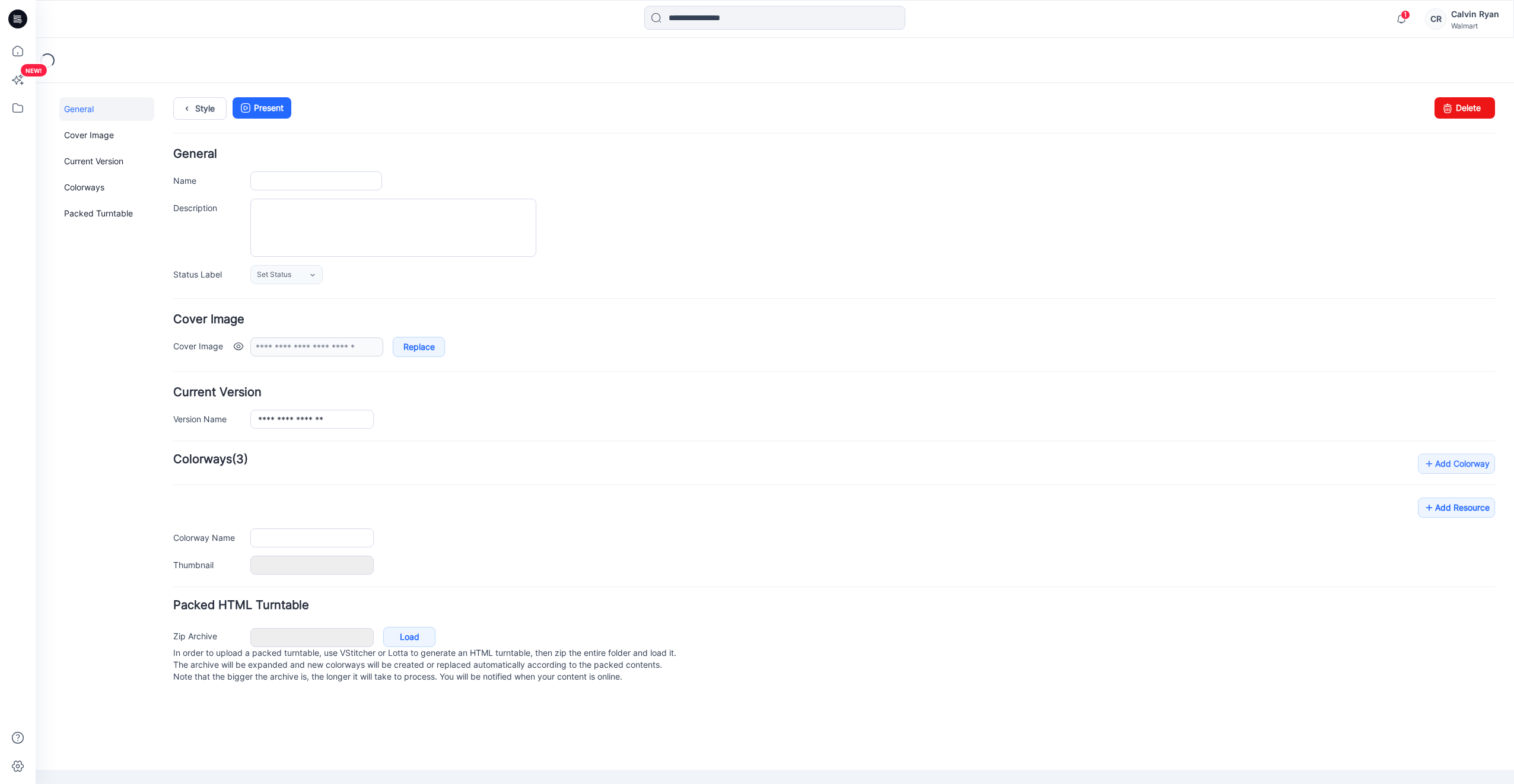 type on "**********" 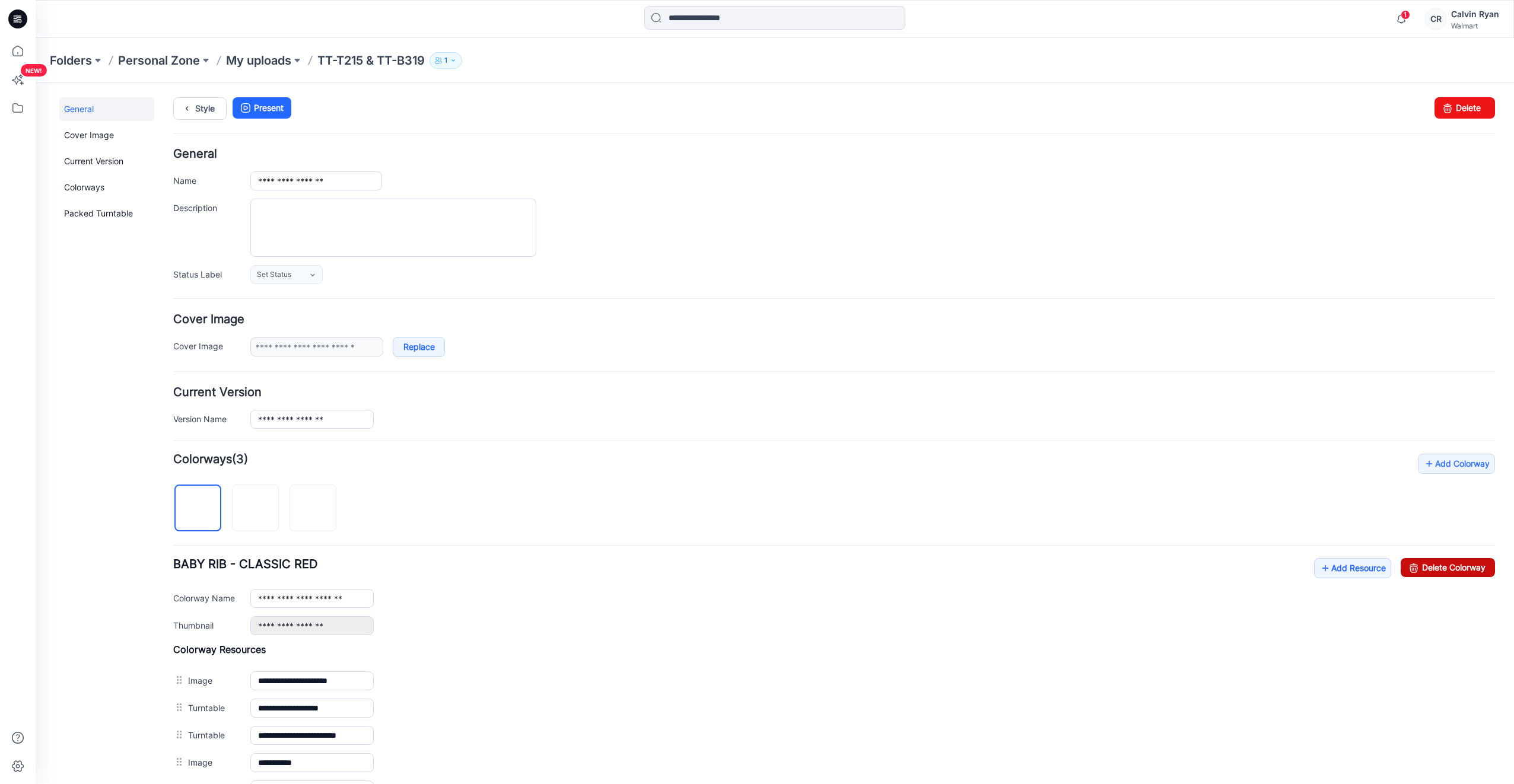 click on "Delete Colorway" at bounding box center (1448, 568) 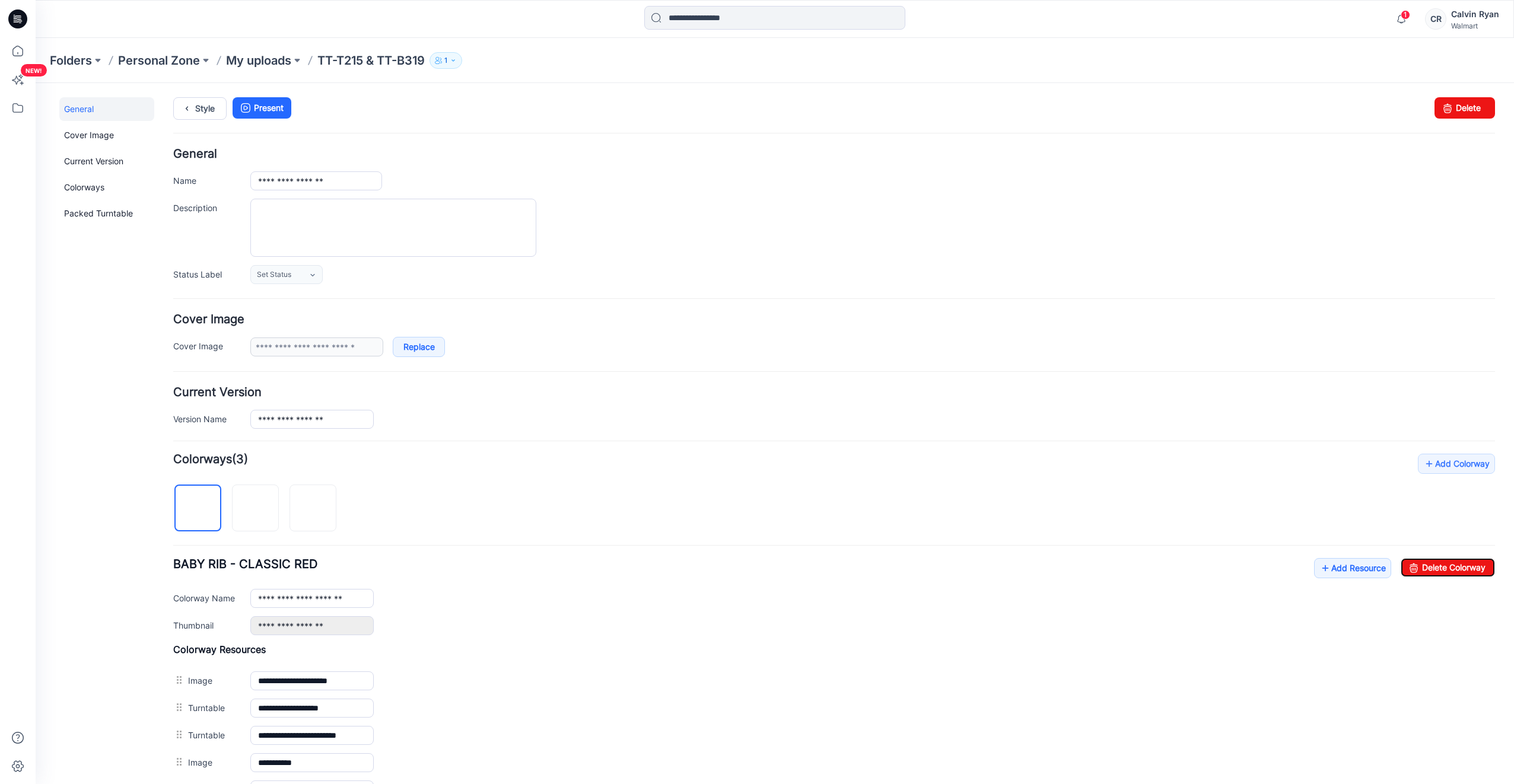 type on "**********" 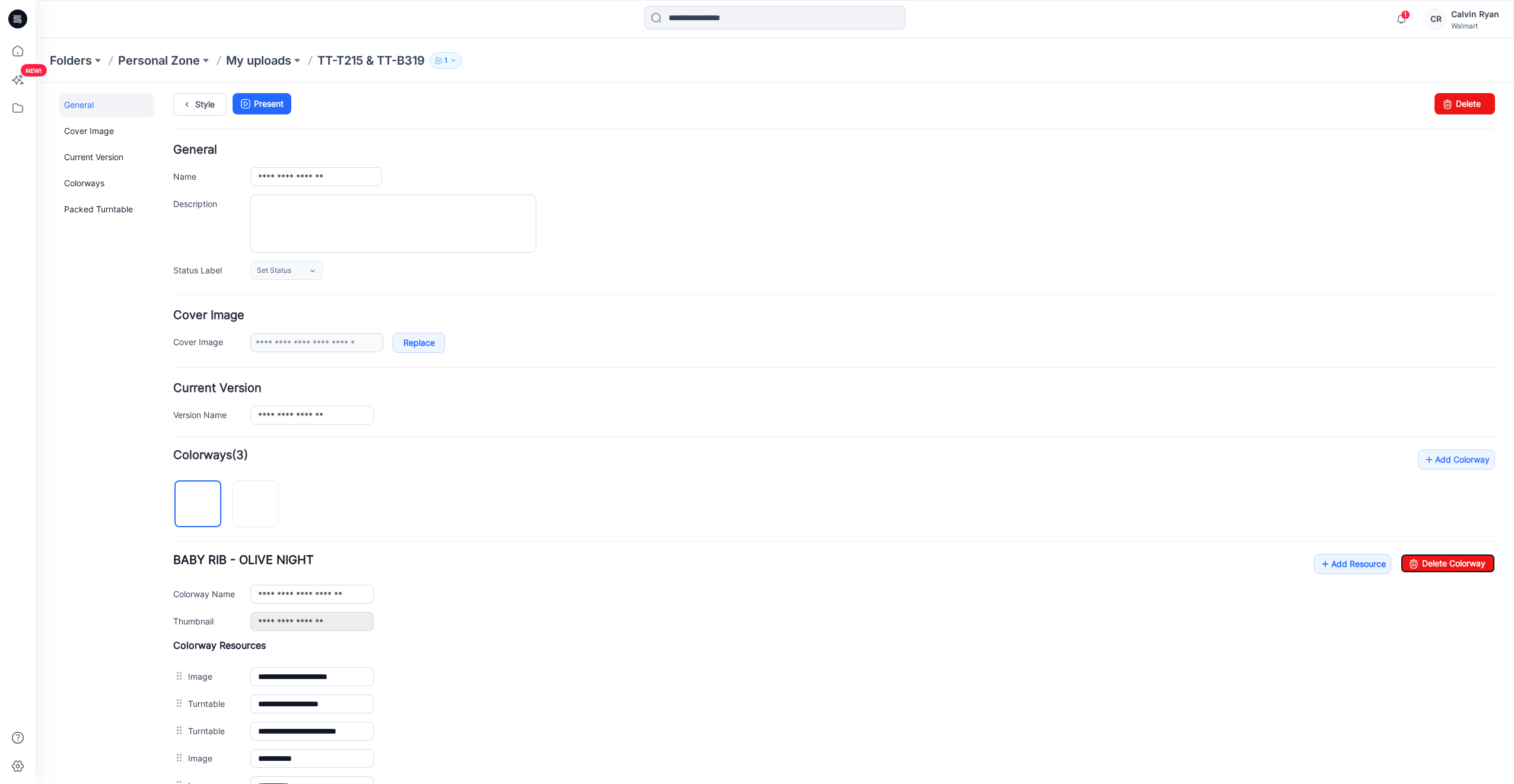 scroll, scrollTop: 0, scrollLeft: 0, axis: both 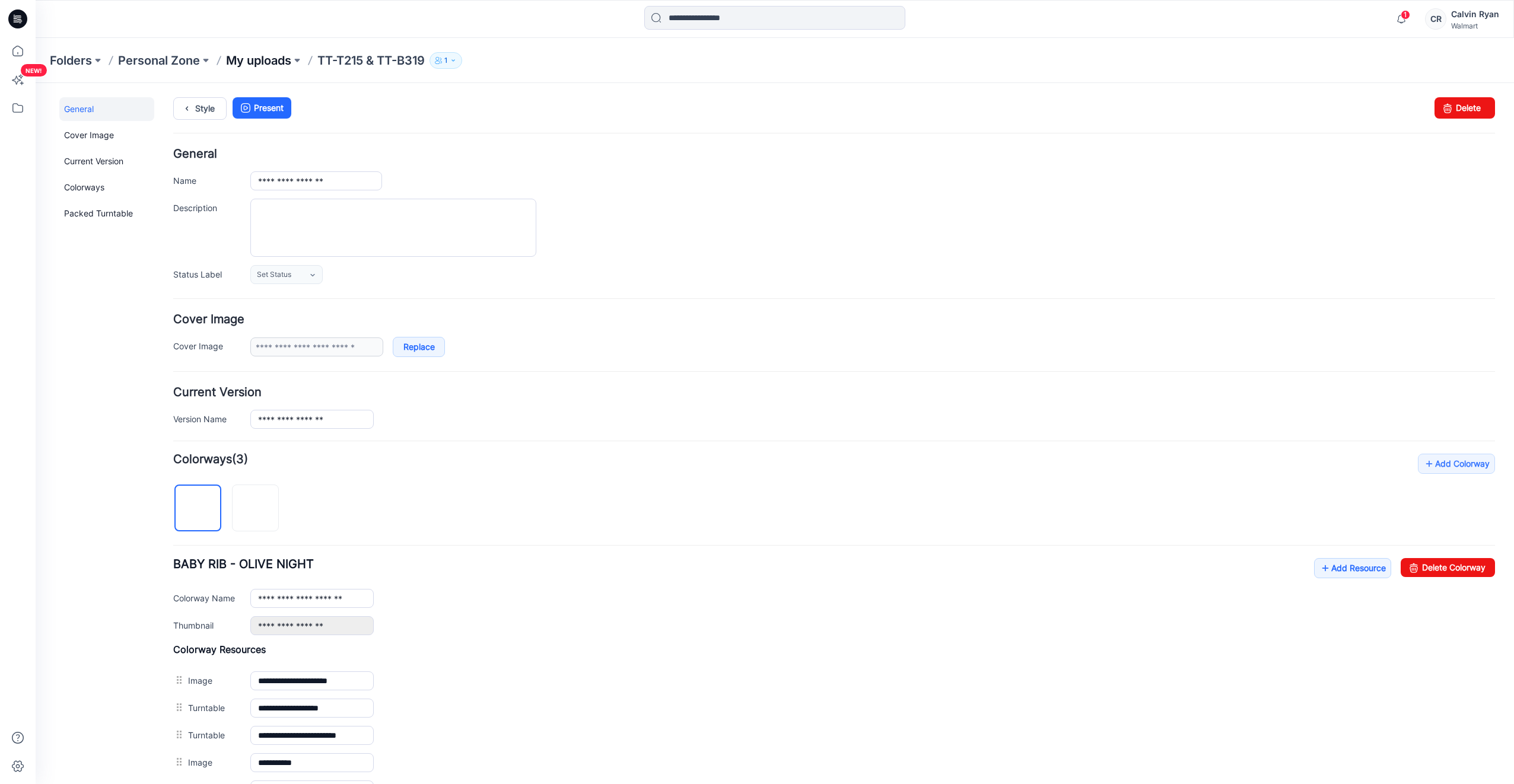 click on "My uploads" at bounding box center [259, 60] 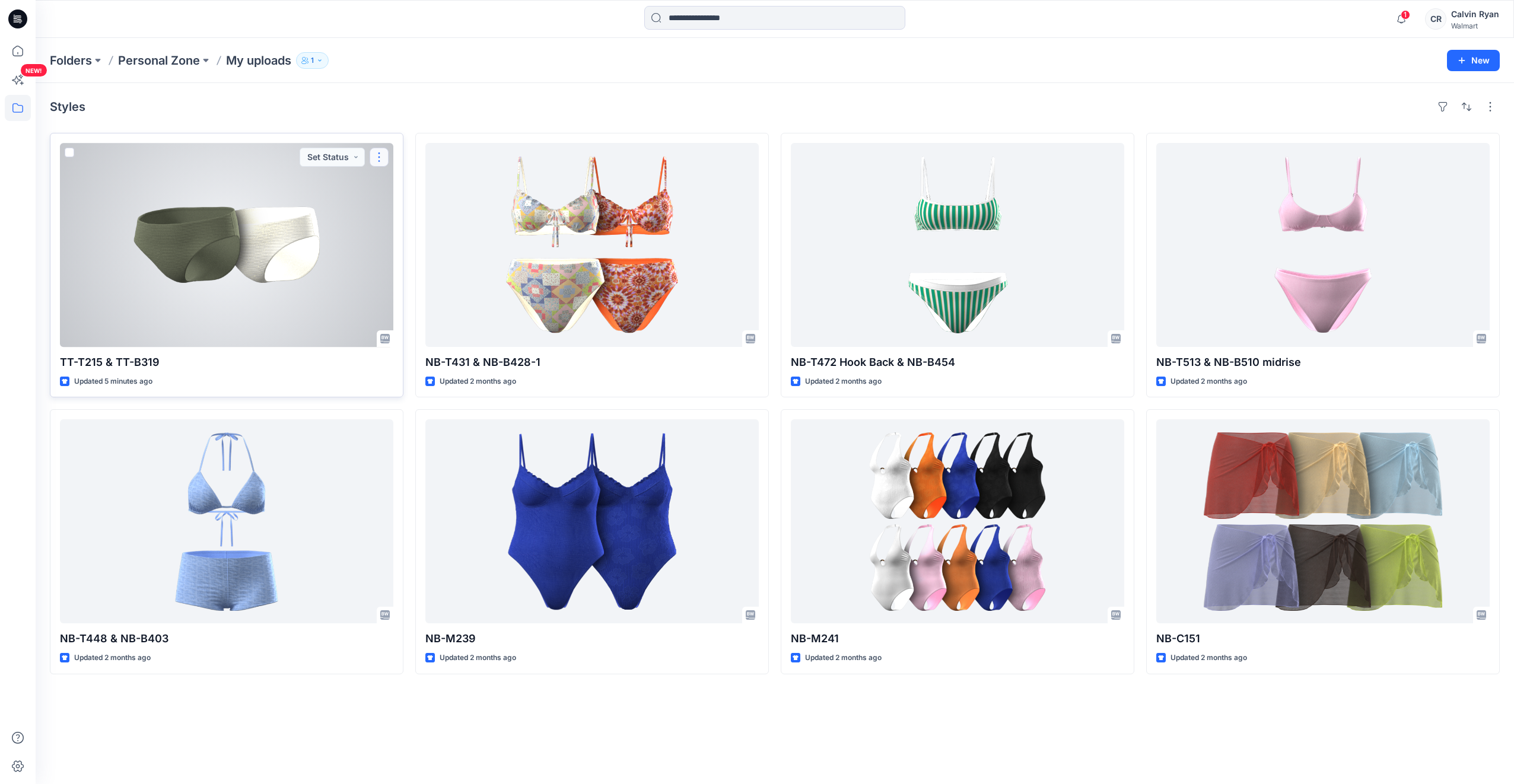 click at bounding box center (379, 157) 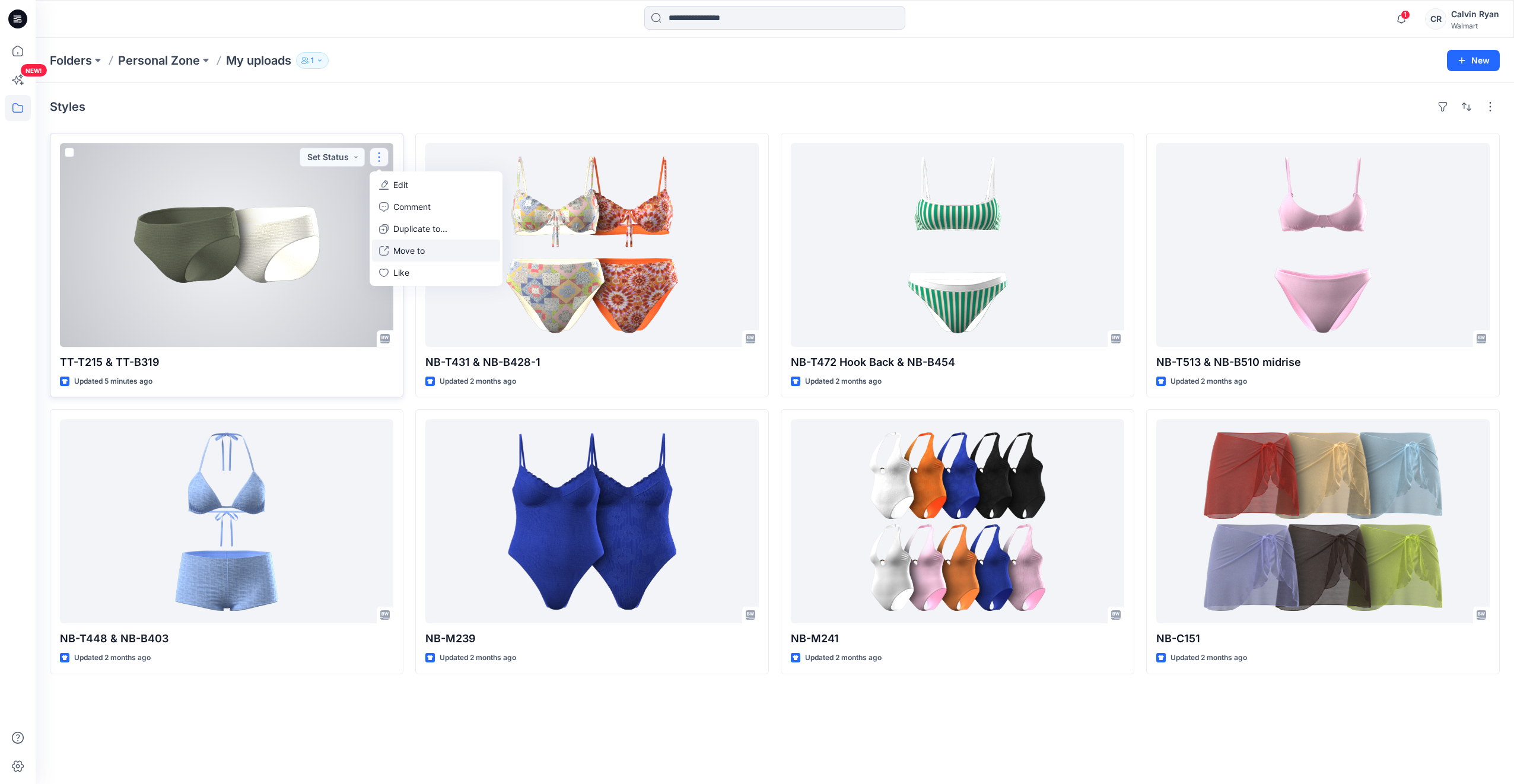 click on "Move to" at bounding box center [409, 250] 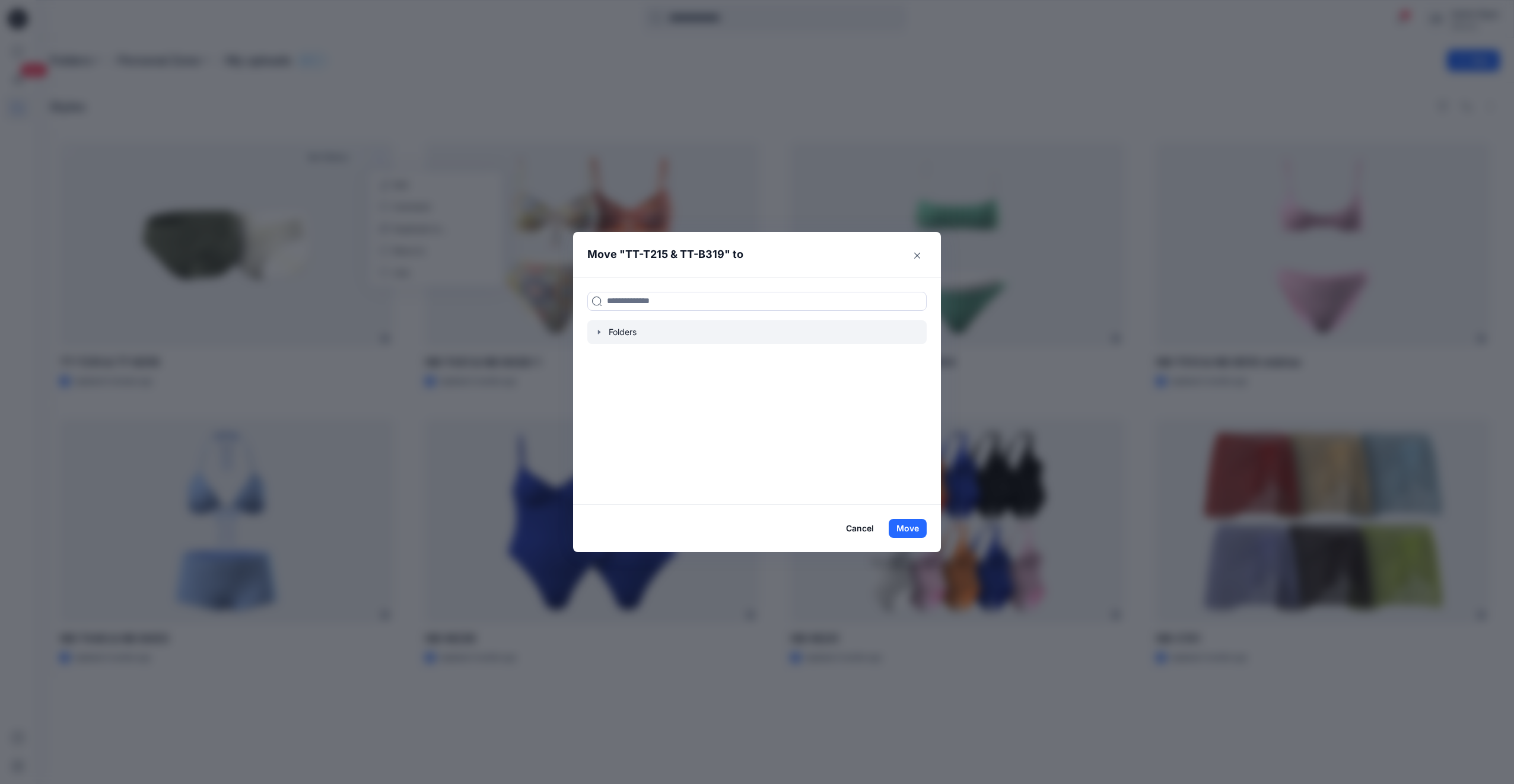 click at bounding box center [757, 332] 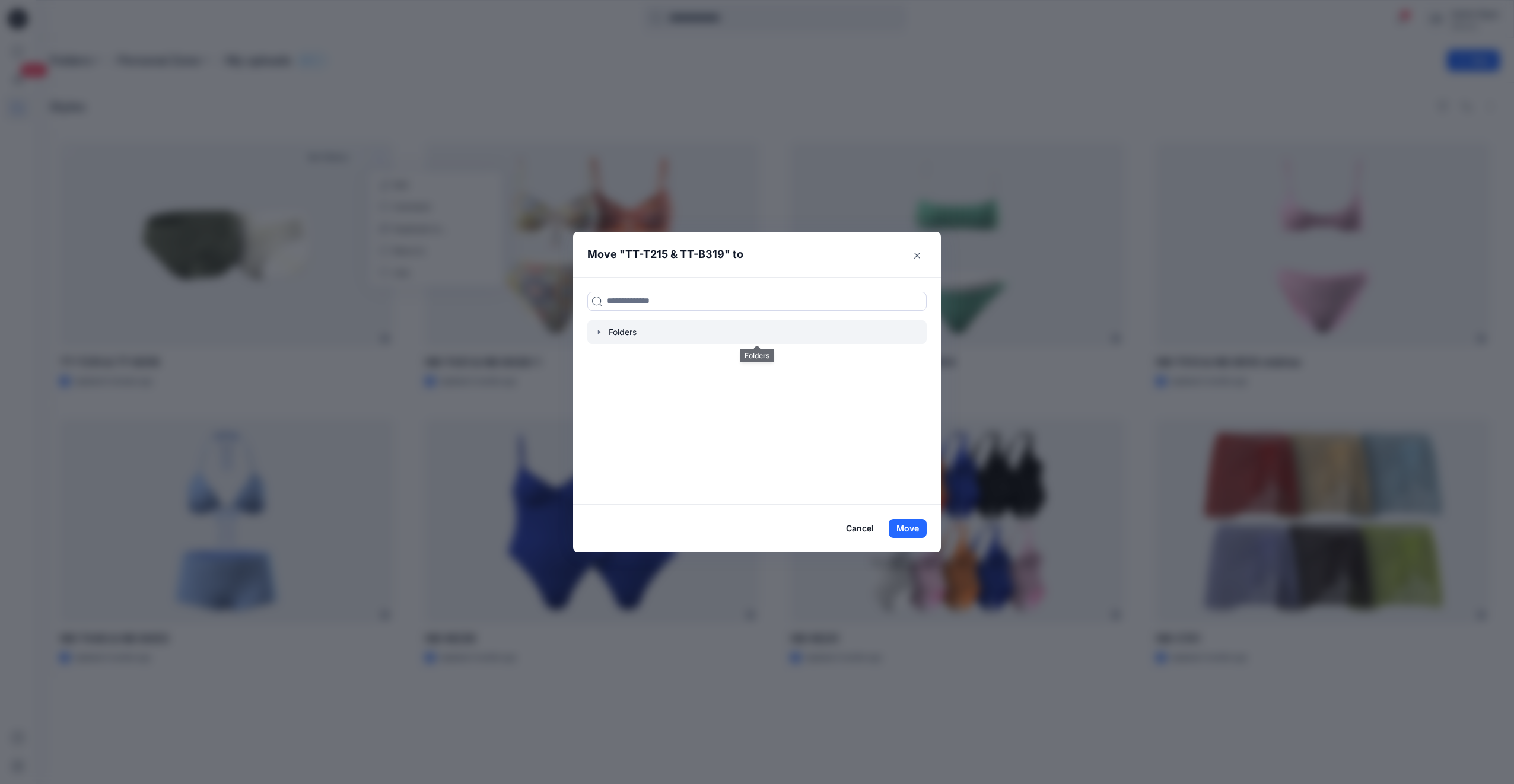 click 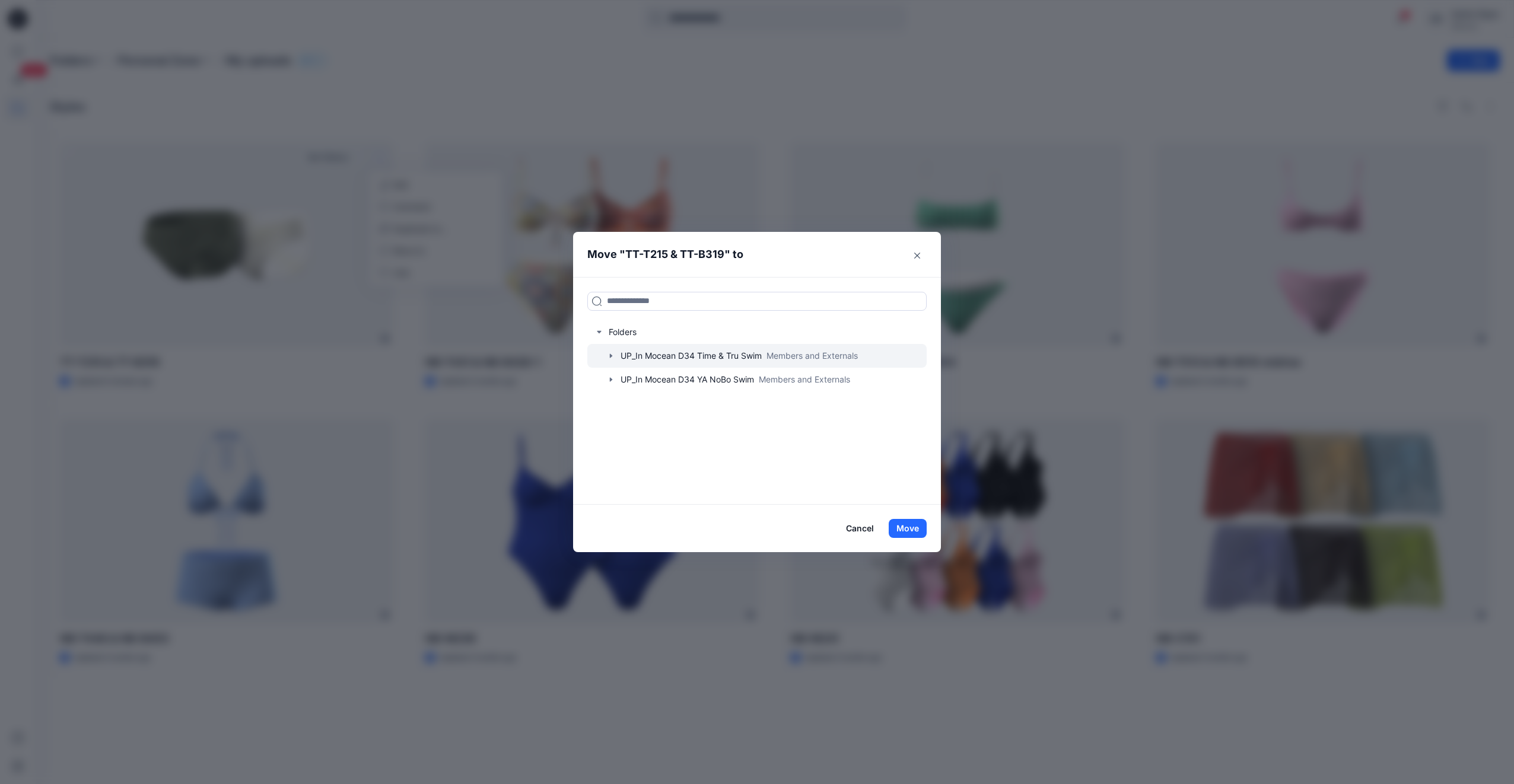 click at bounding box center [757, 356] 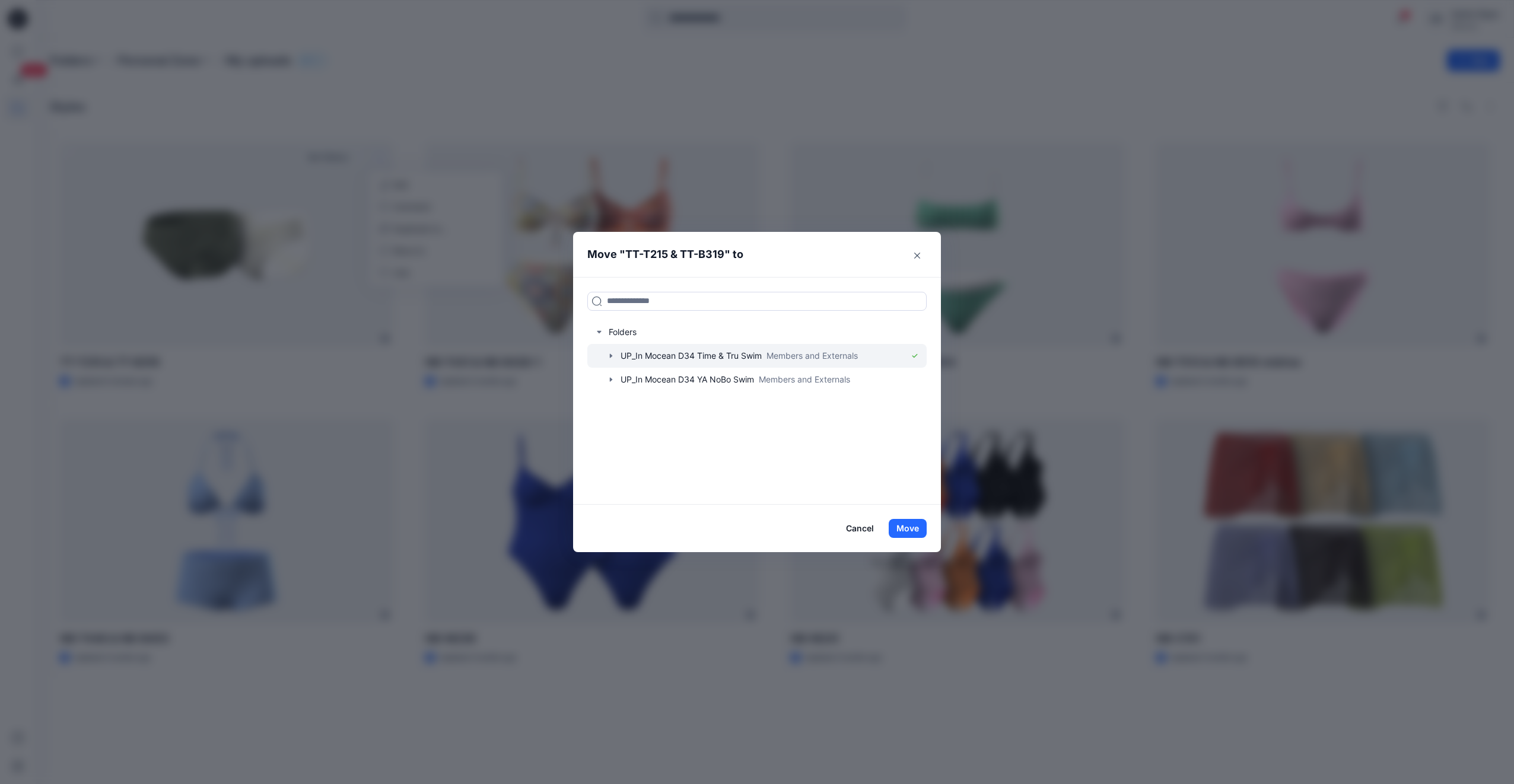 click 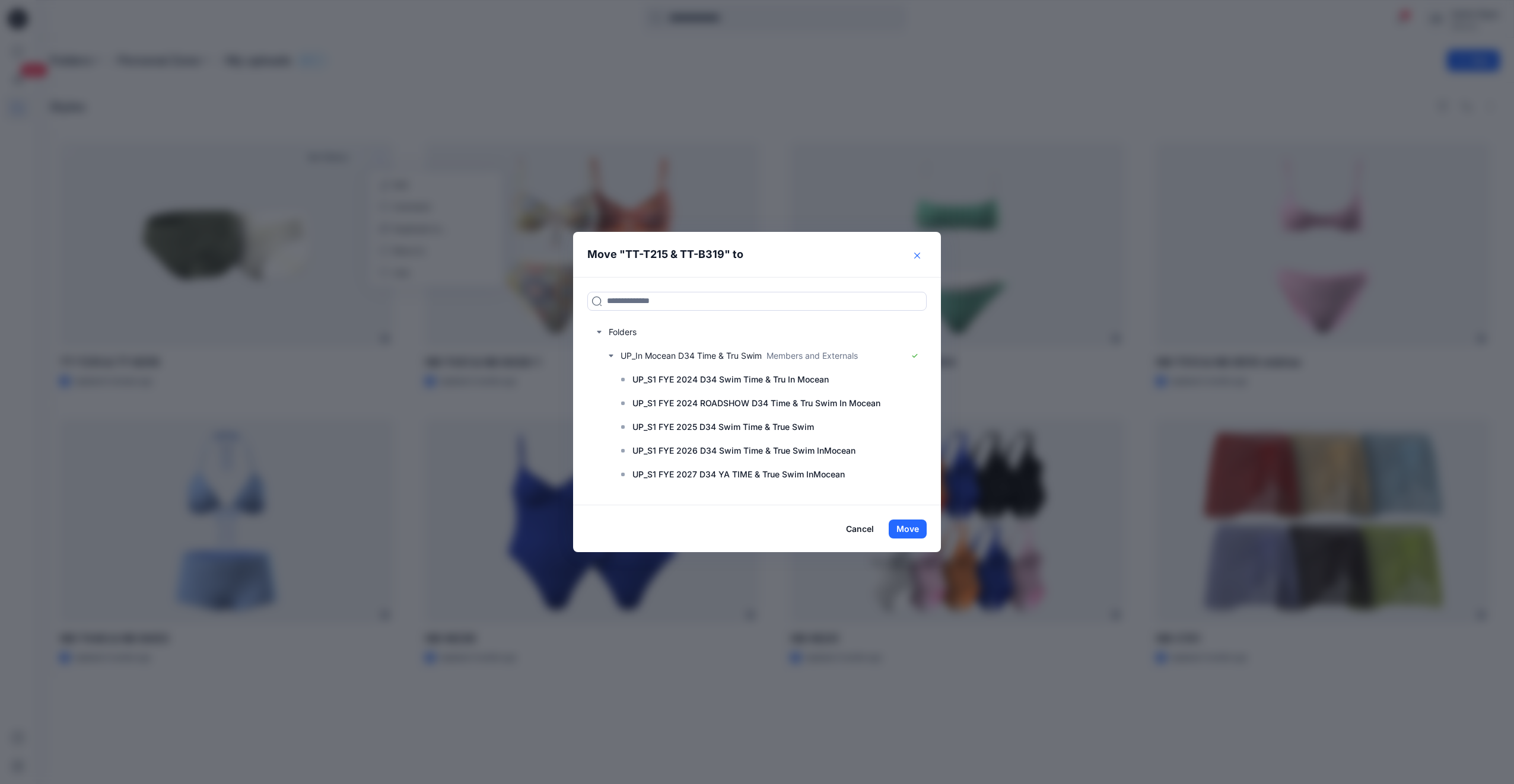 click at bounding box center [917, 256] 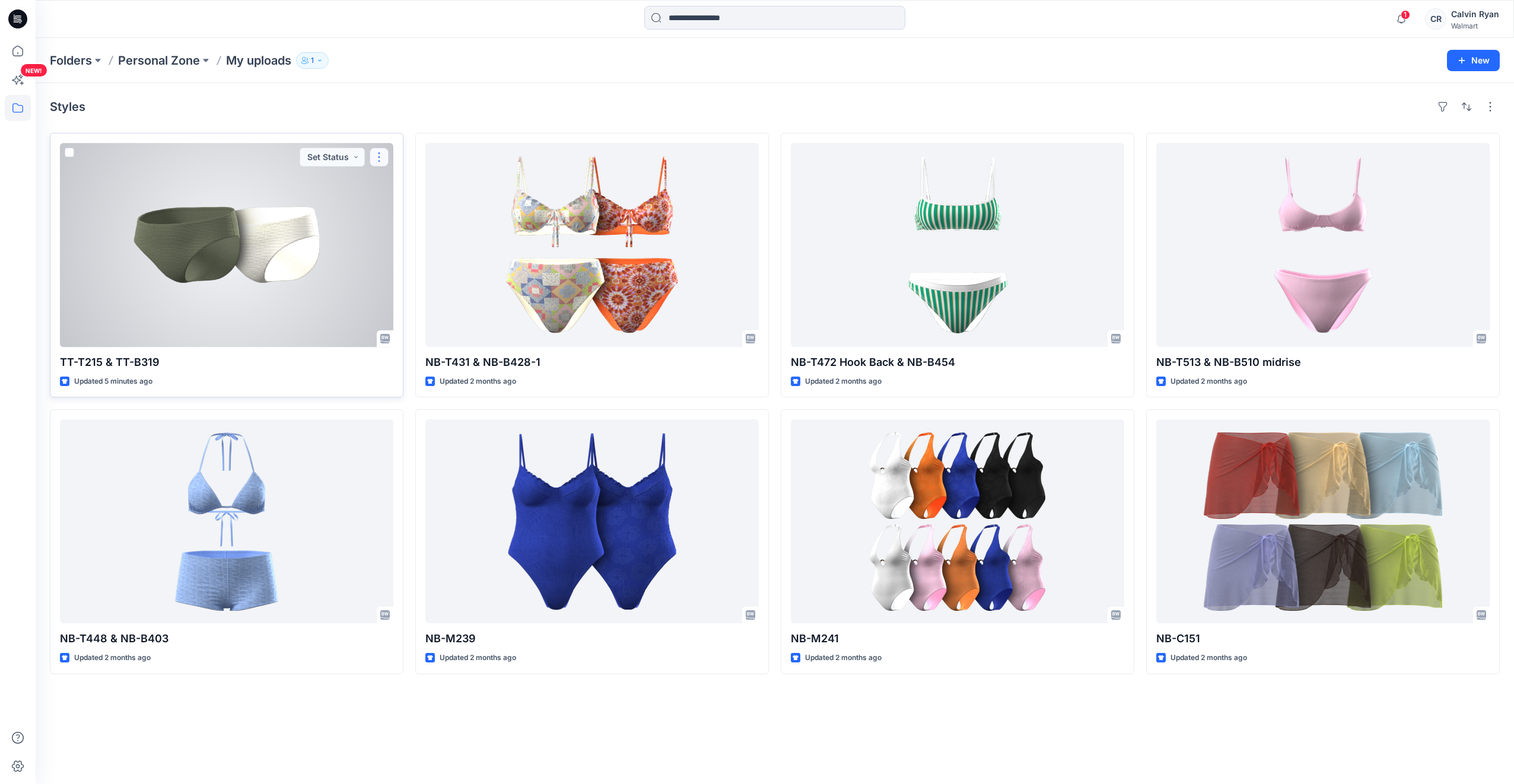 click at bounding box center [379, 157] 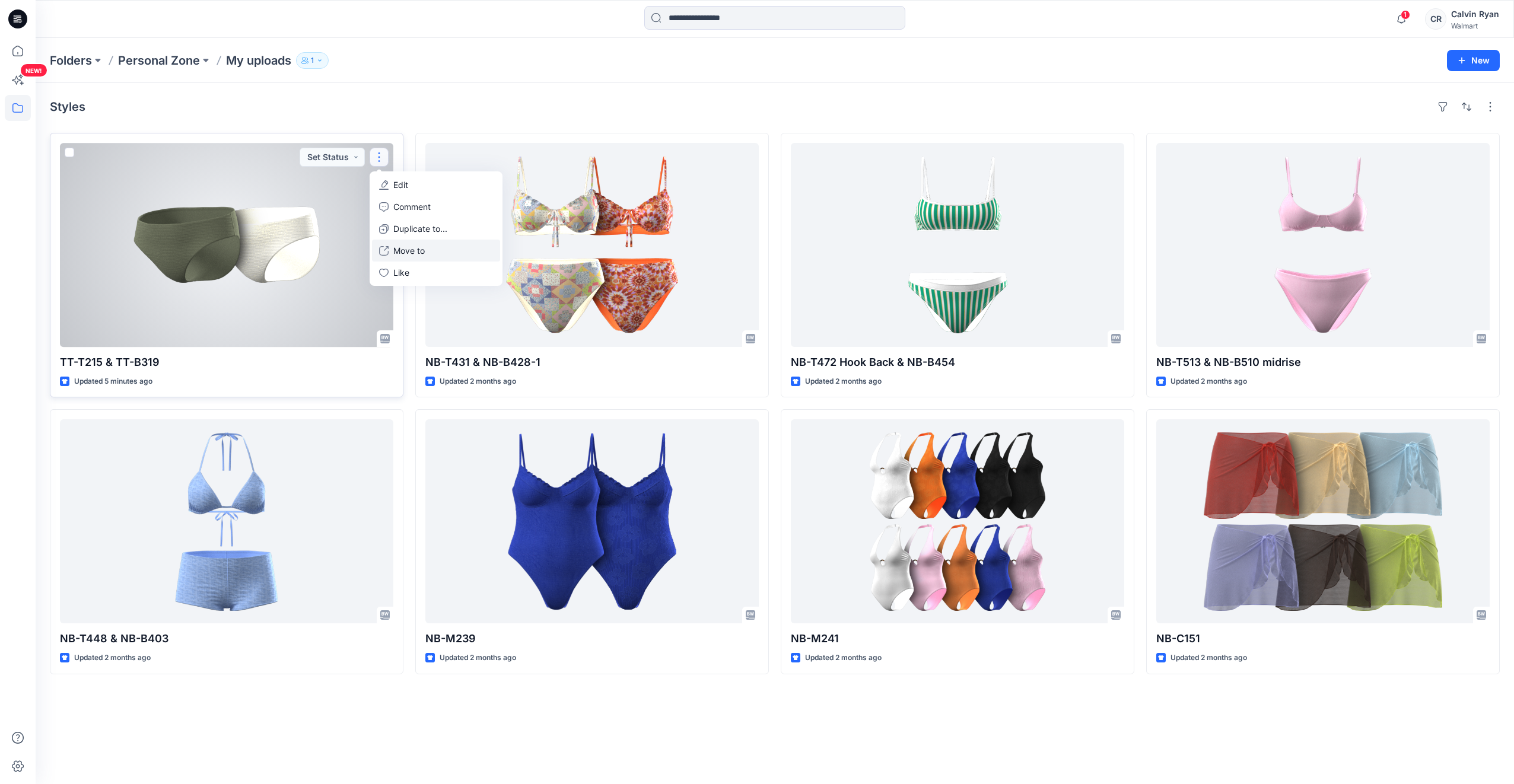 click on "Move to" at bounding box center (409, 250) 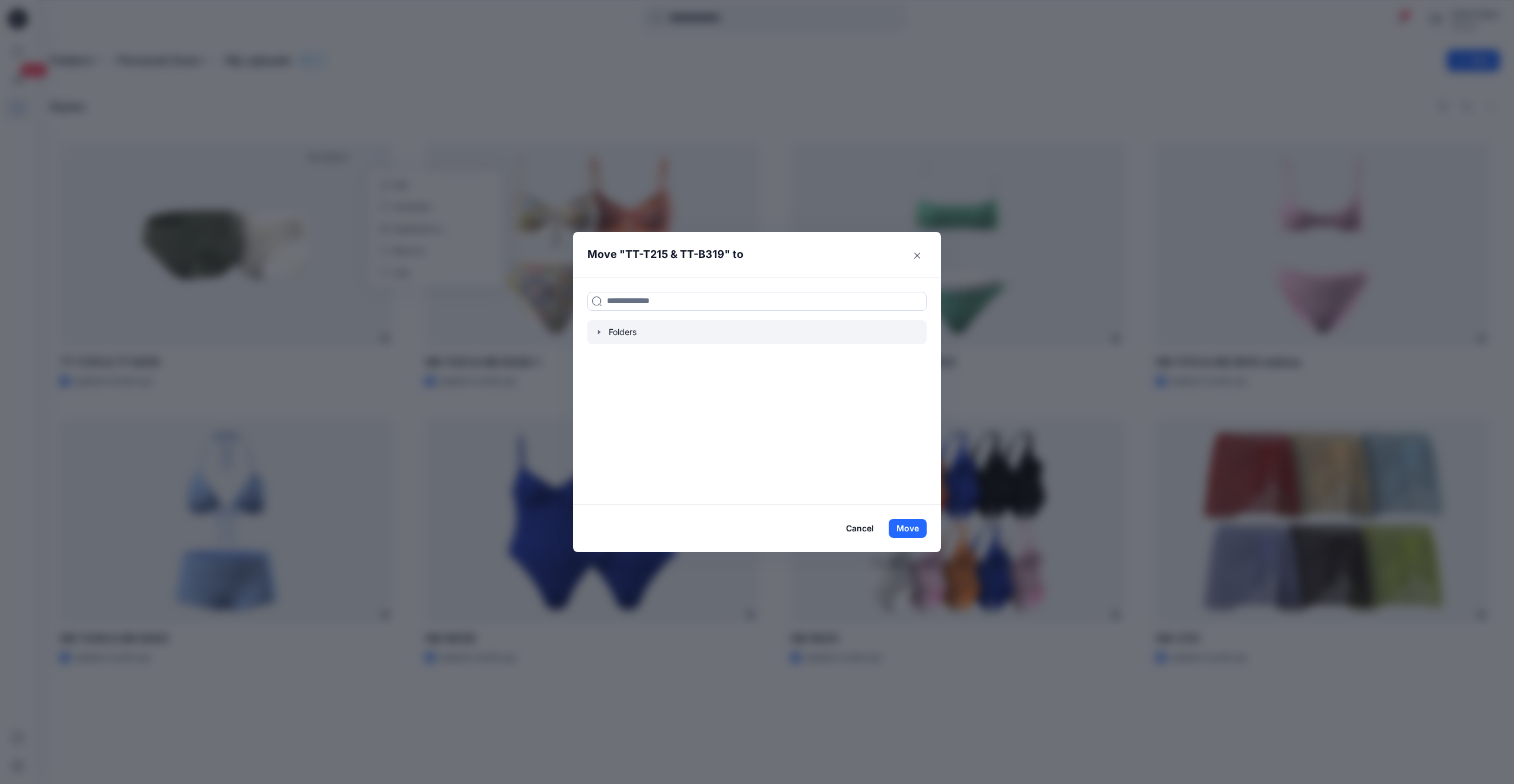 click at bounding box center (757, 332) 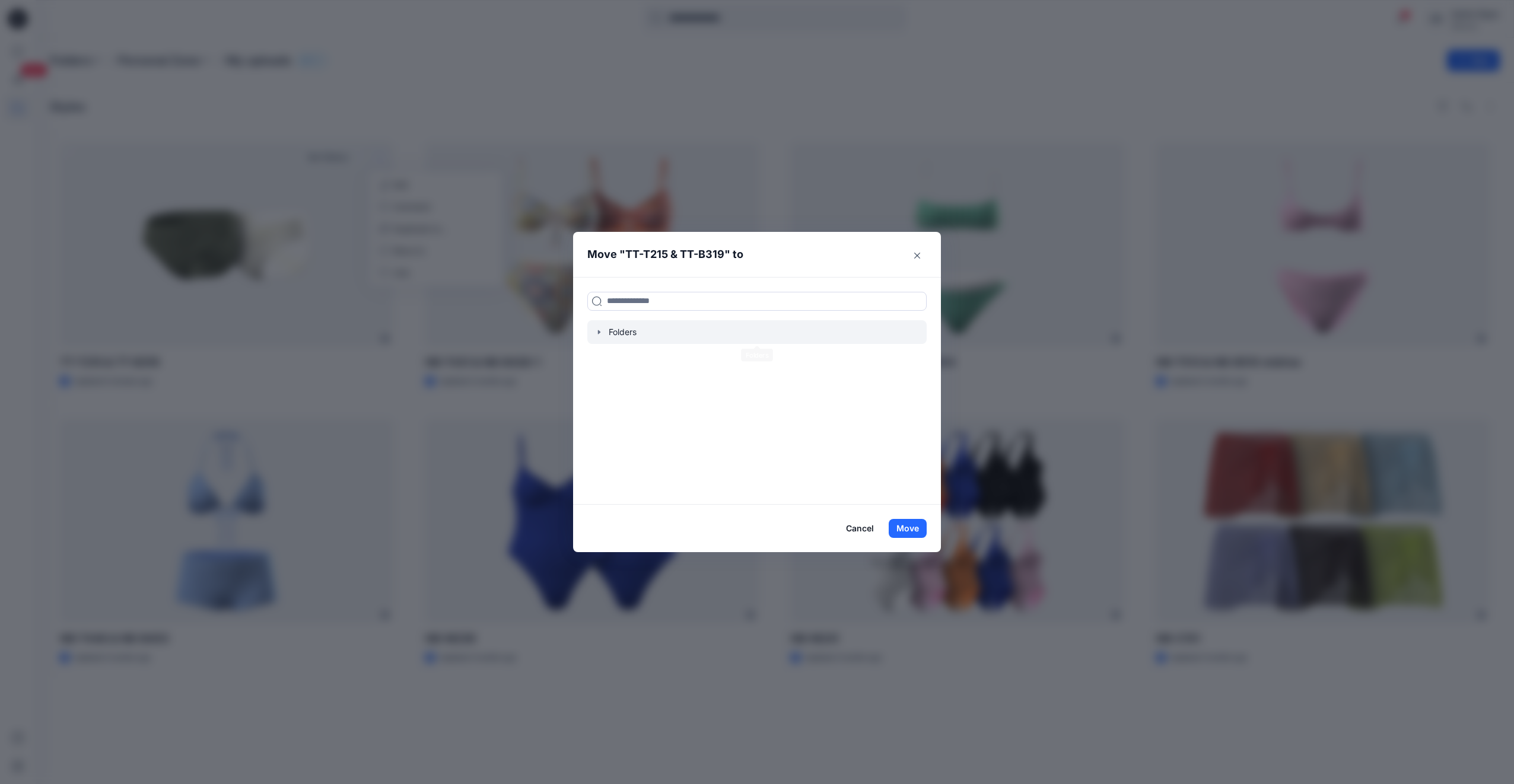 click 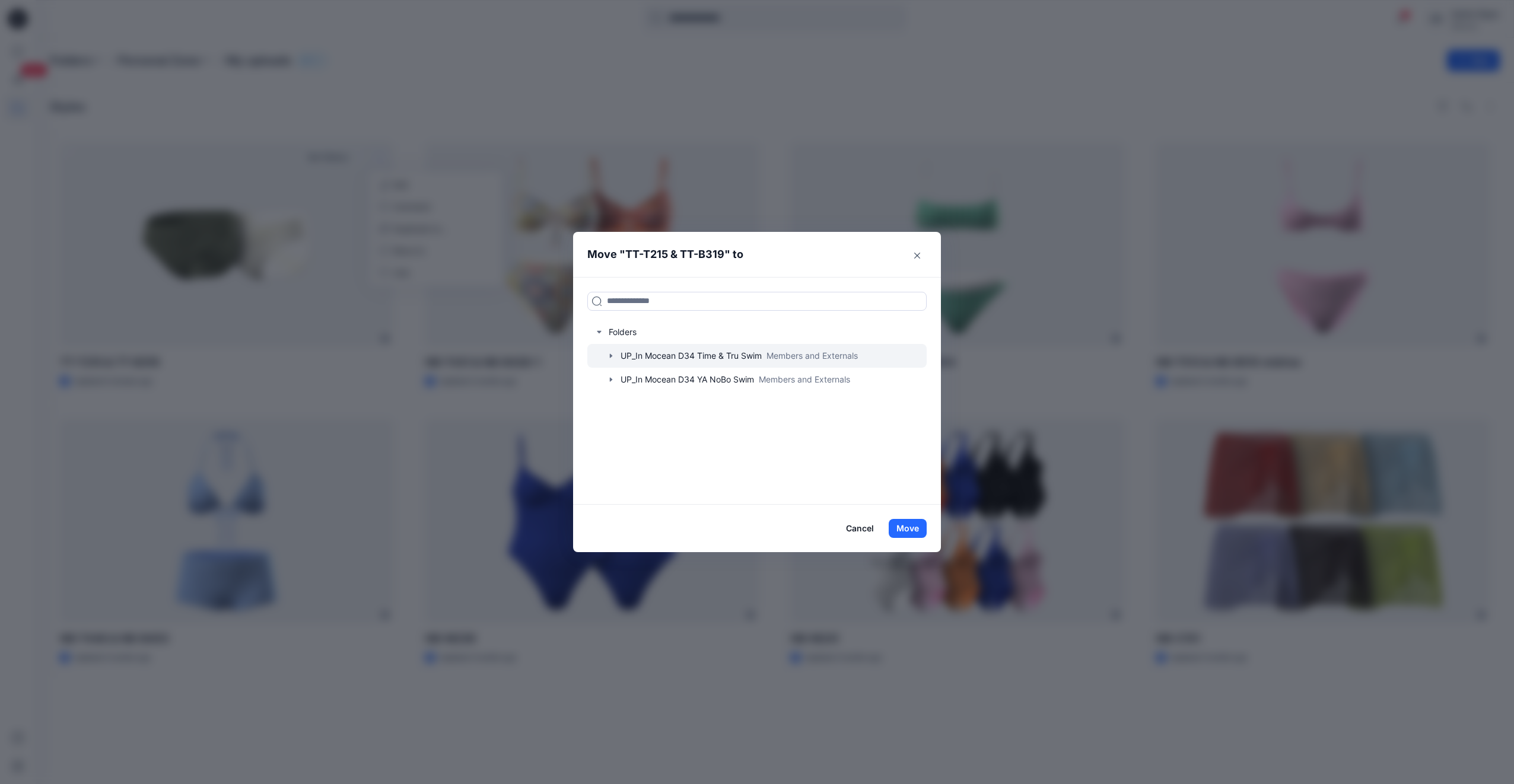 click at bounding box center (757, 356) 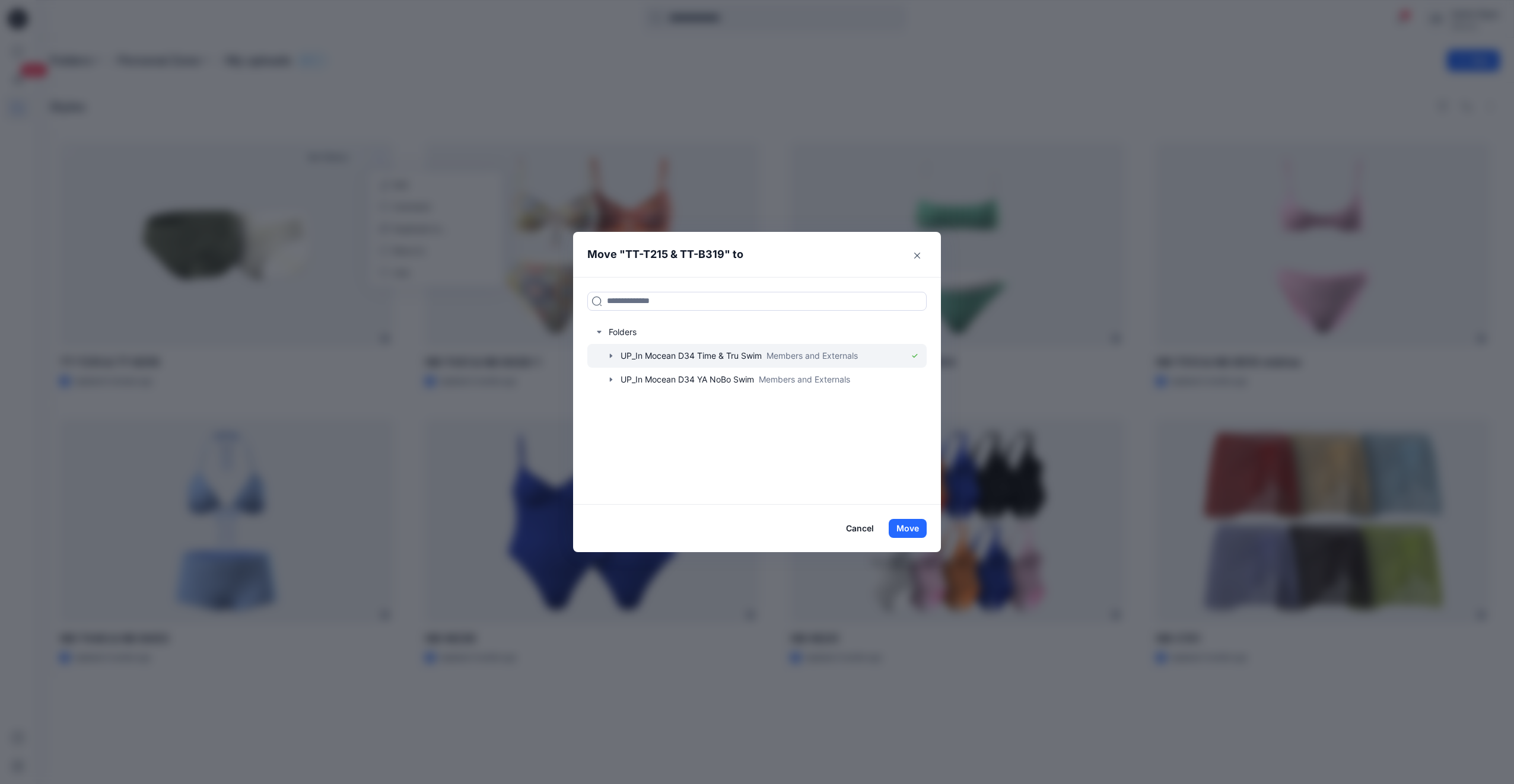 click 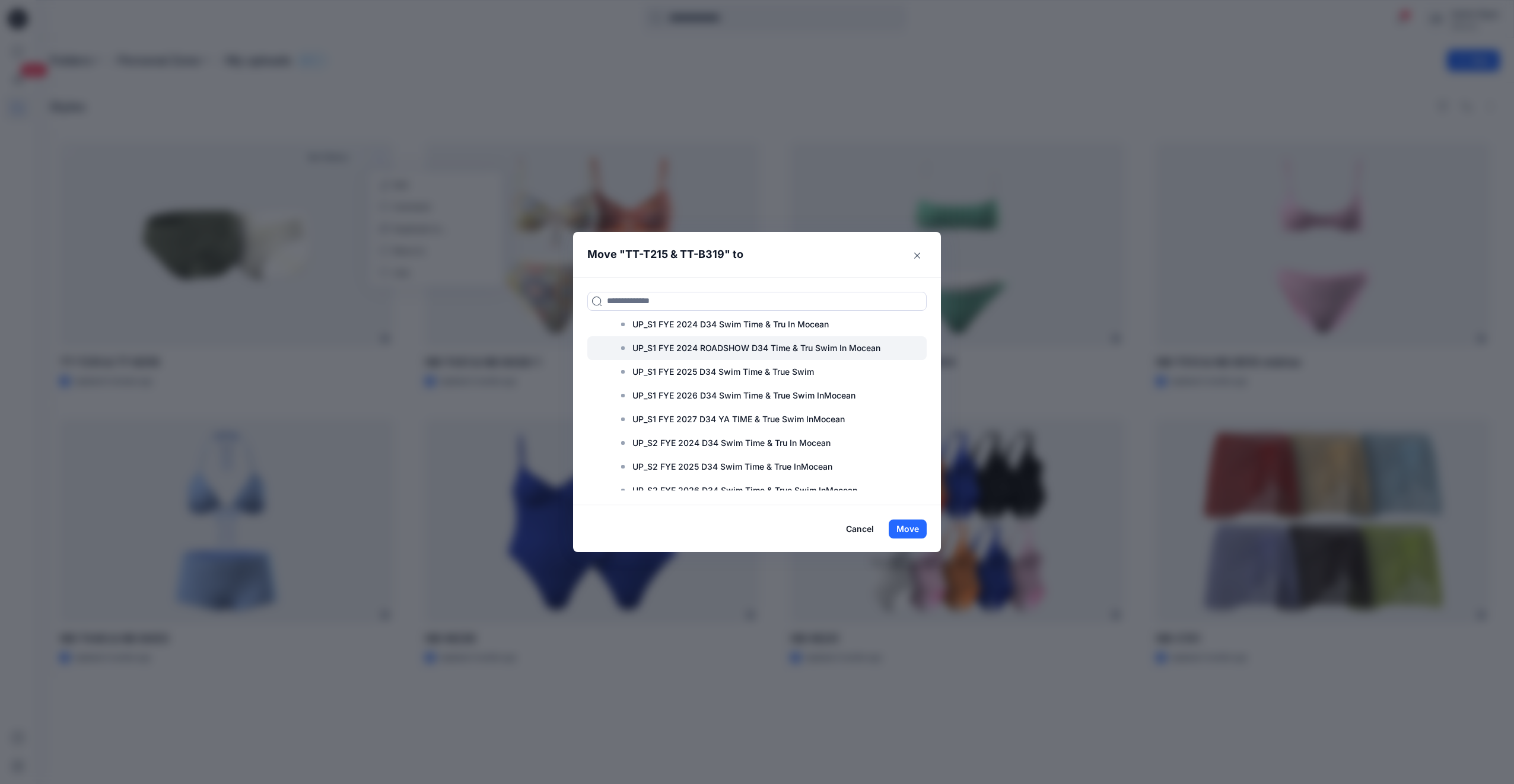 scroll, scrollTop: 59, scrollLeft: 0, axis: vertical 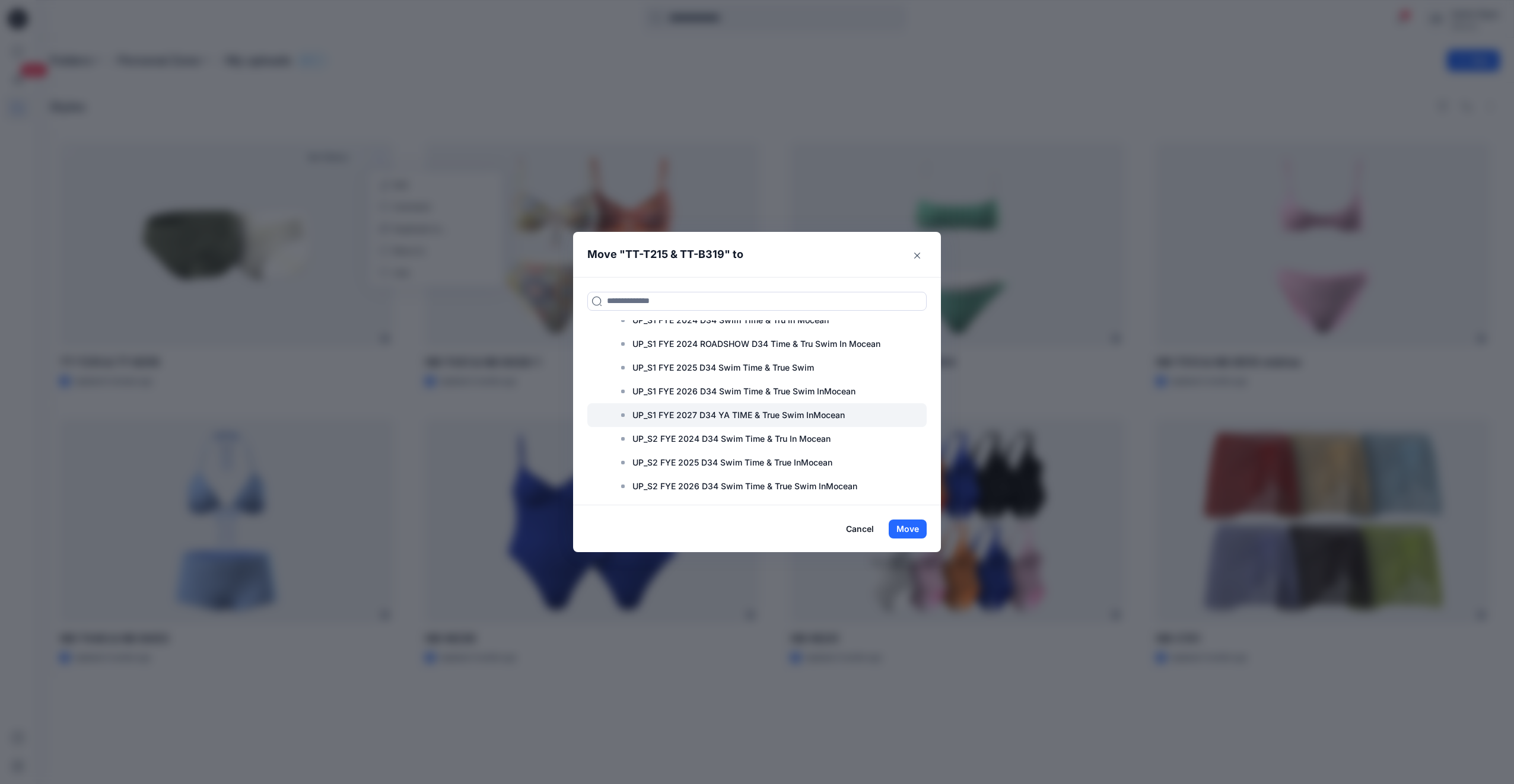 click on "UP_S1 FYE 2027 D34 YA TIME & True Swim InMocean" at bounding box center (739, 415) 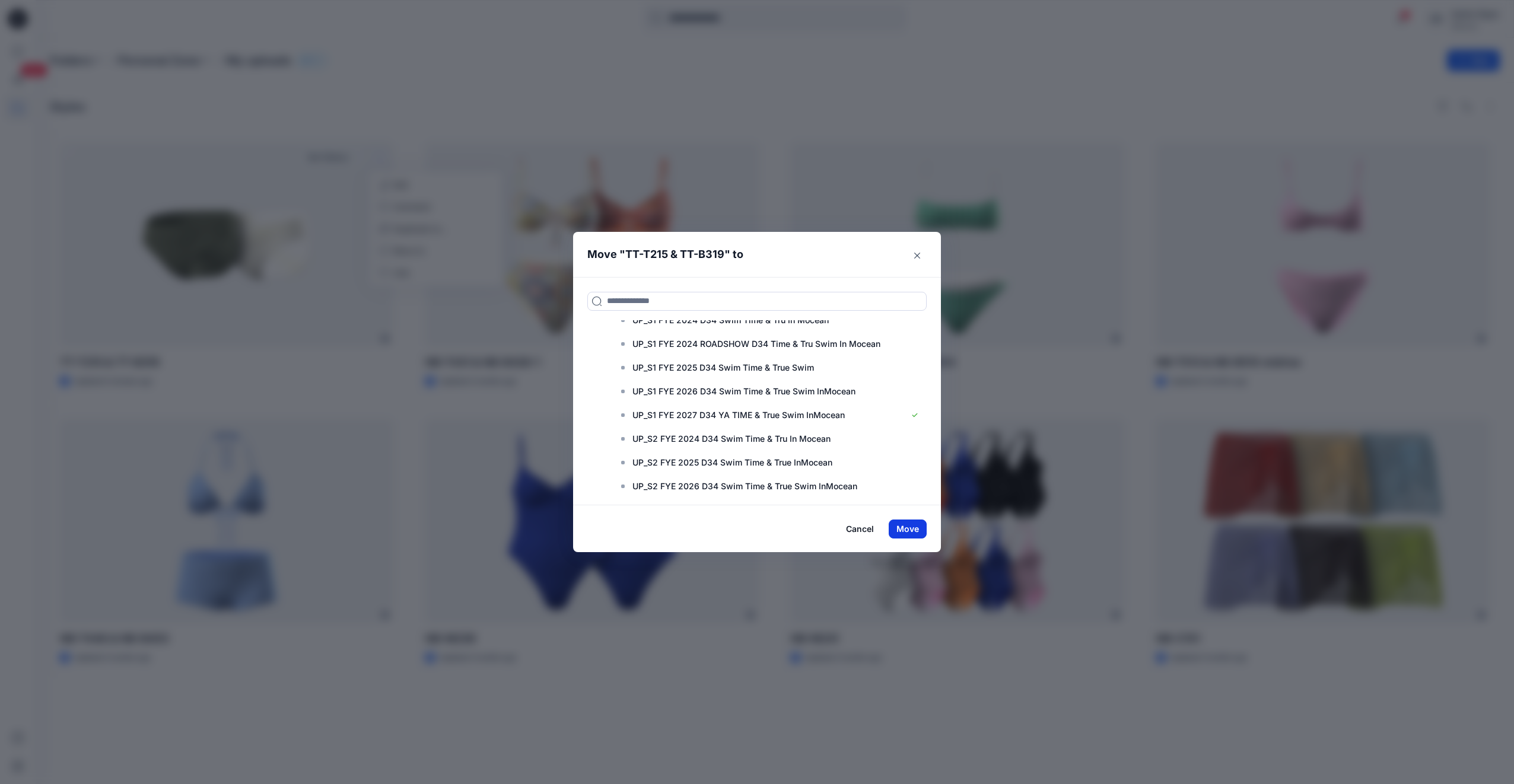 click on "Move" at bounding box center (908, 529) 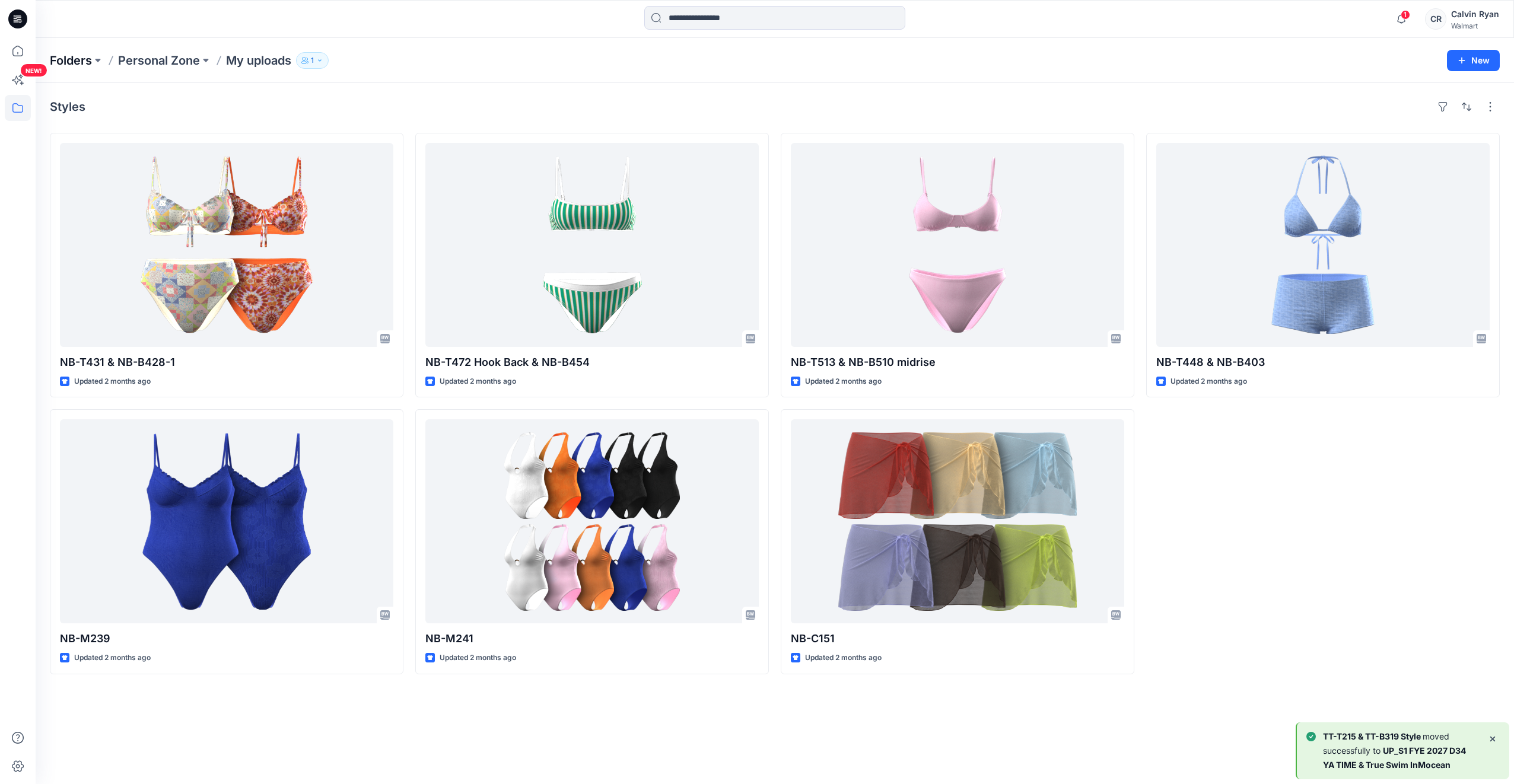 click on "Folders" at bounding box center [71, 60] 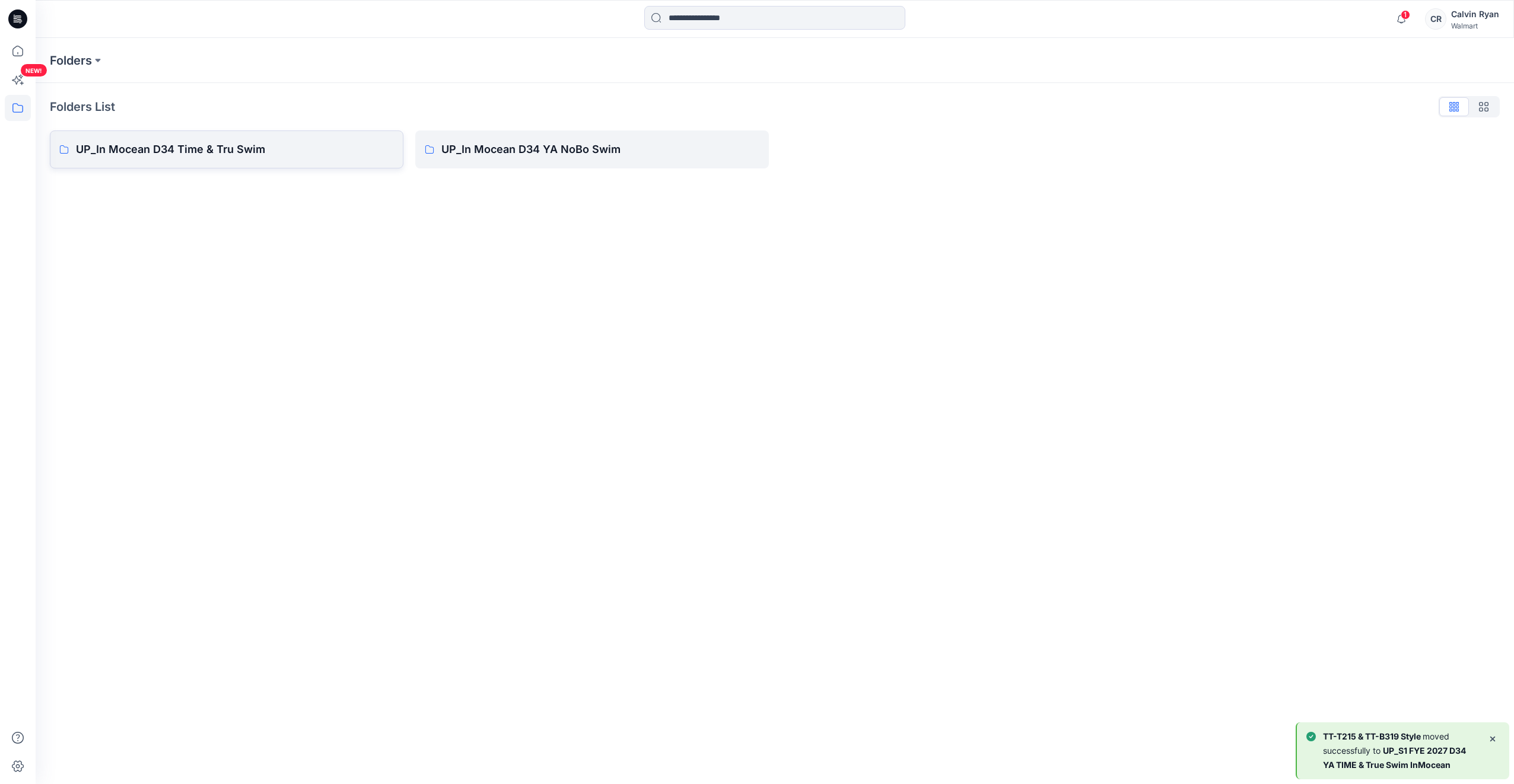 click on "UP_In Mocean D34 Time & Tru Swim" at bounding box center (235, 149) 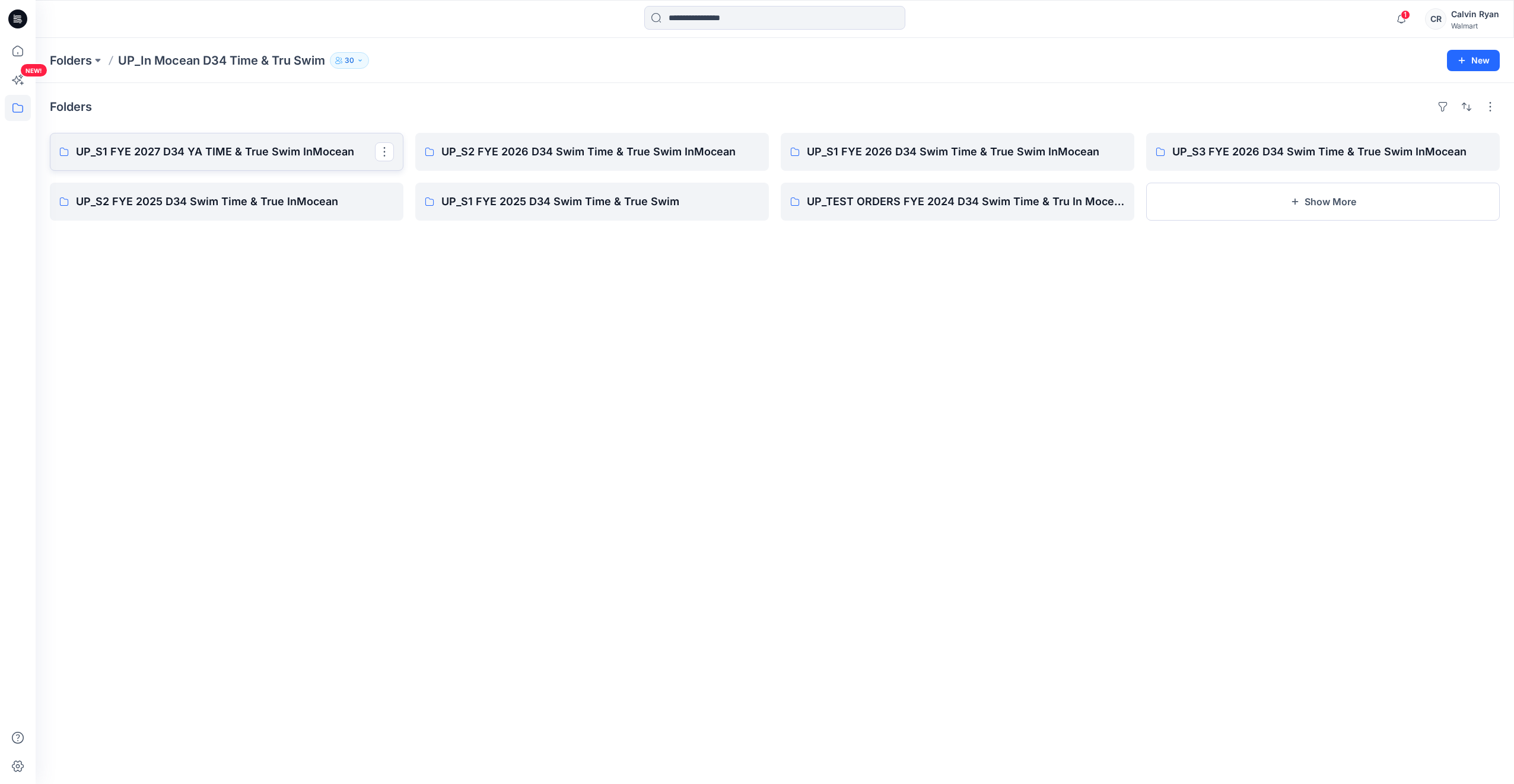 click on "UP_S1 FYE 2027 D34 YA TIME & True Swim InMocean" at bounding box center [227, 152] 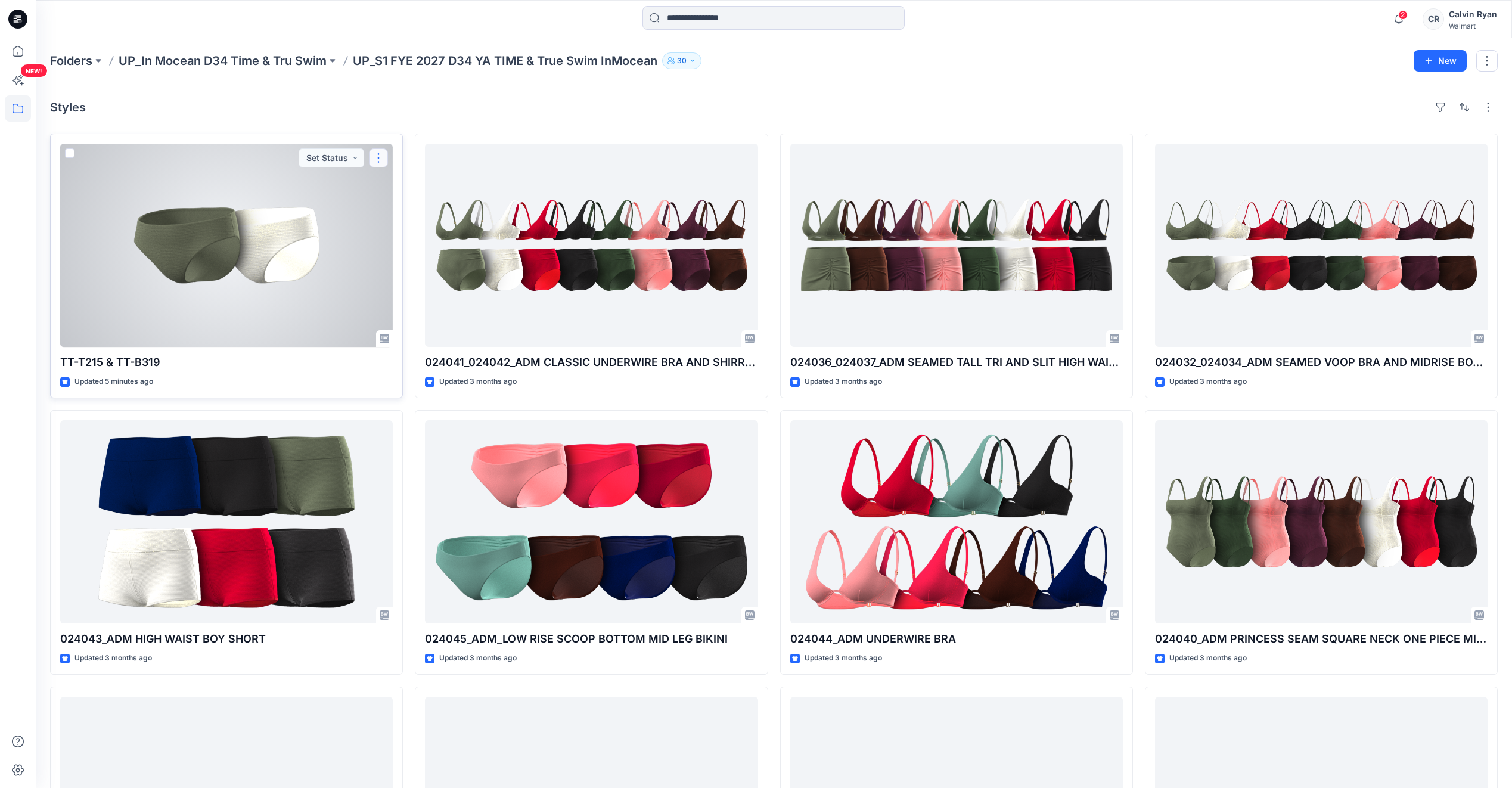 click at bounding box center (378, 158) 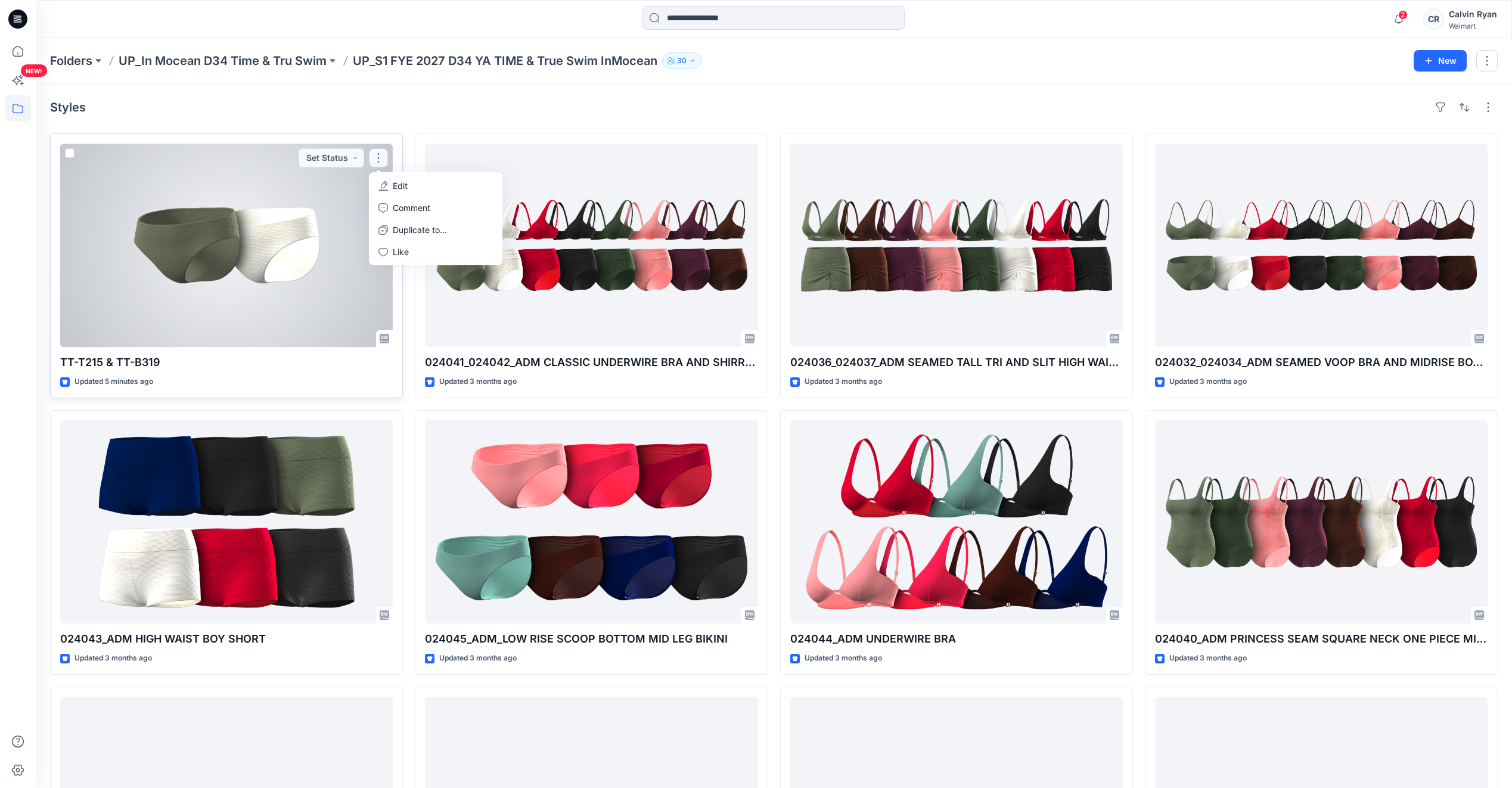 click on "Edit" at bounding box center [436, 185] 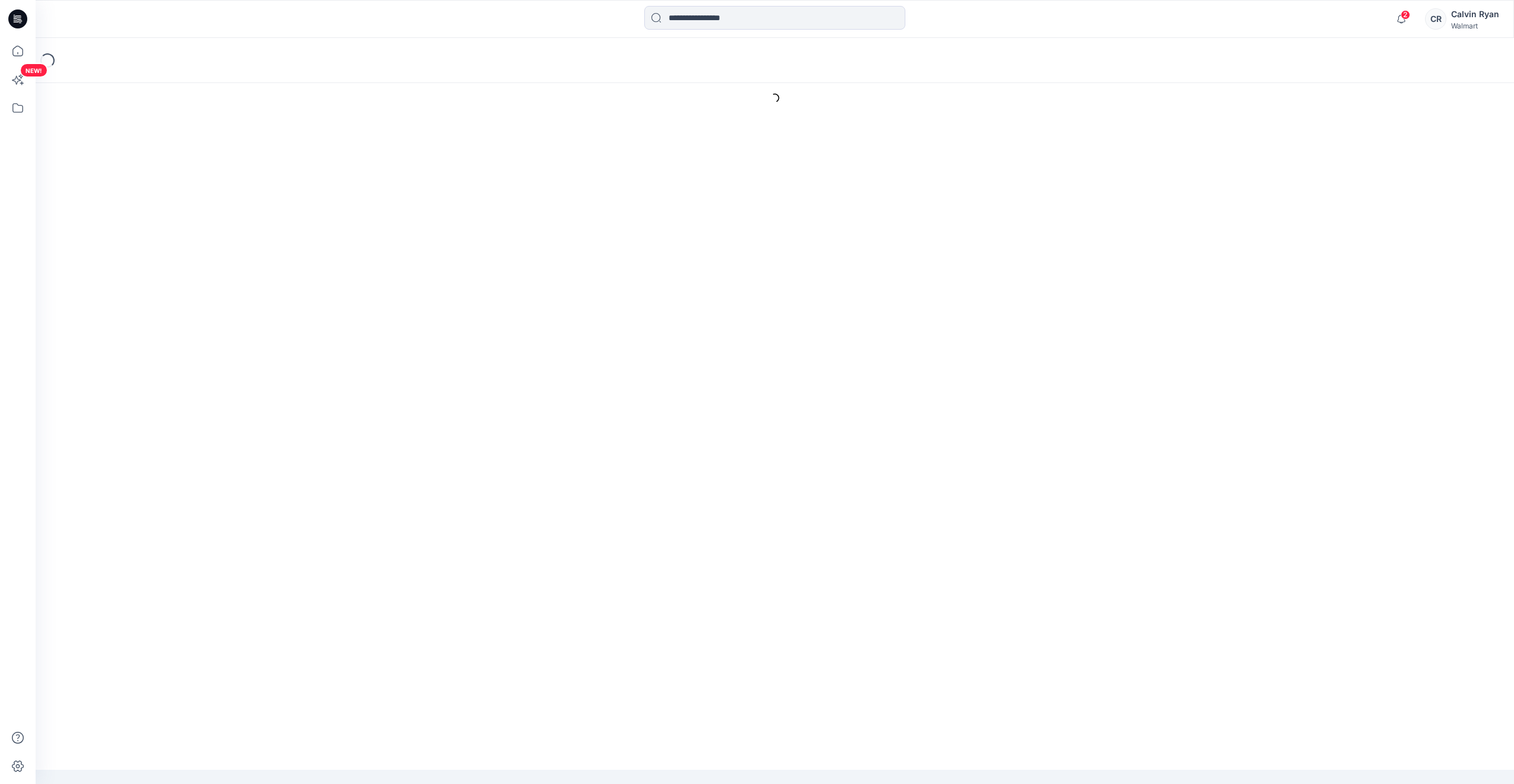 scroll, scrollTop: 0, scrollLeft: 0, axis: both 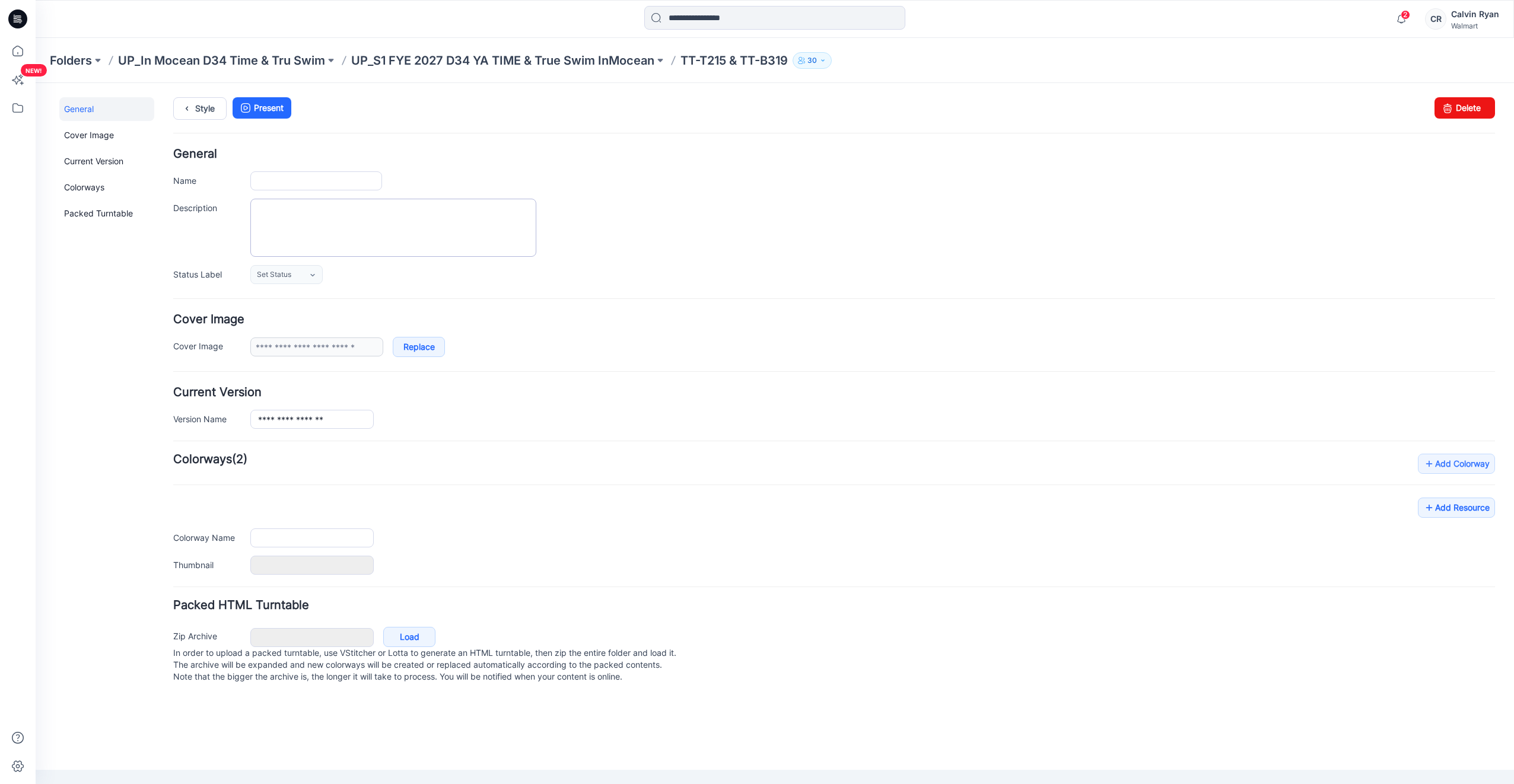 type on "**********" 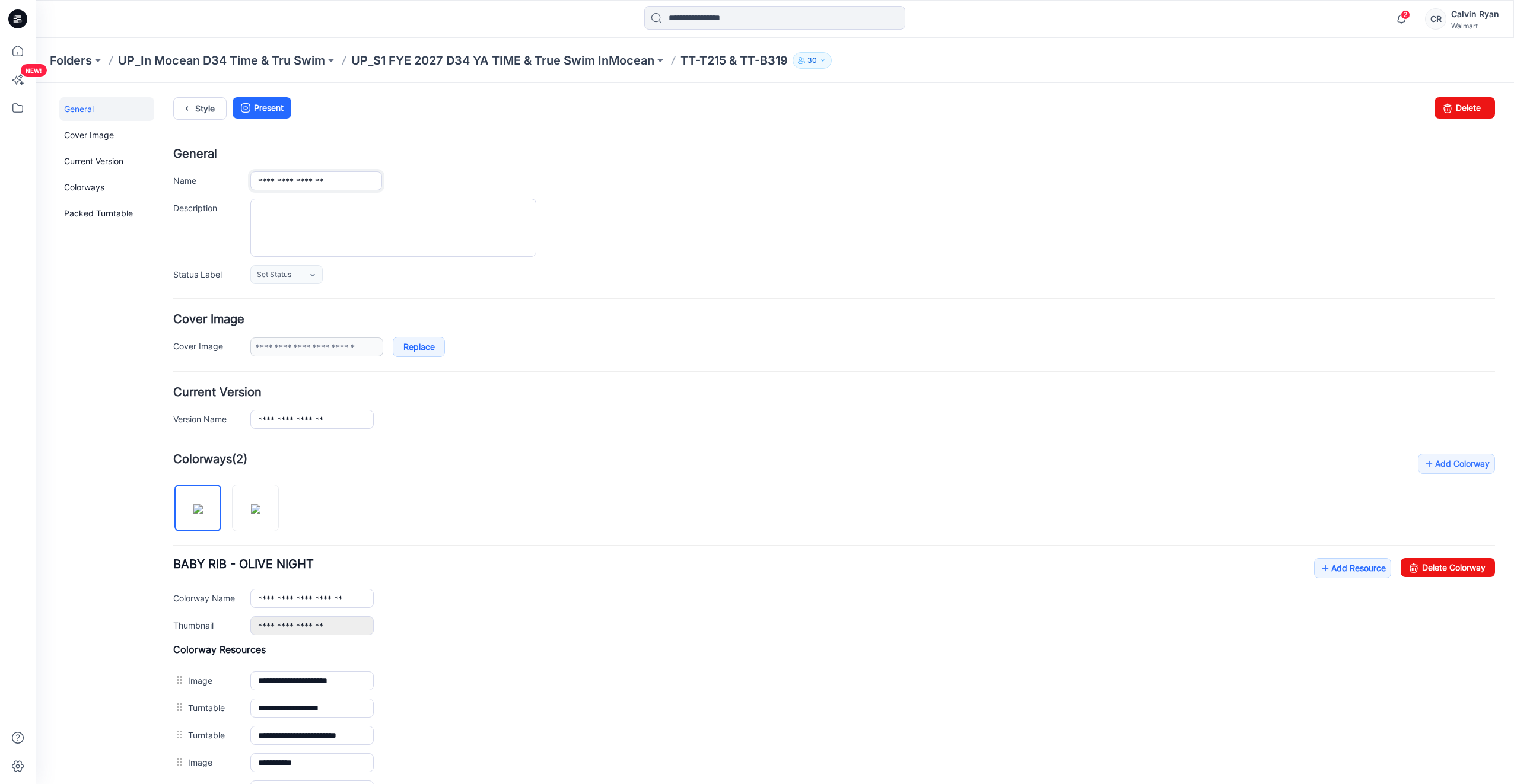 drag, startPoint x: 351, startPoint y: 183, endPoint x: 247, endPoint y: 187, distance: 104.07689 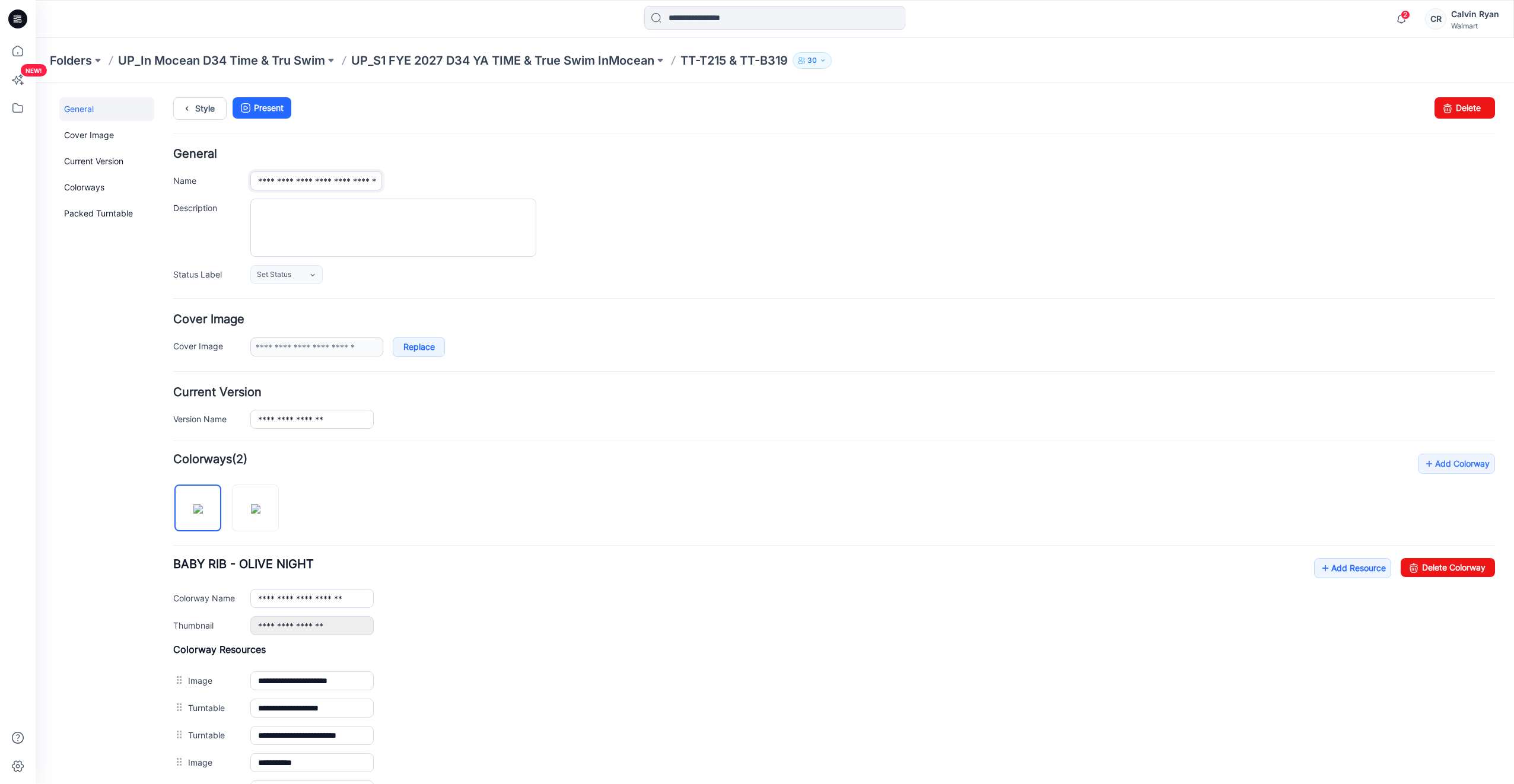scroll, scrollTop: 0, scrollLeft: 17, axis: horizontal 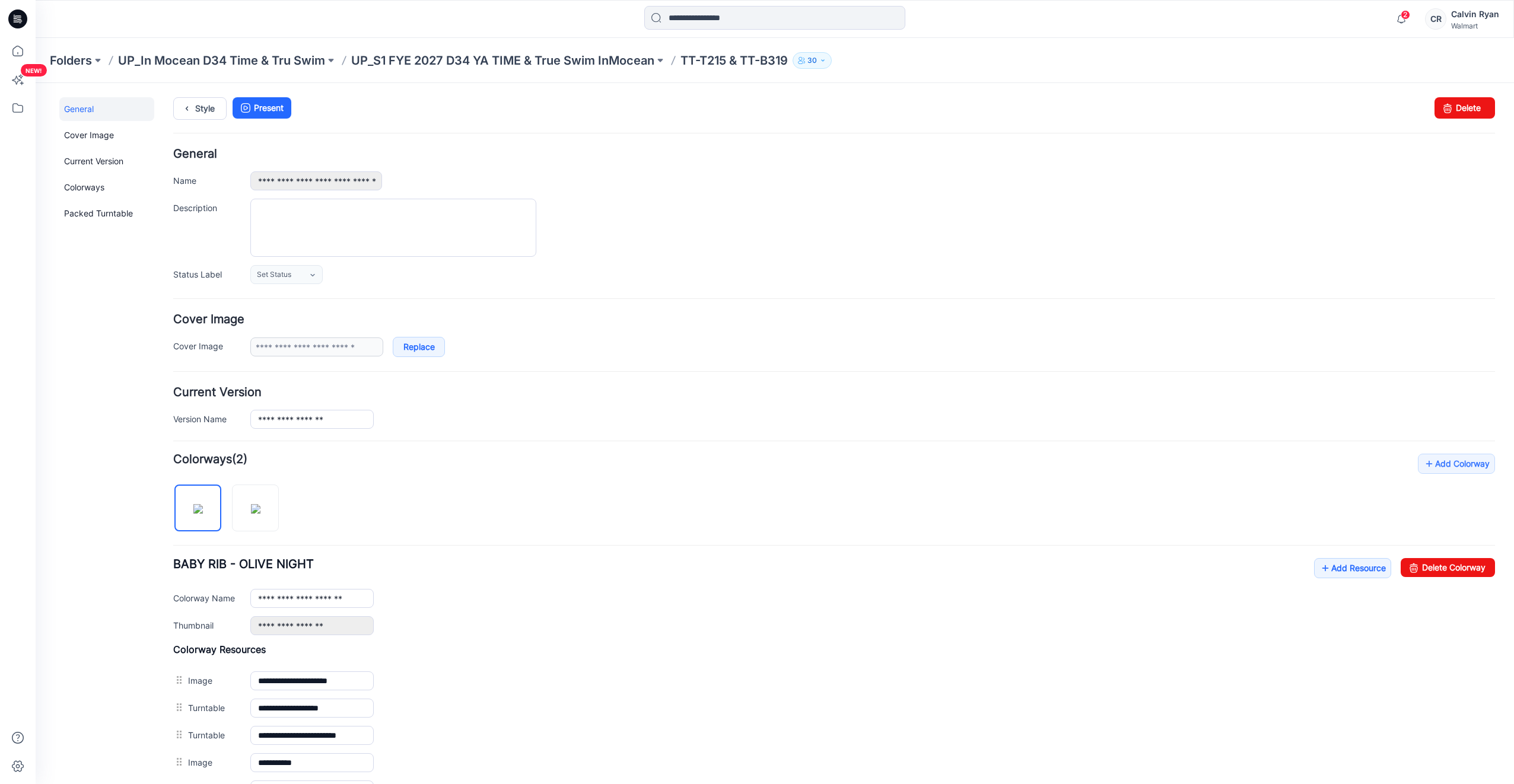 click at bounding box center (873, 228) 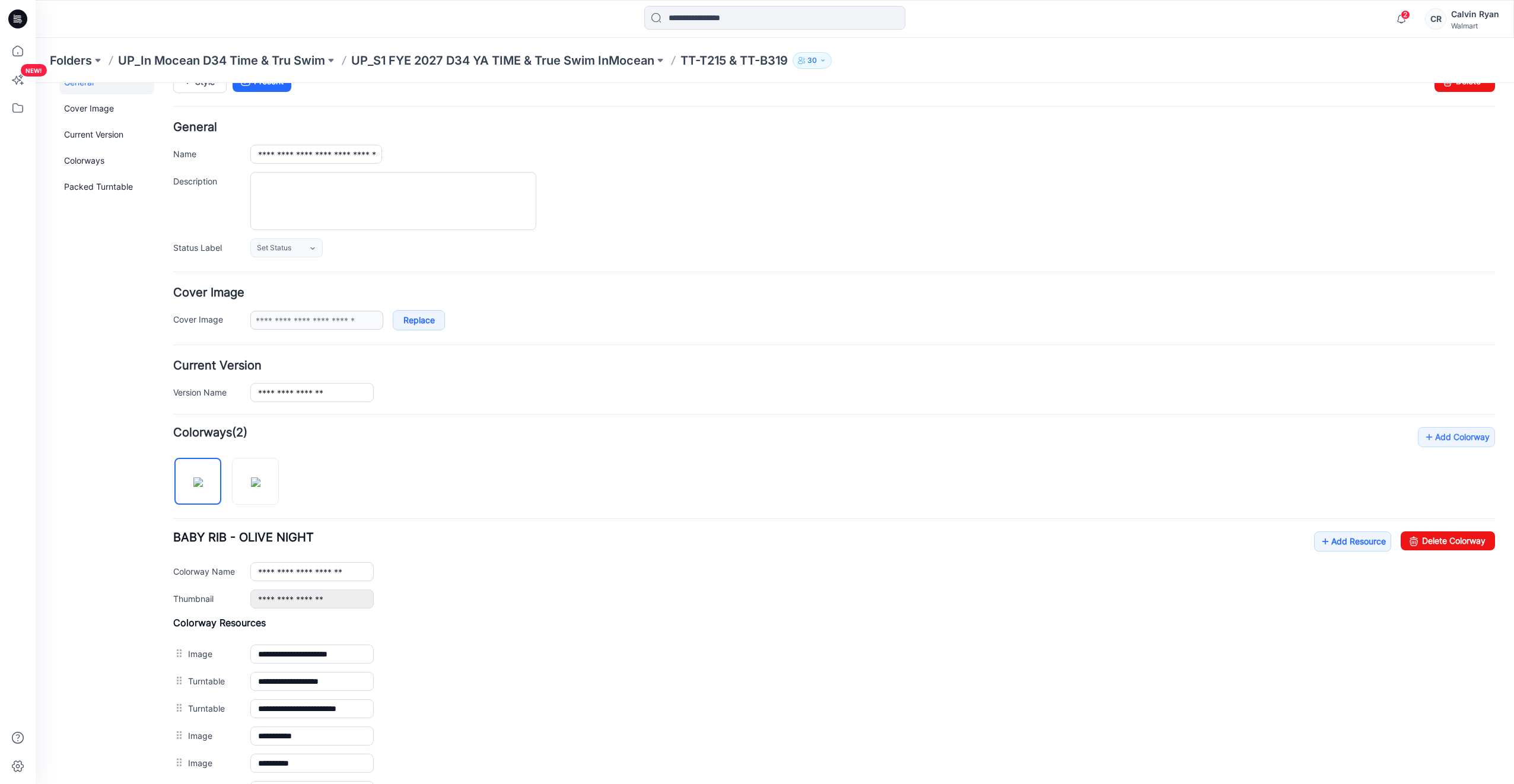 scroll, scrollTop: 0, scrollLeft: 0, axis: both 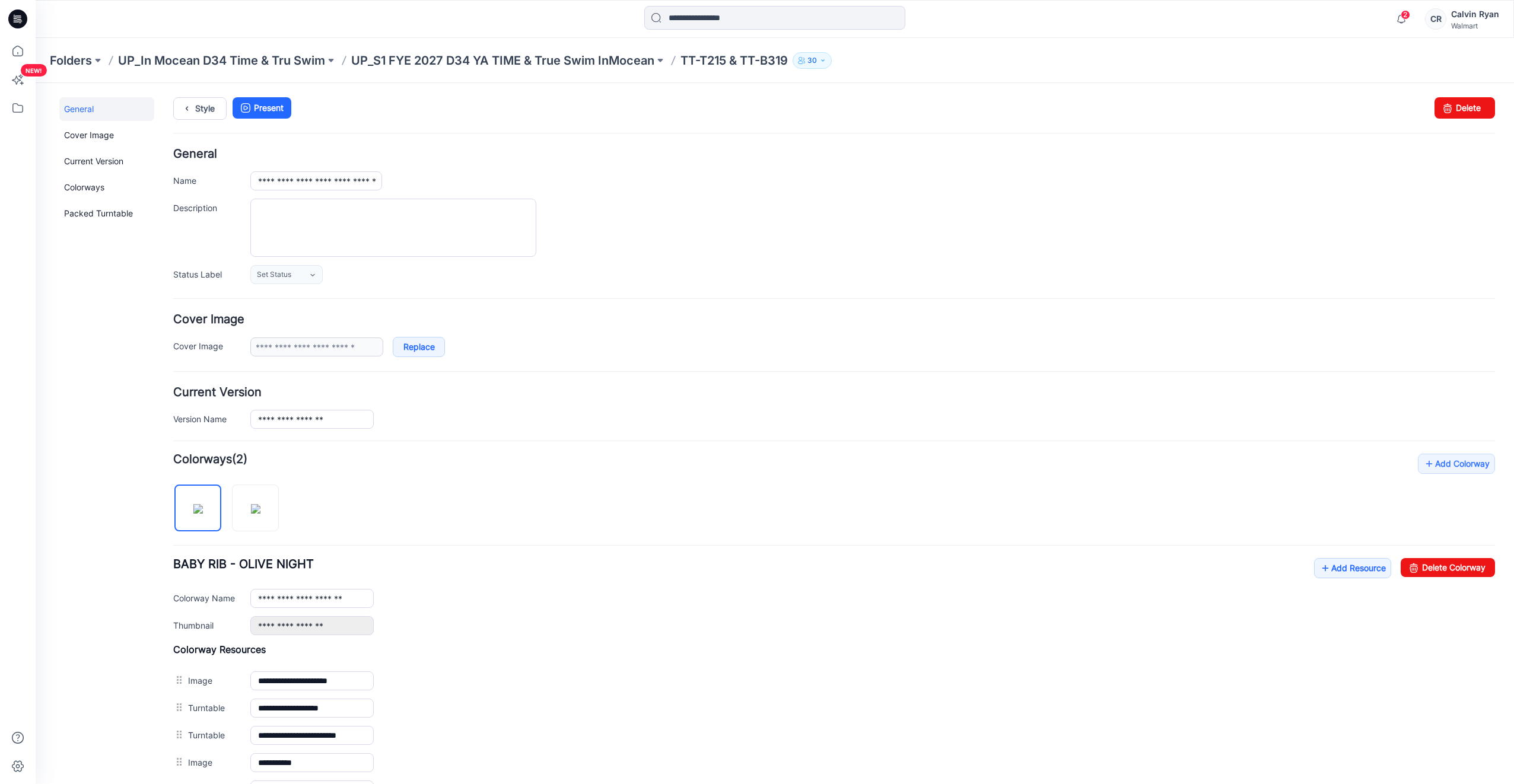 click on "**********" at bounding box center [834, 216] 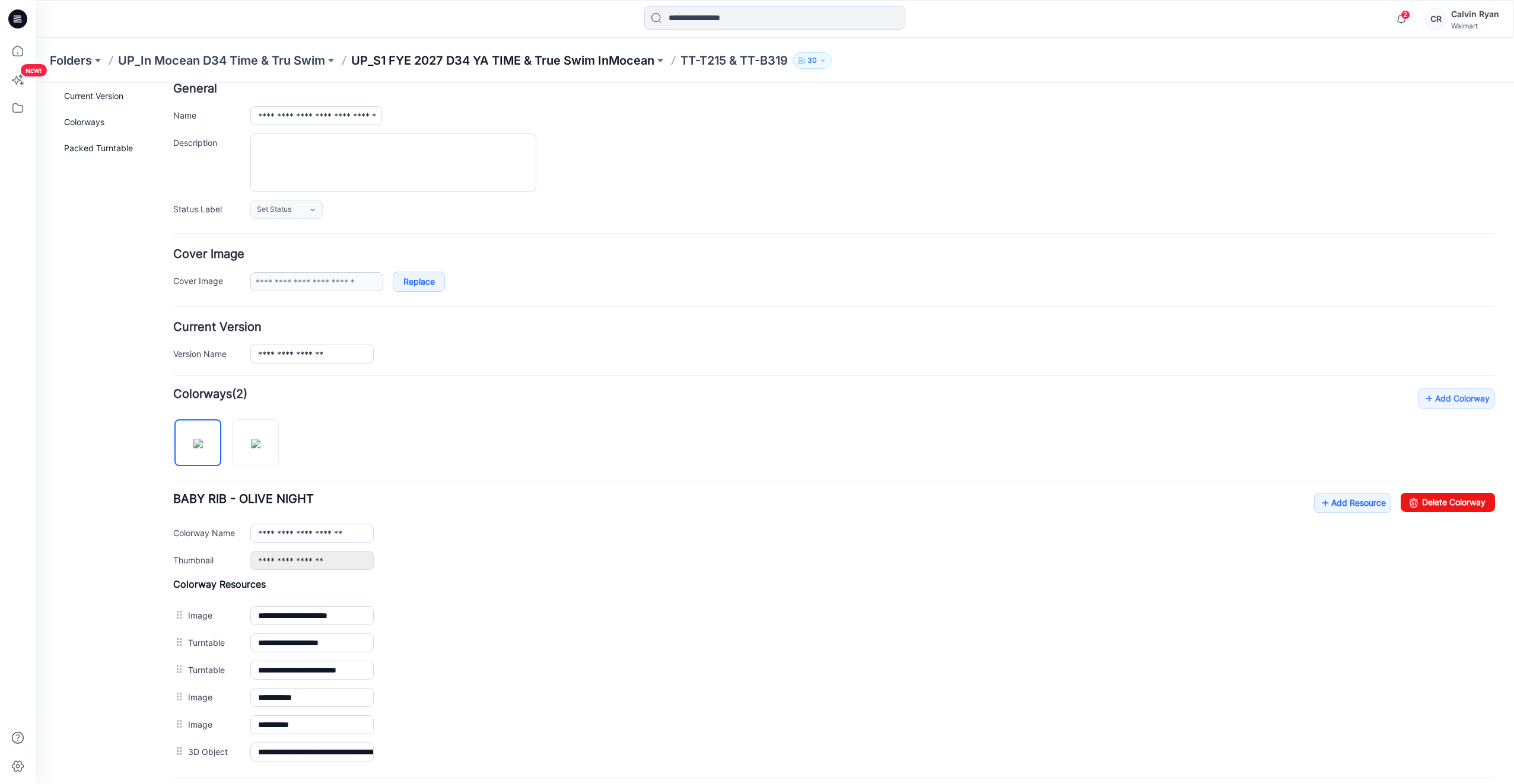 click on "UP_S1 FYE 2027 D34 YA TIME & True Swim InMocean" at bounding box center (502, 60) 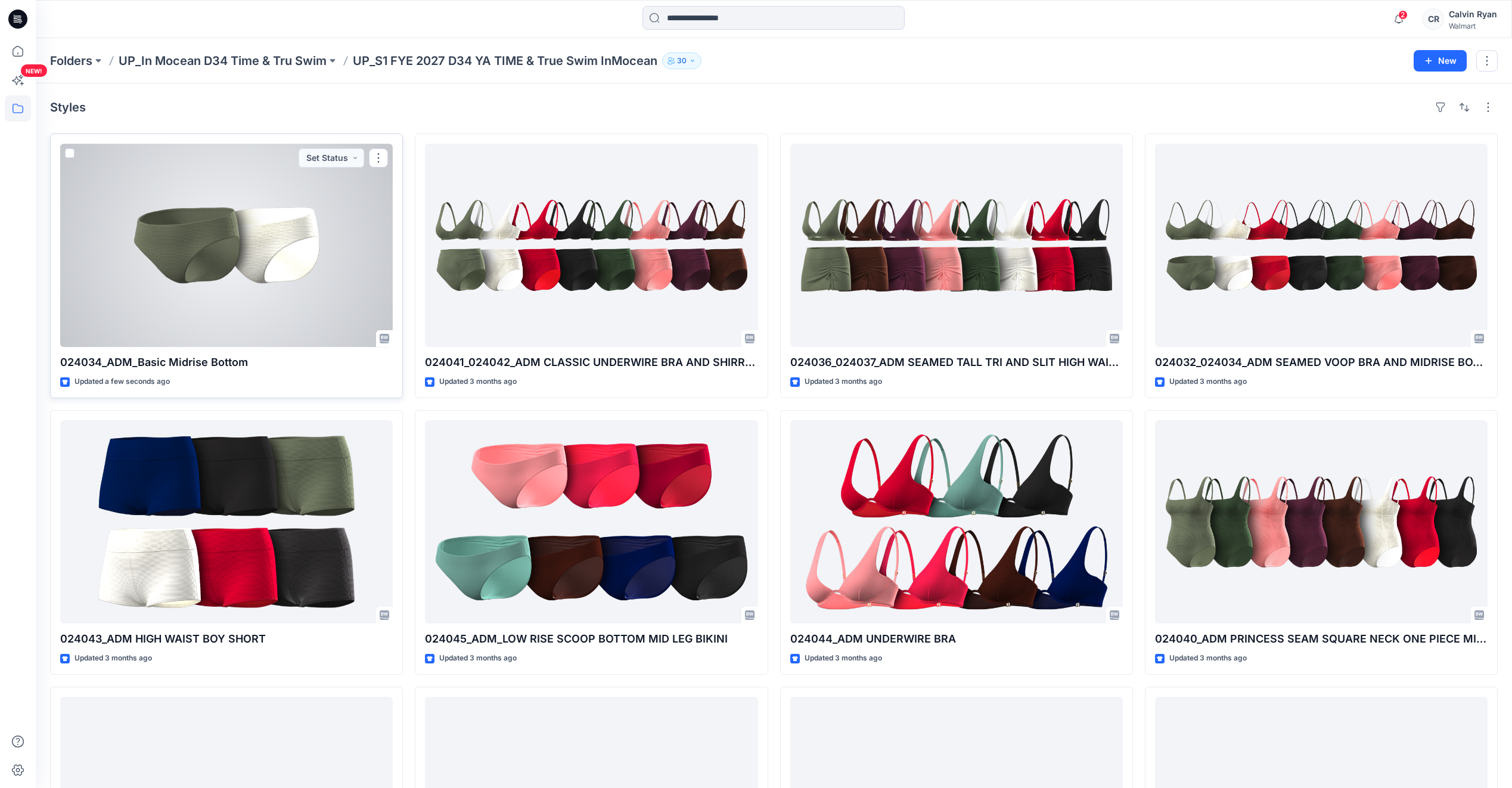 click at bounding box center [226, 245] 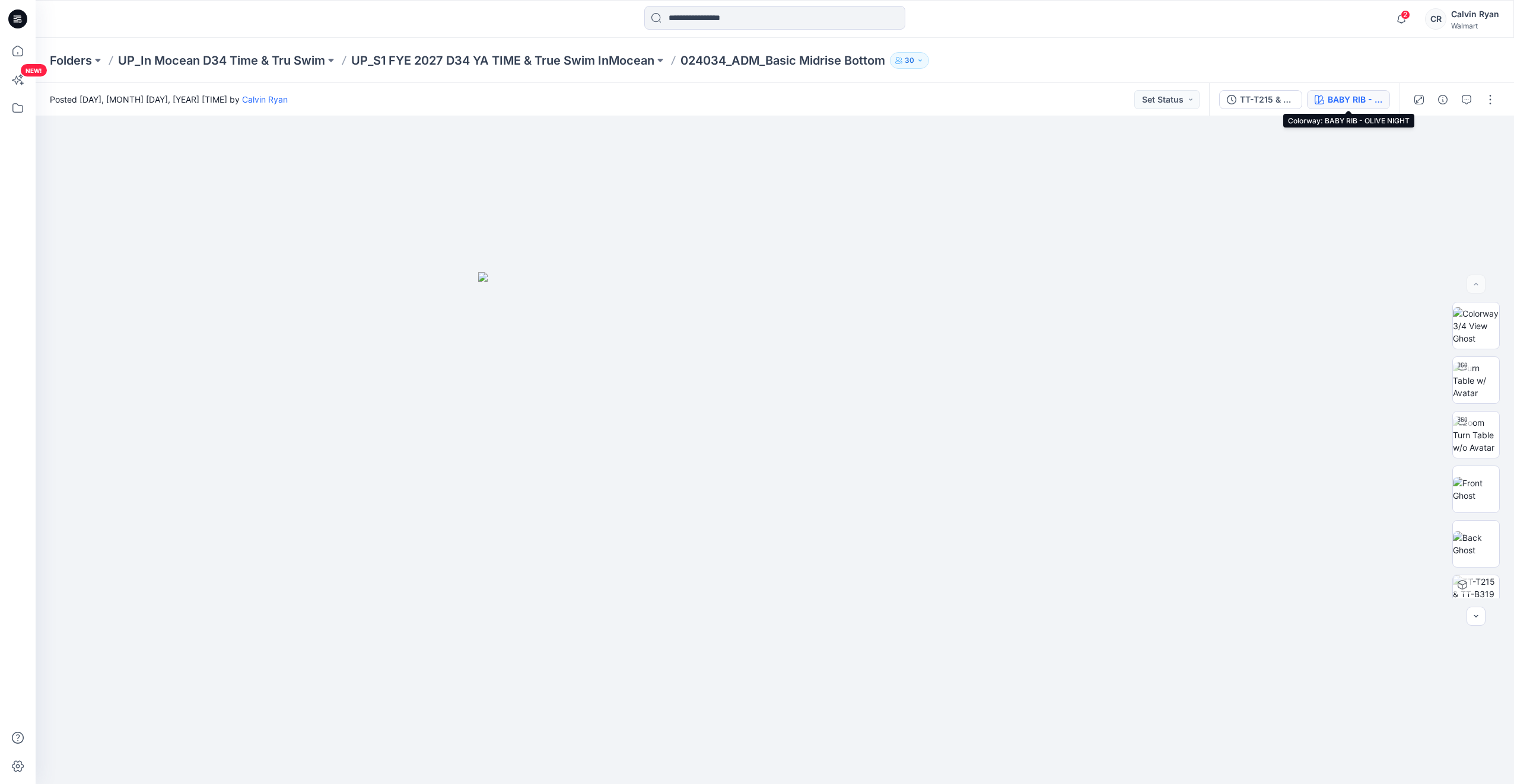 click on "BABY RIB - OLIVE NIGHT" at bounding box center (1355, 100) 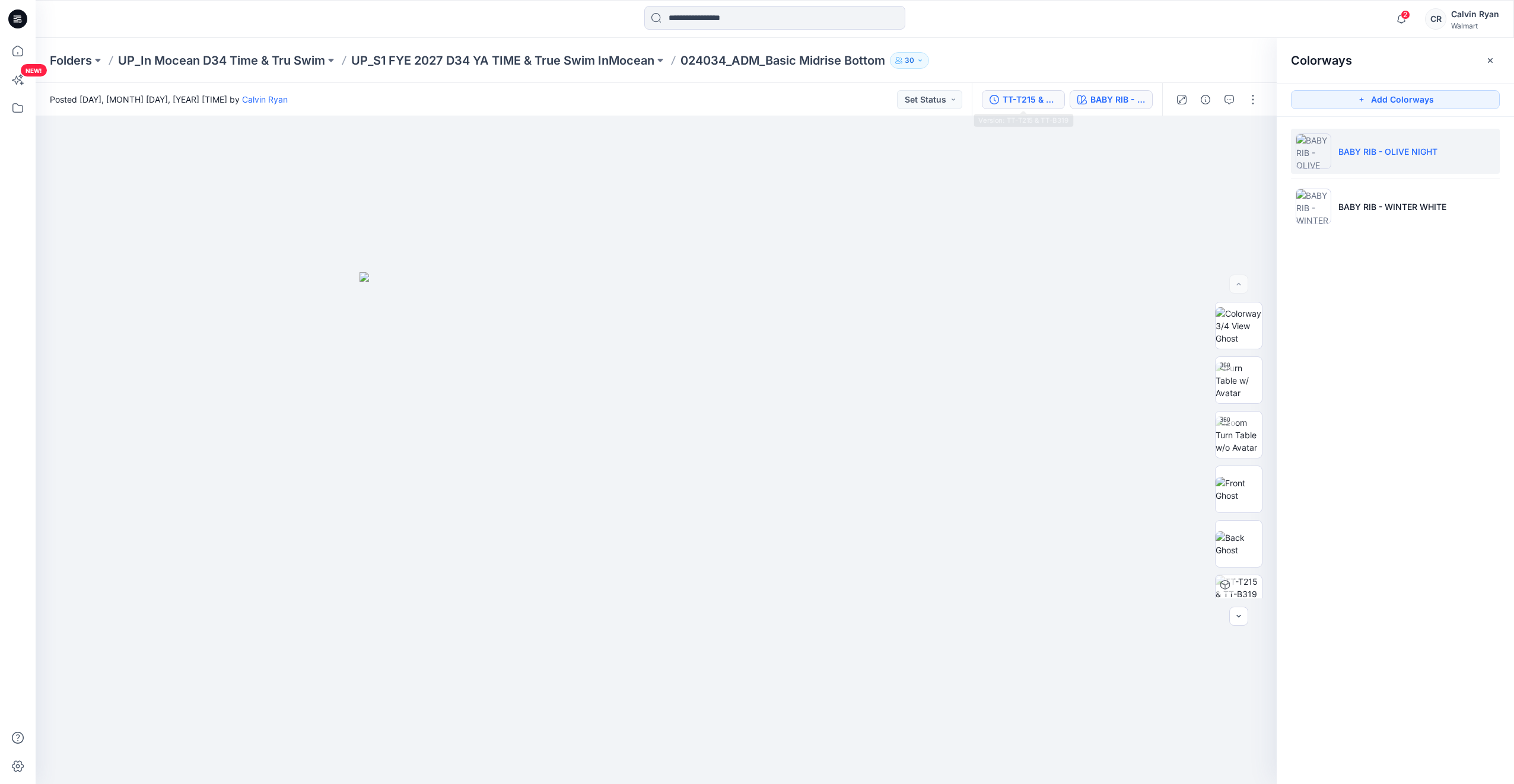 click on "TT-T215 & TT-B319" at bounding box center [1030, 100] 